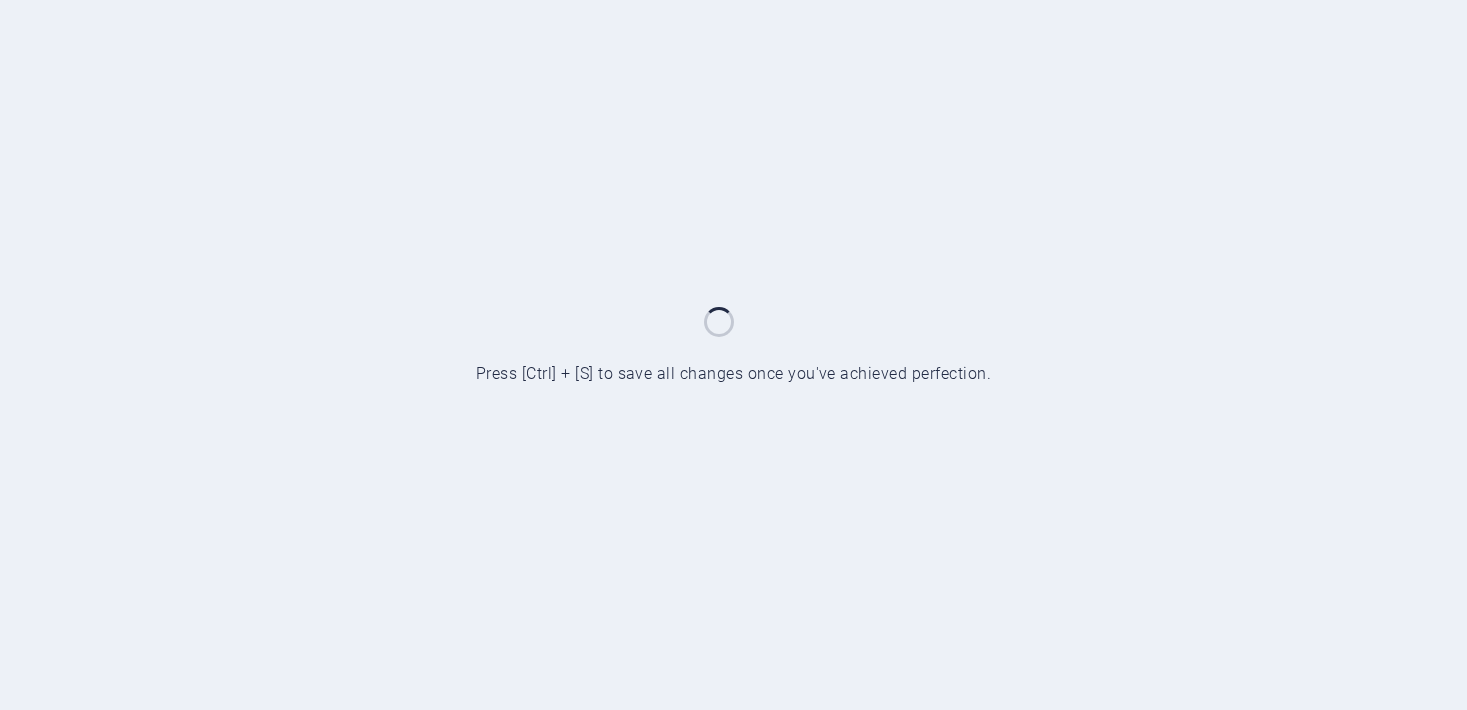 scroll, scrollTop: 0, scrollLeft: 0, axis: both 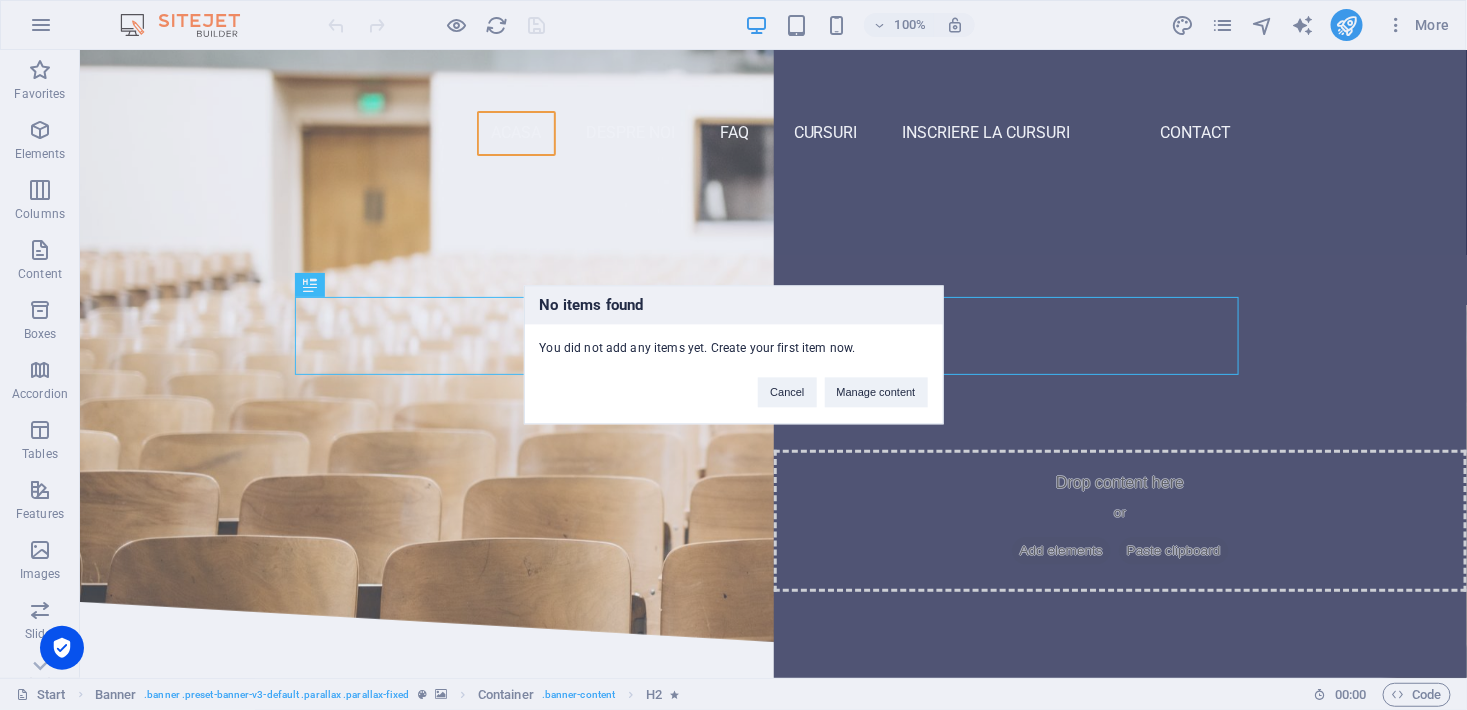 click on "You did not add any items yet. Create your first item now." at bounding box center [734, 341] 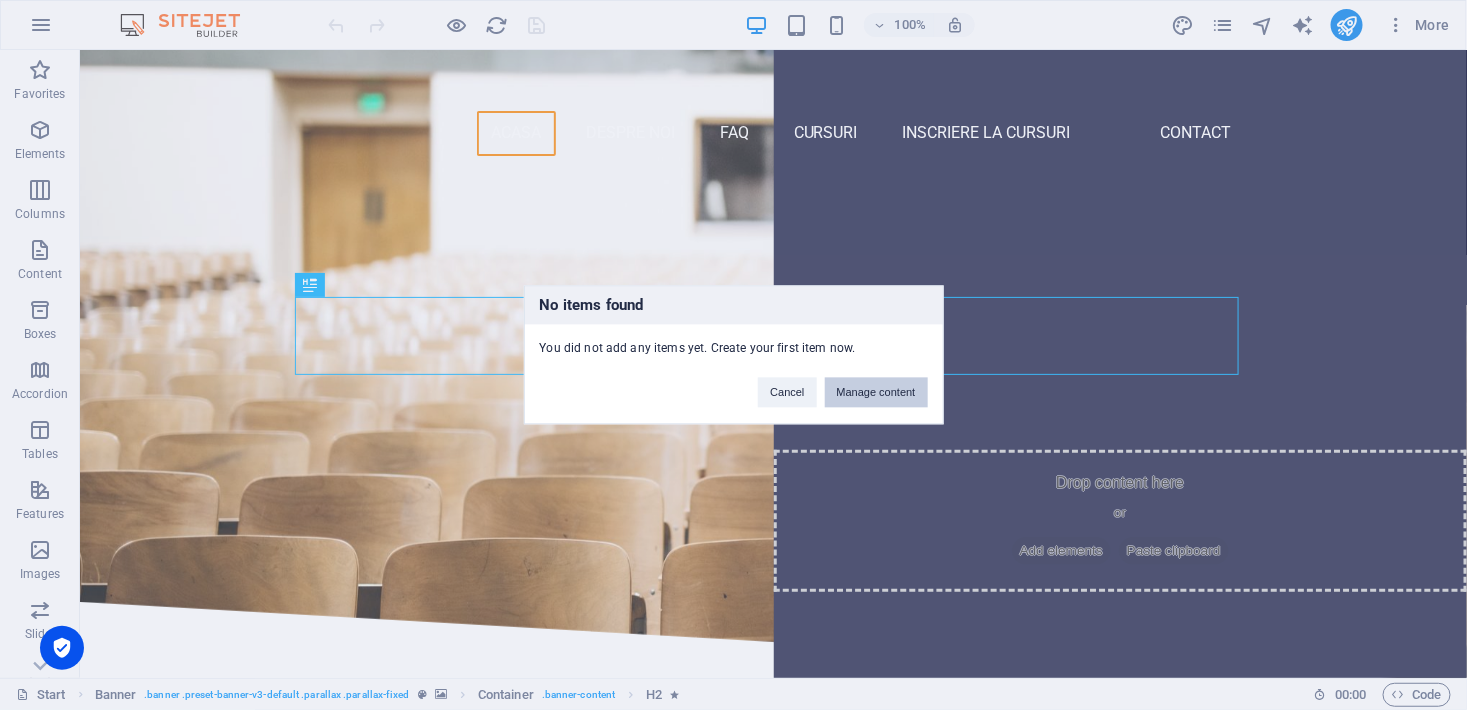 click on "Manage content" at bounding box center [876, 393] 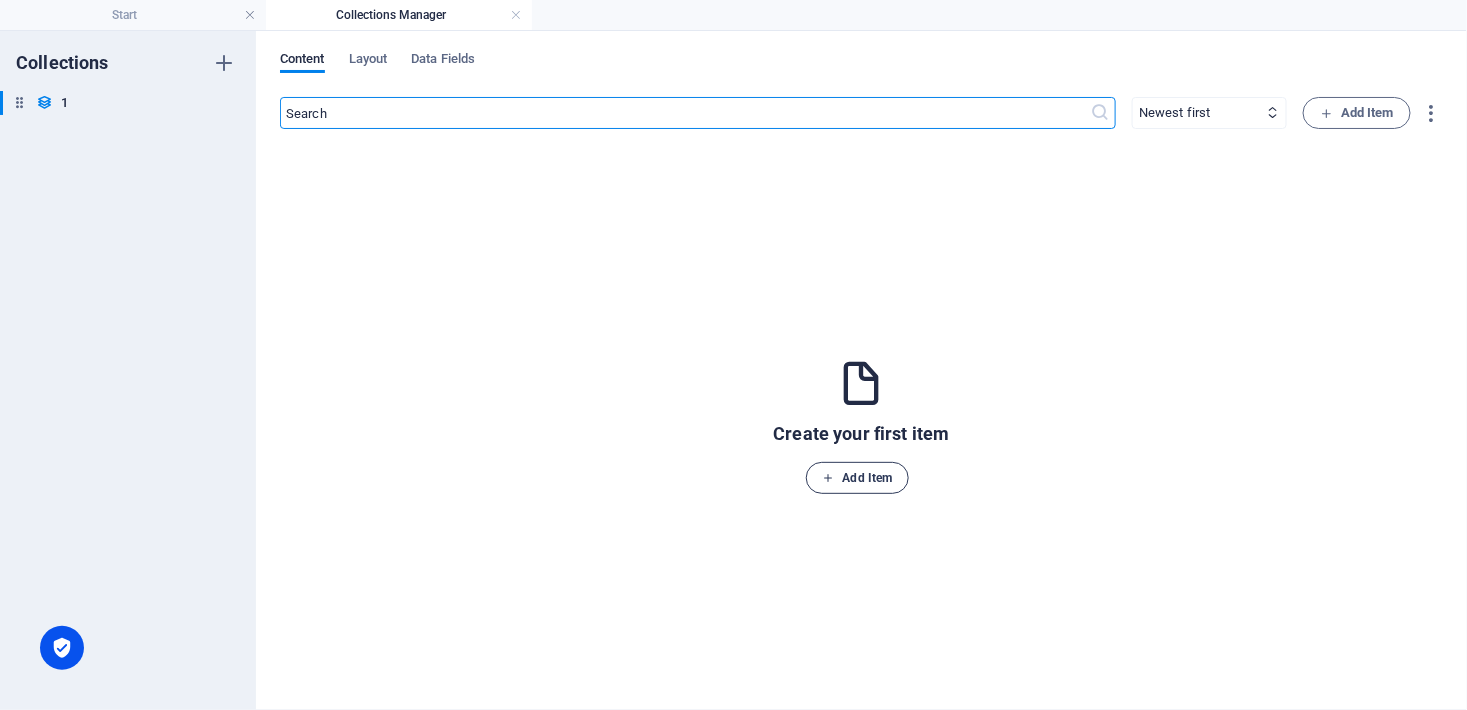 click on "Add Item" at bounding box center (858, 478) 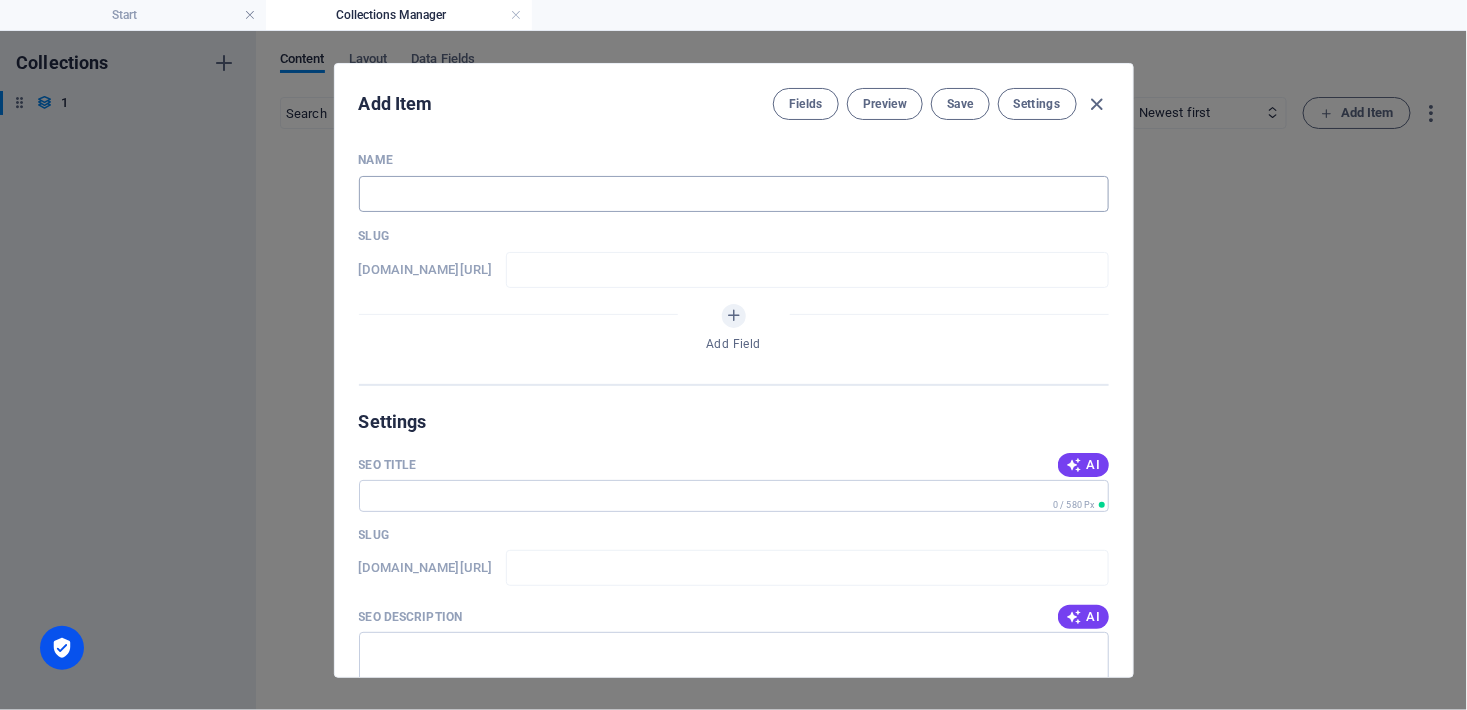click at bounding box center (734, 194) 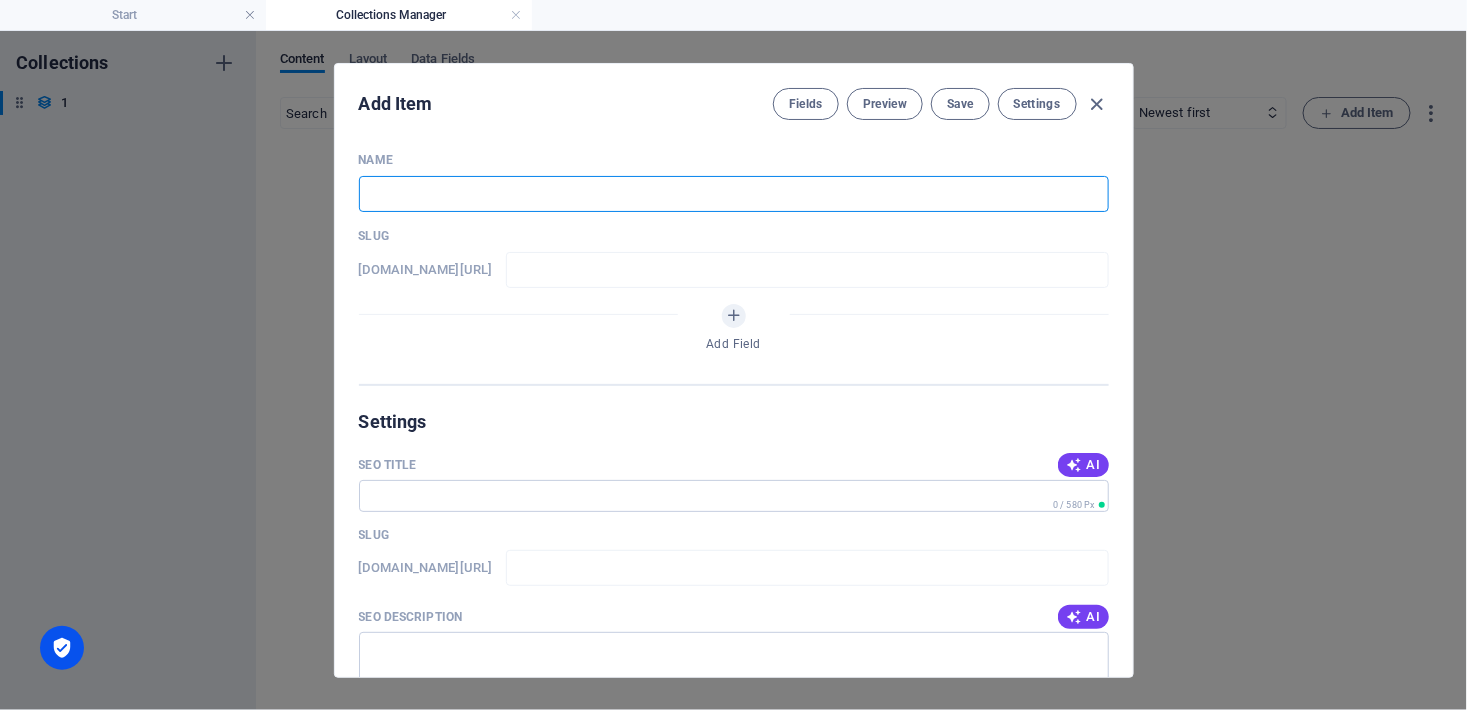 type on "m" 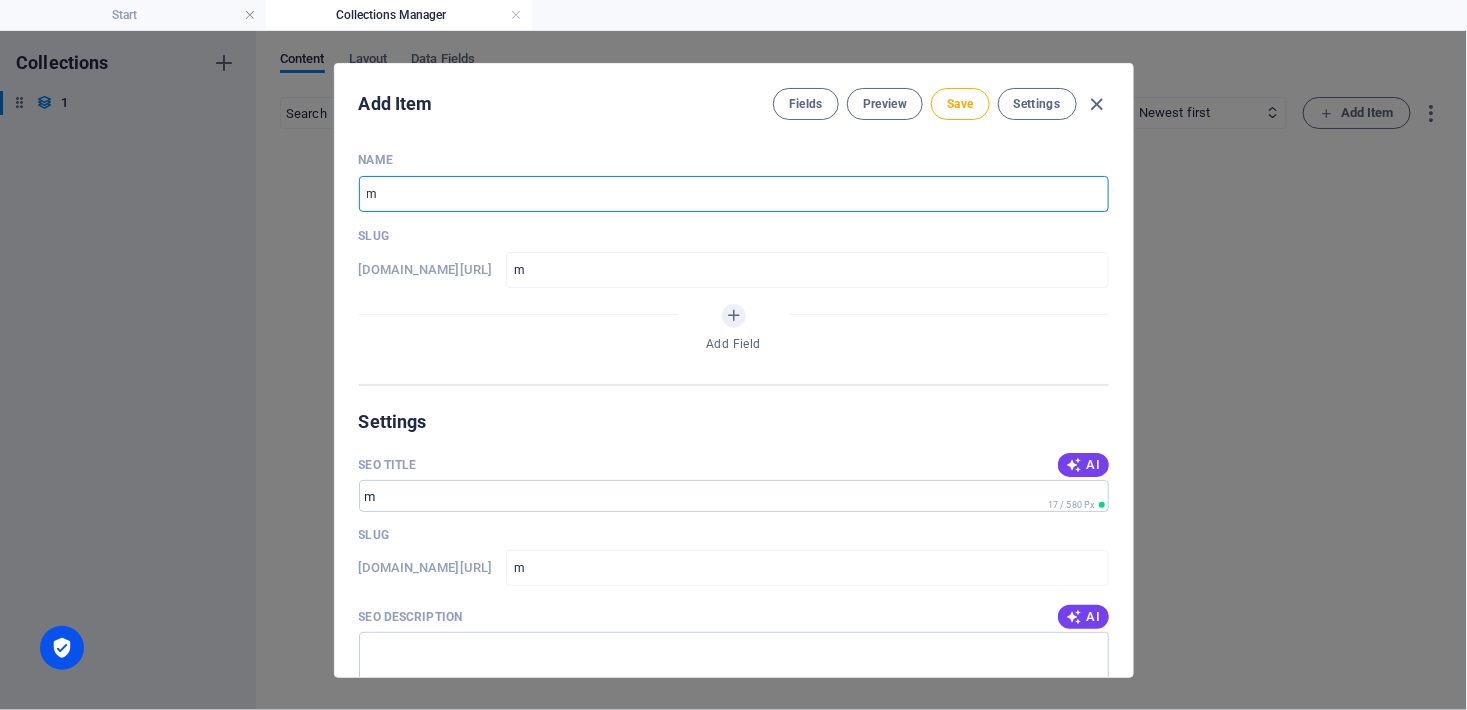 type on "ma" 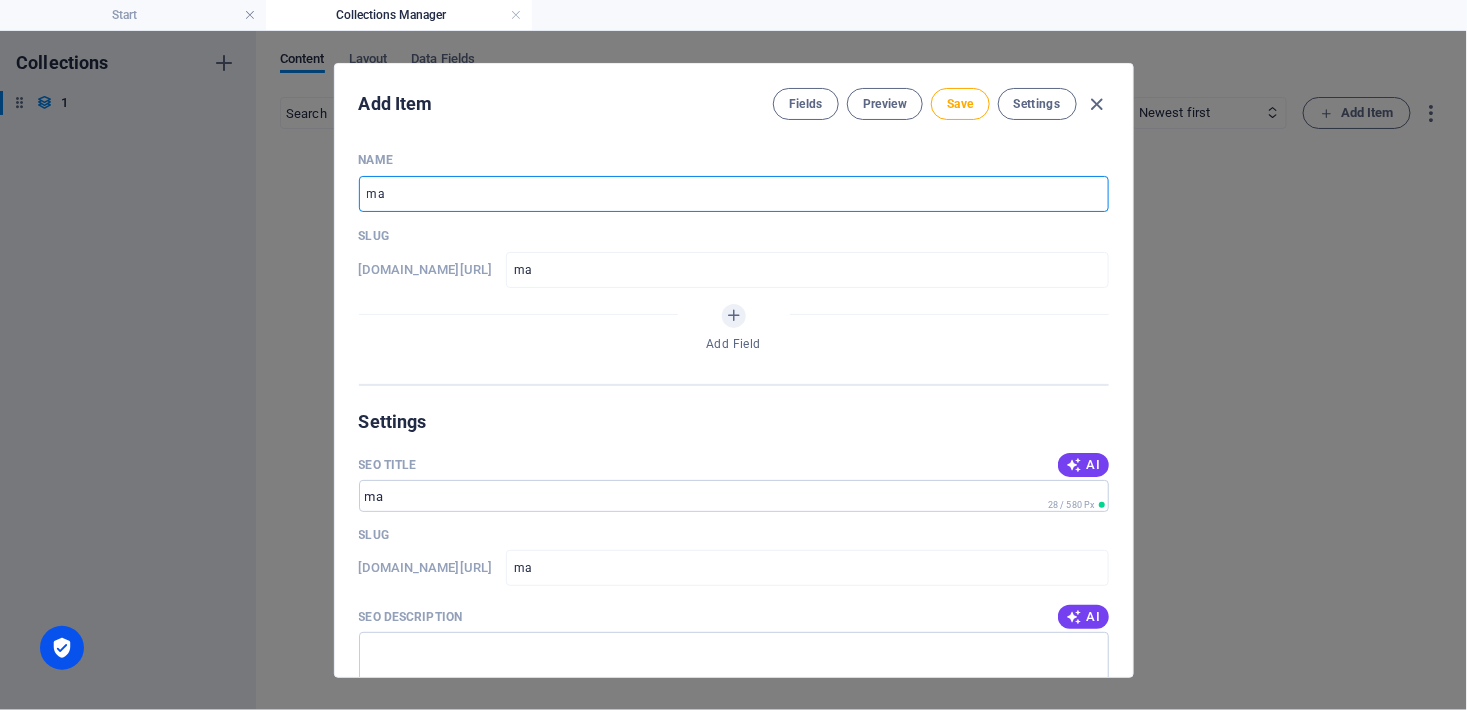 type on "mar" 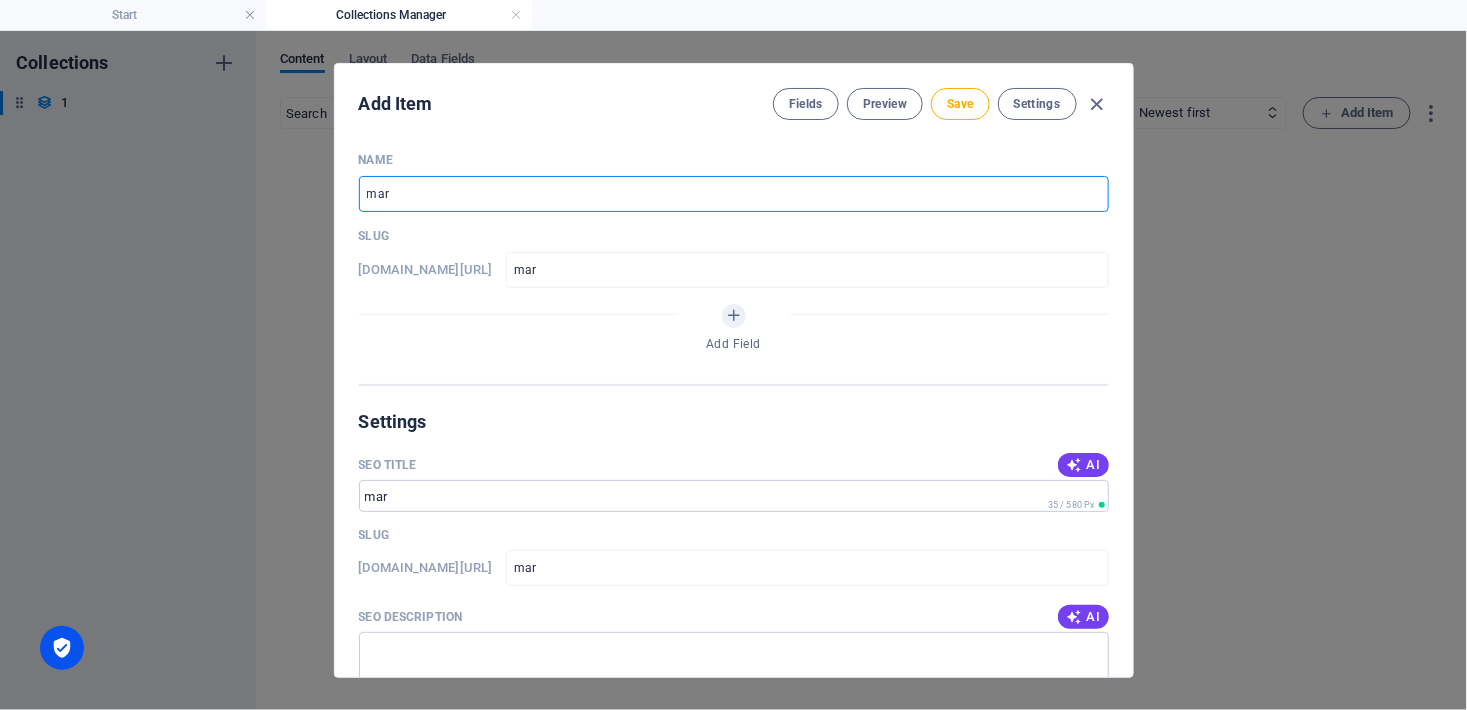 type on "mard" 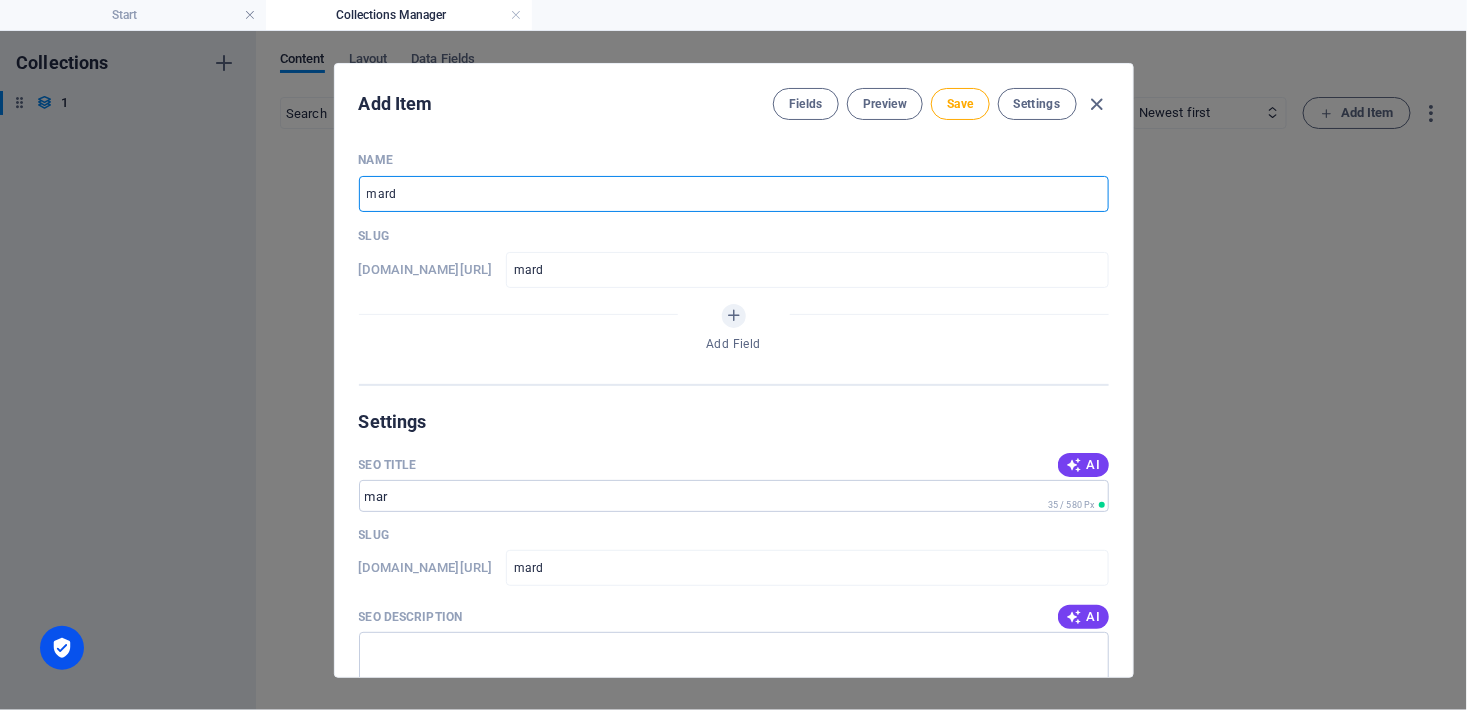 type on "marde" 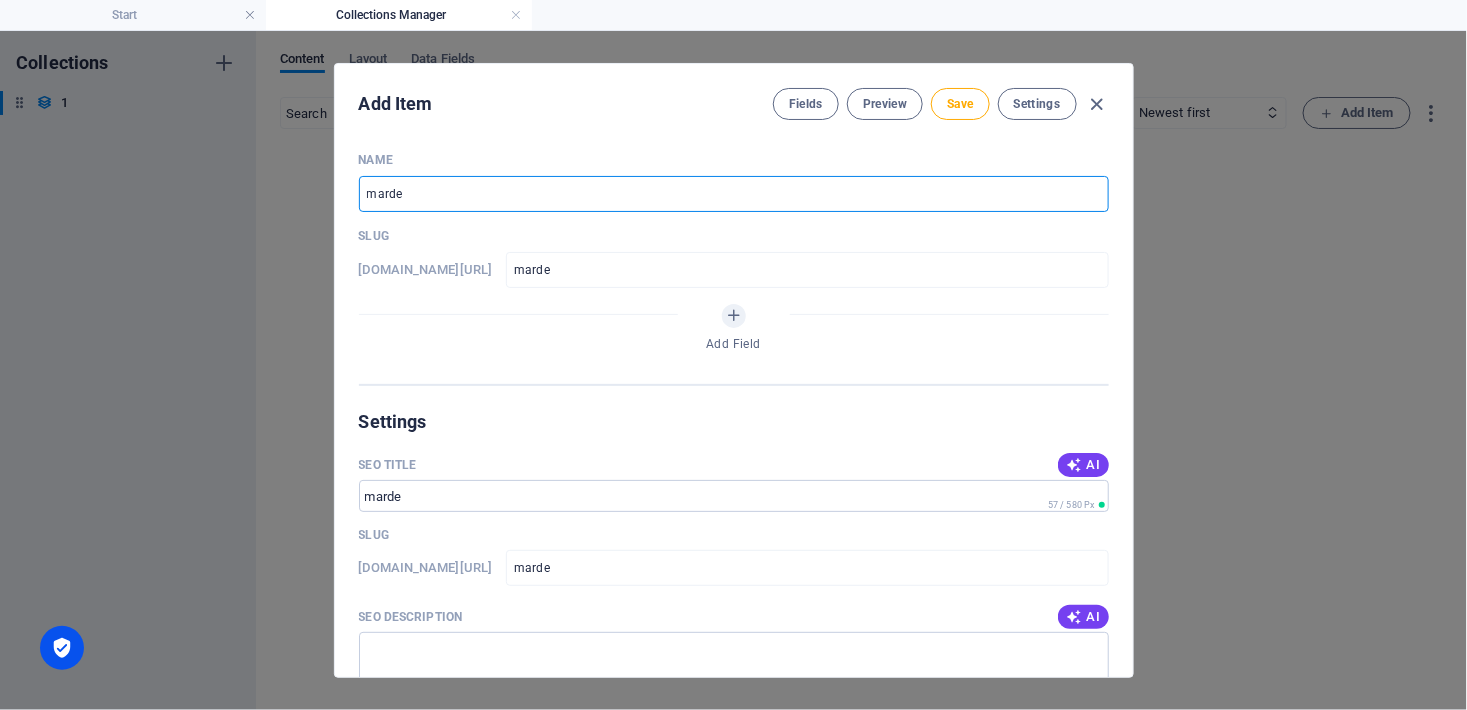 type on "marden" 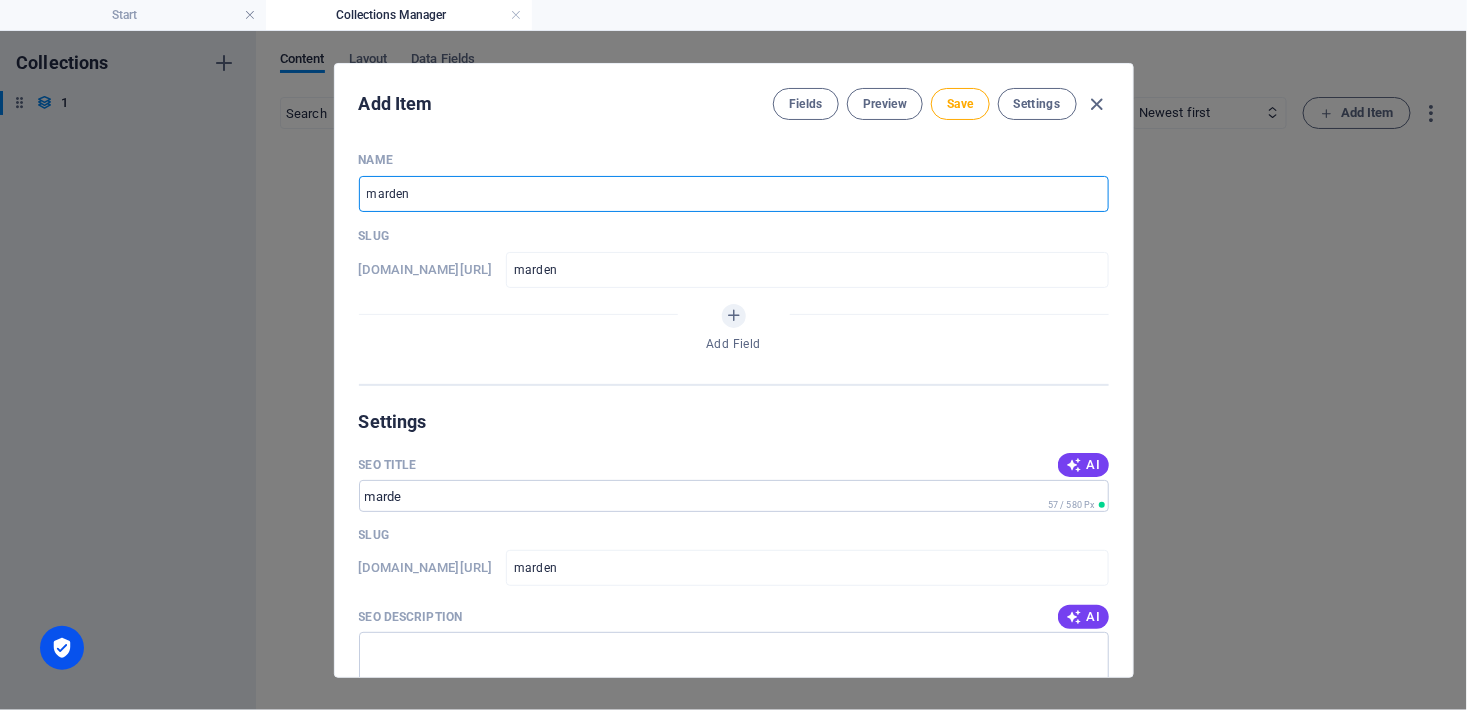 type on "mardeni" 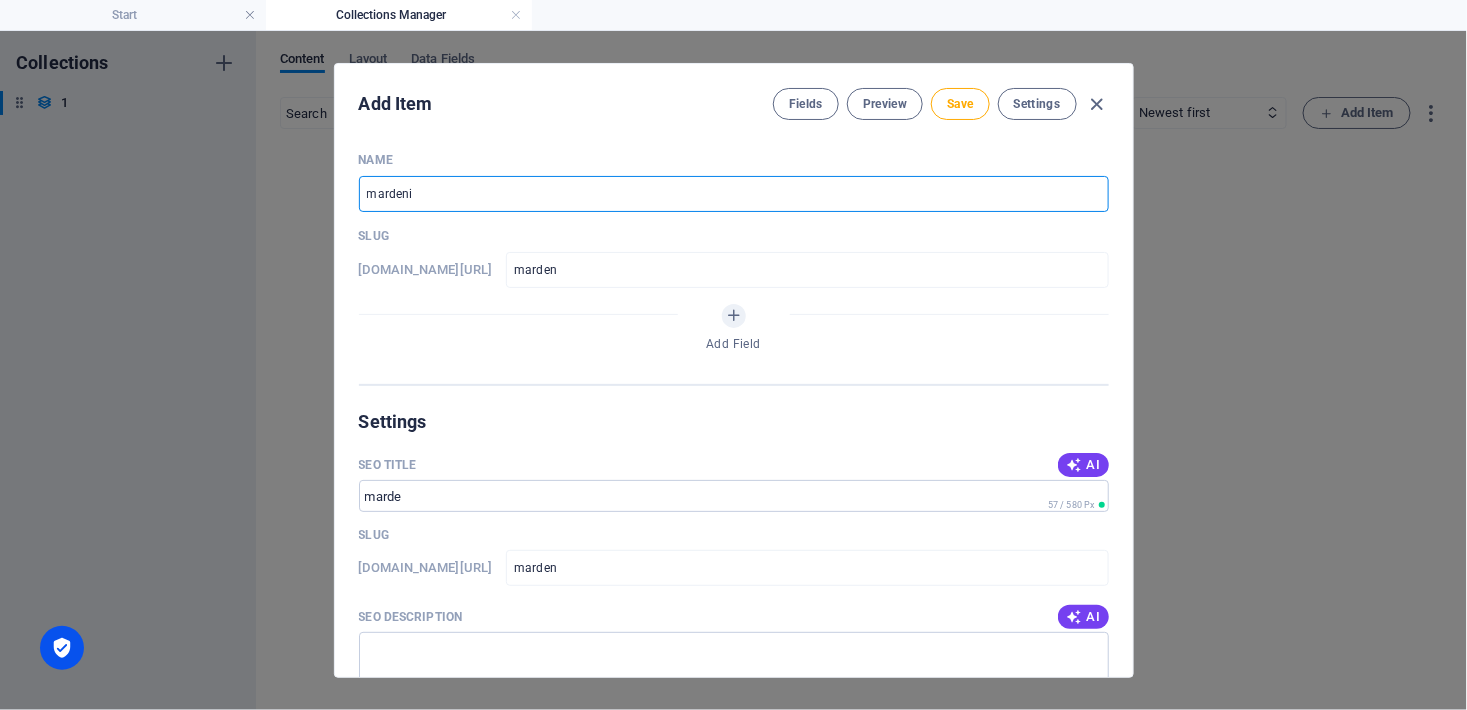 type on "mardeni" 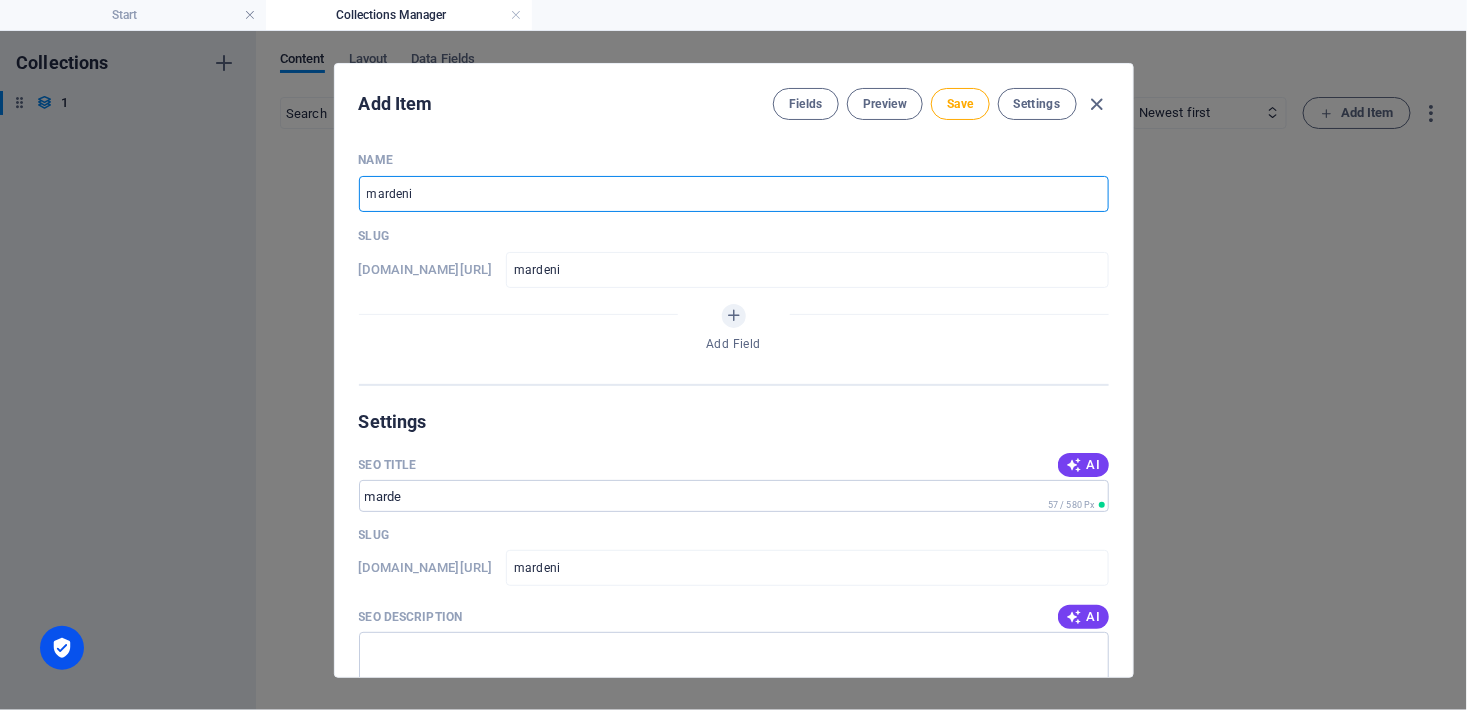 type on "mardenis" 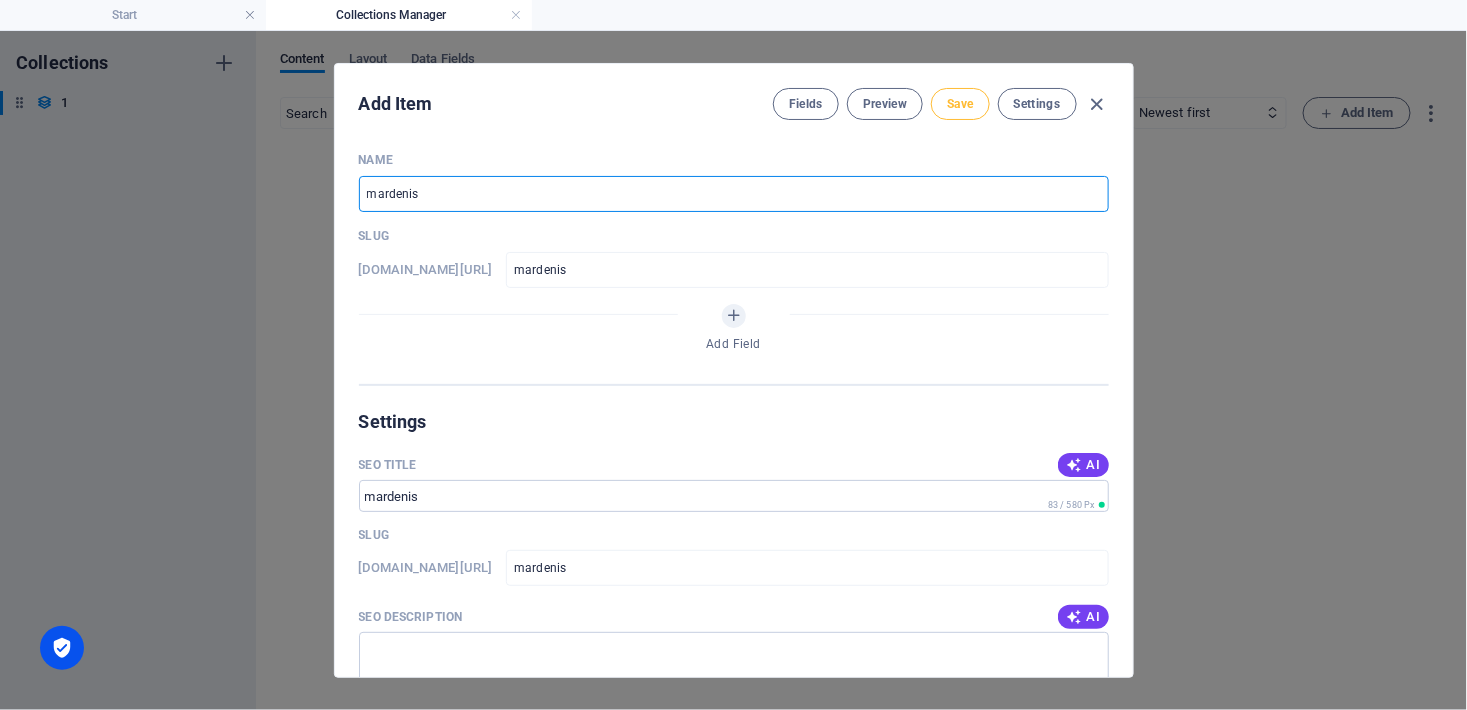 type on "mardenis" 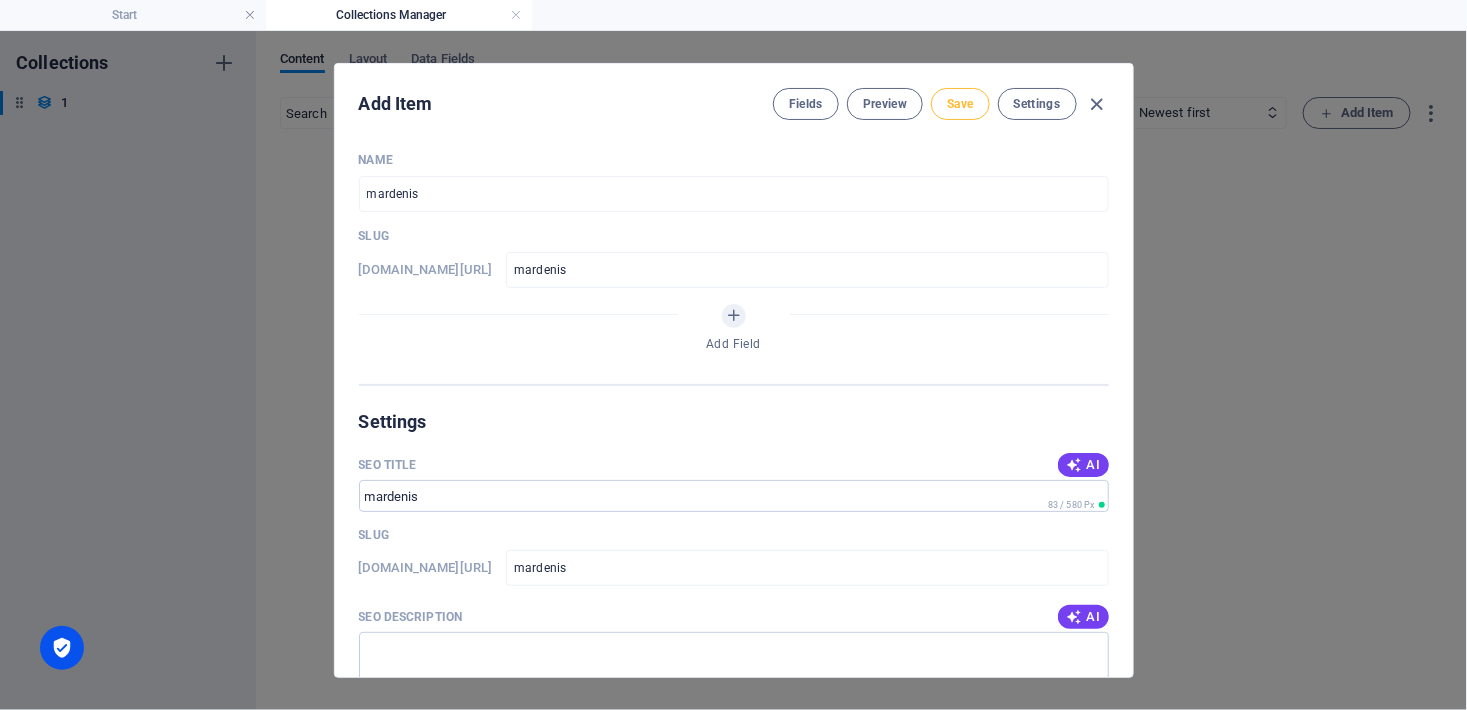 click on "Save" at bounding box center [960, 104] 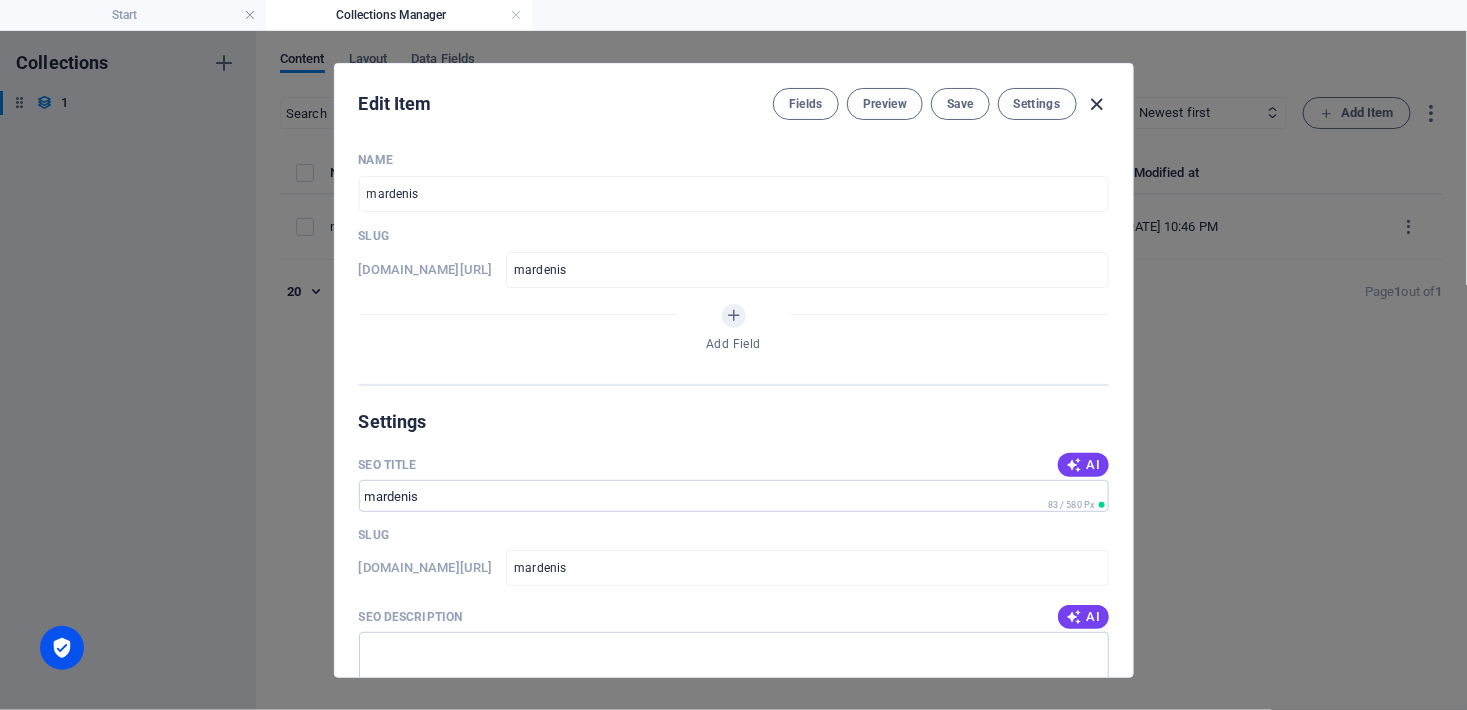 click at bounding box center [1096, 104] 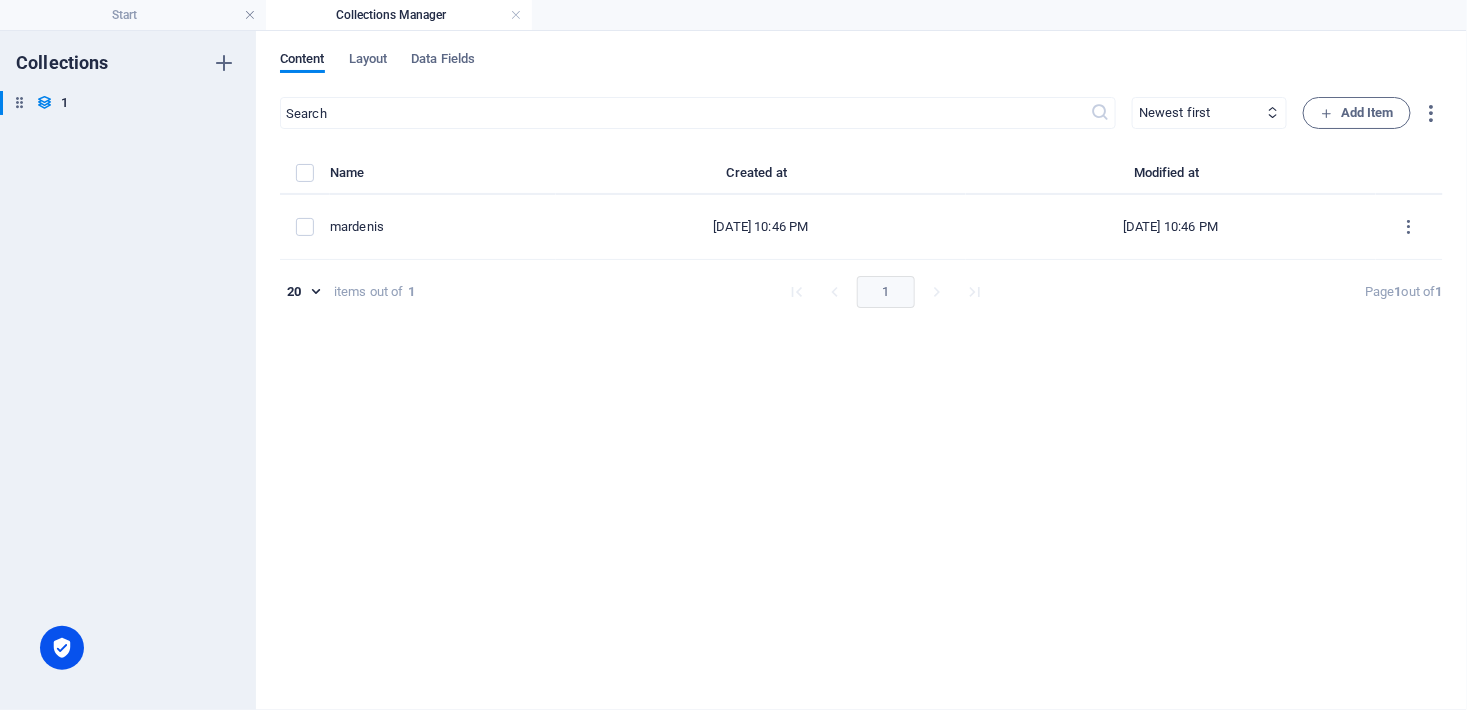 type on "mardenis" 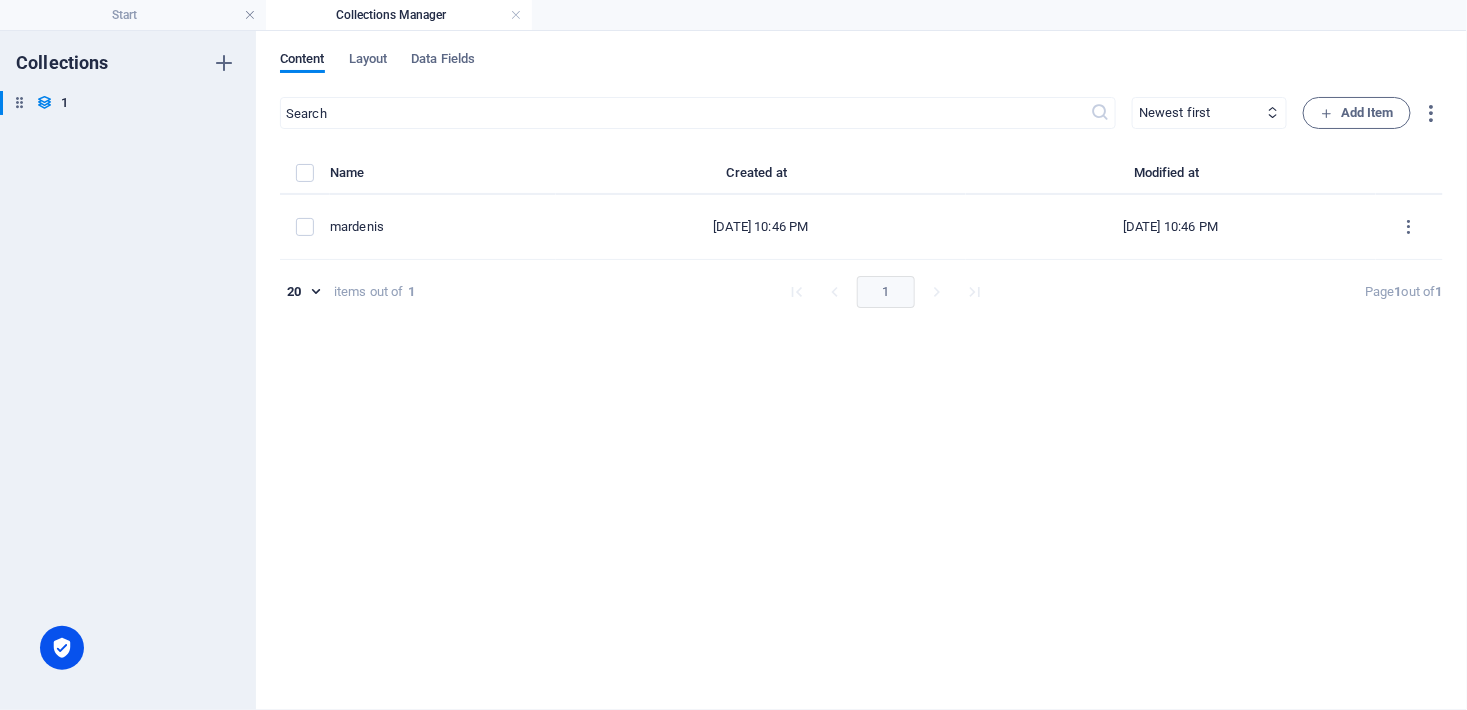 click on "Collections" at bounding box center [62, 63] 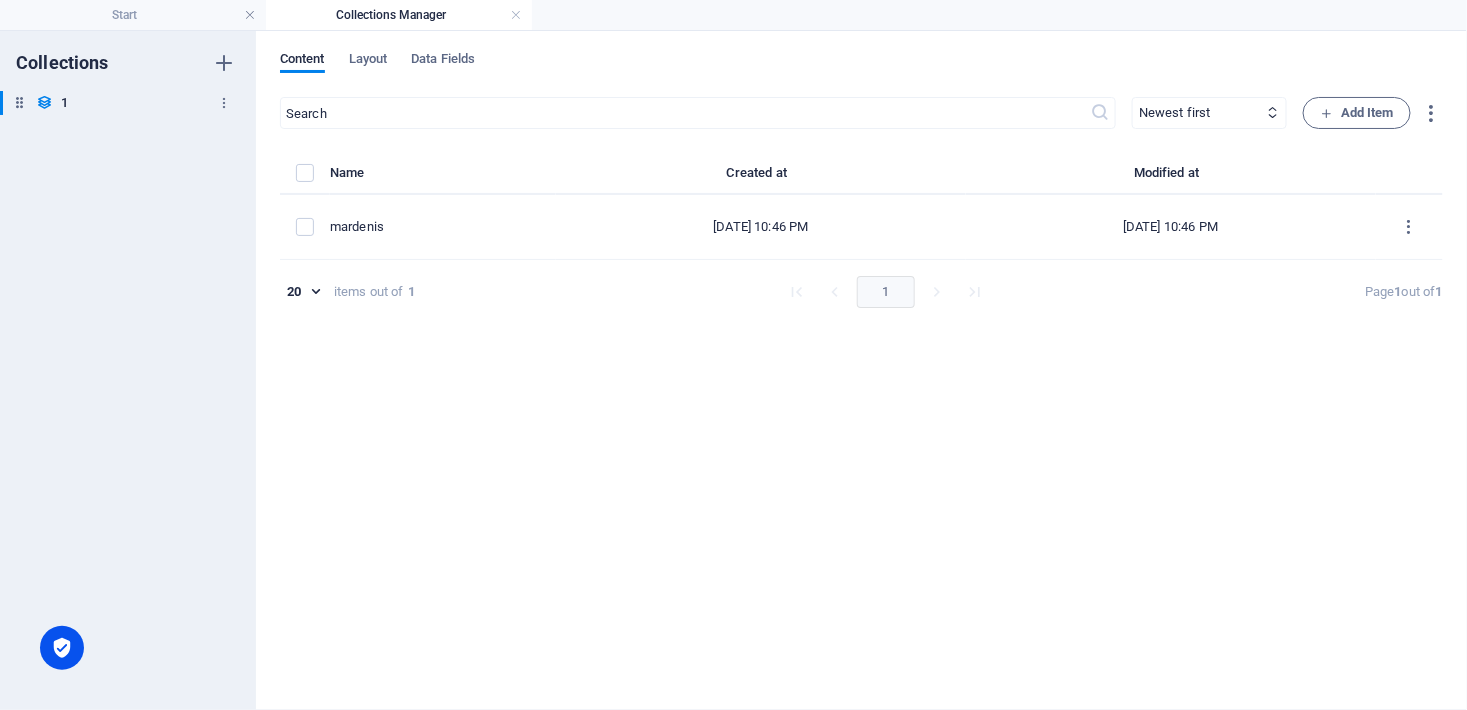 click on "1 1" at bounding box center (118, 103) 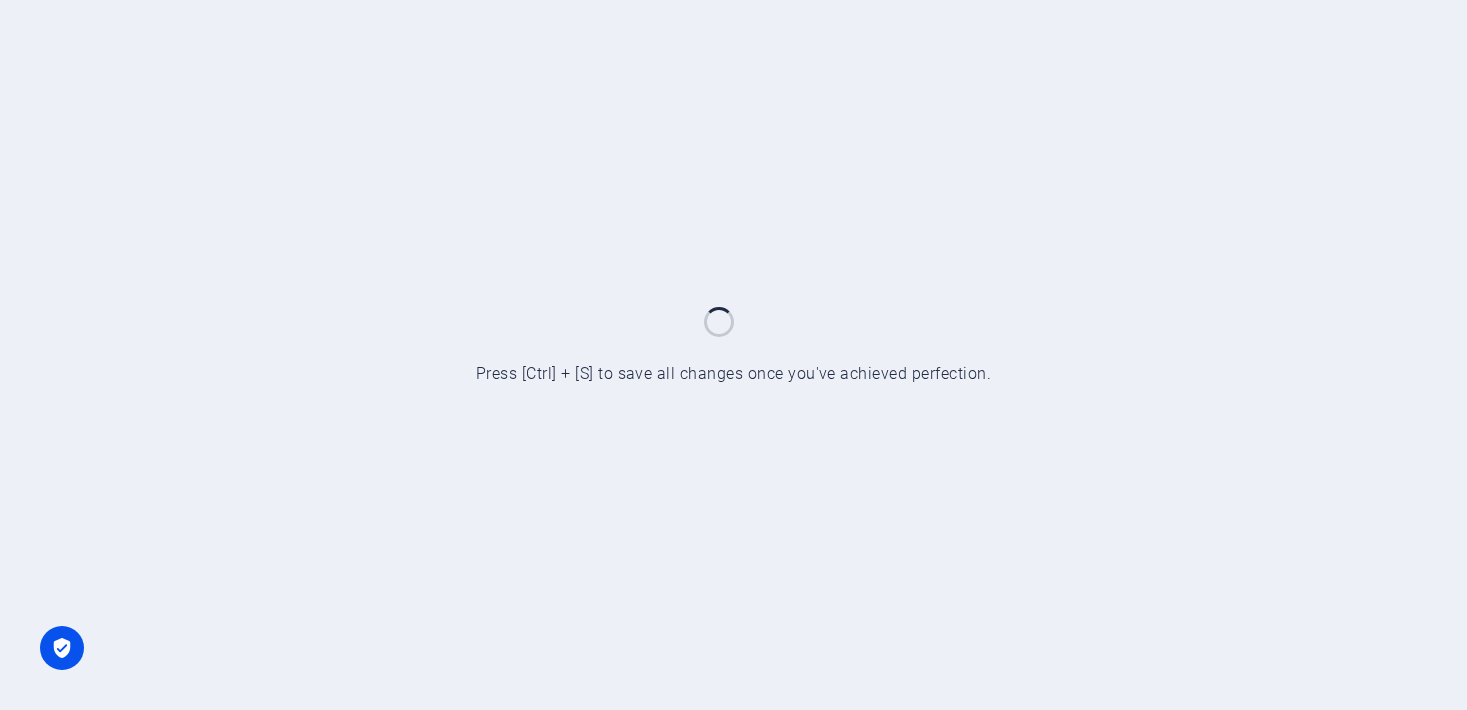 scroll, scrollTop: 0, scrollLeft: 0, axis: both 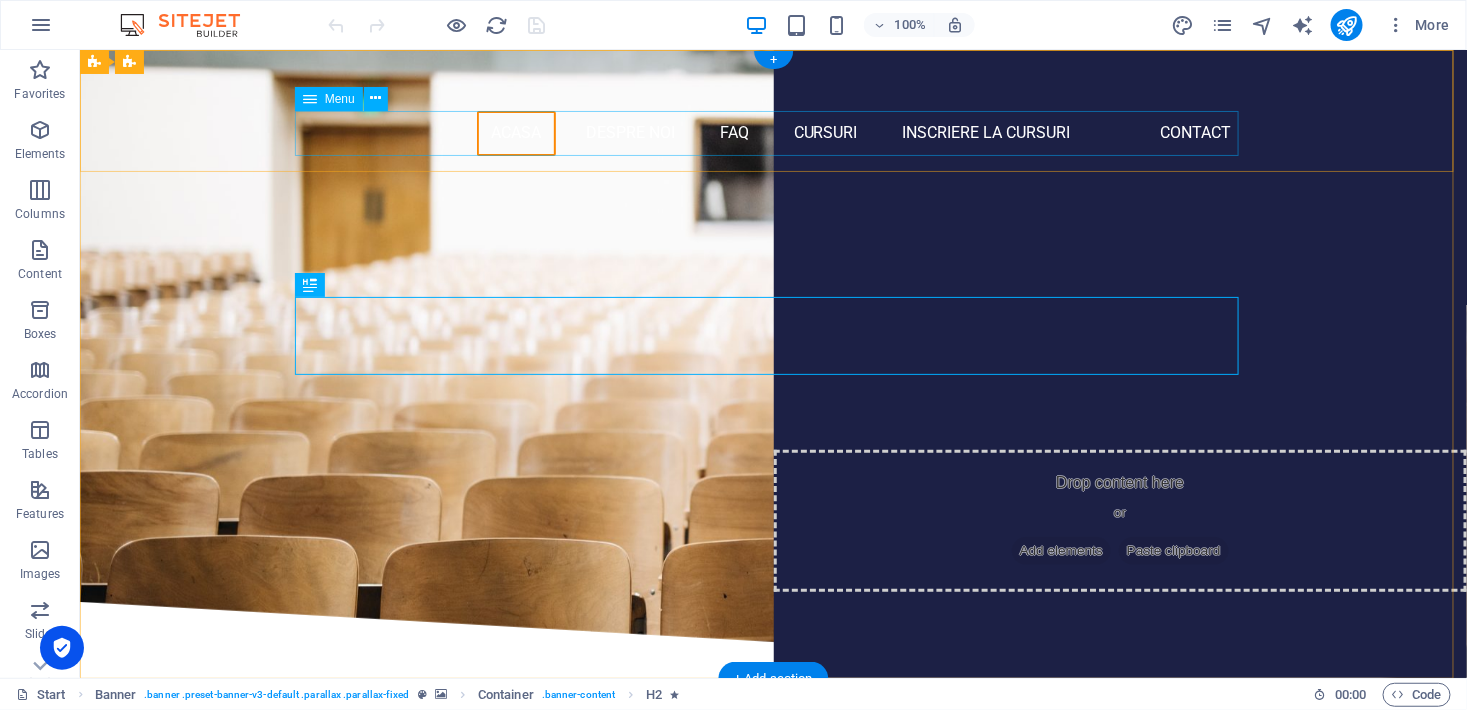 click on "Acasa Despre noi FAQ Cursuri Inscriere la cursuri Dezvoltare personală și soft skills Contact" at bounding box center [773, 132] 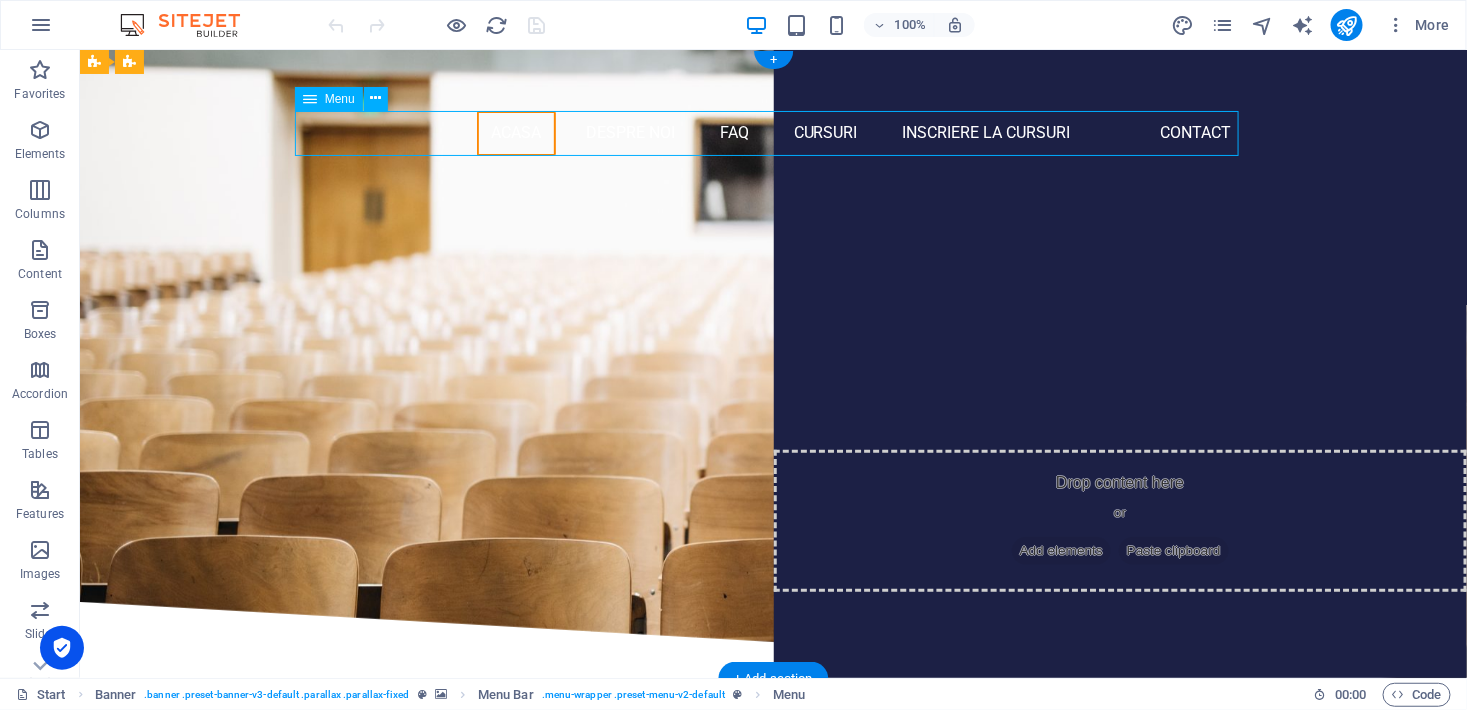 click on "Acasa Despre noi FAQ Cursuri Inscriere la cursuri Dezvoltare personală și soft skills Contact" at bounding box center [773, 132] 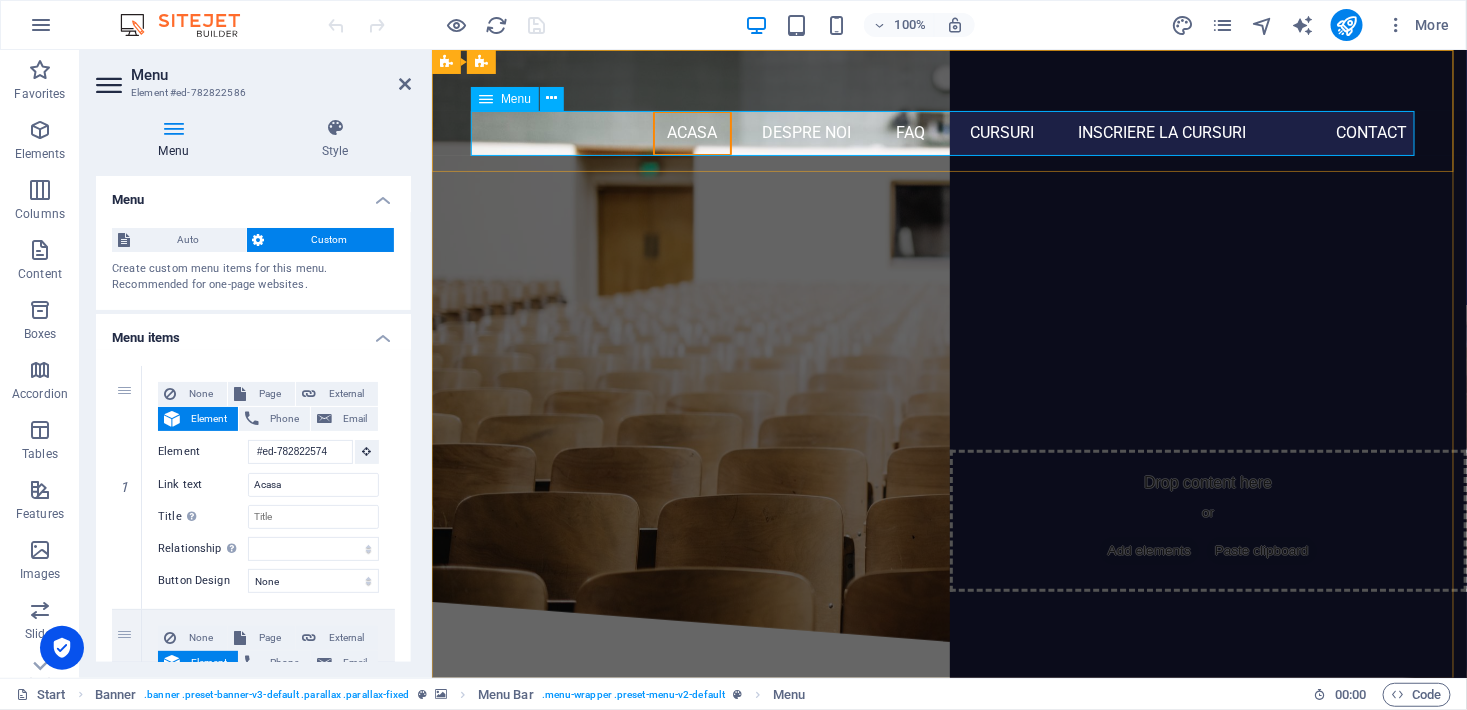 click on "Acasa Despre noi FAQ Cursuri Inscriere la cursuri Dezvoltare personală și soft skills Contact" at bounding box center (949, 132) 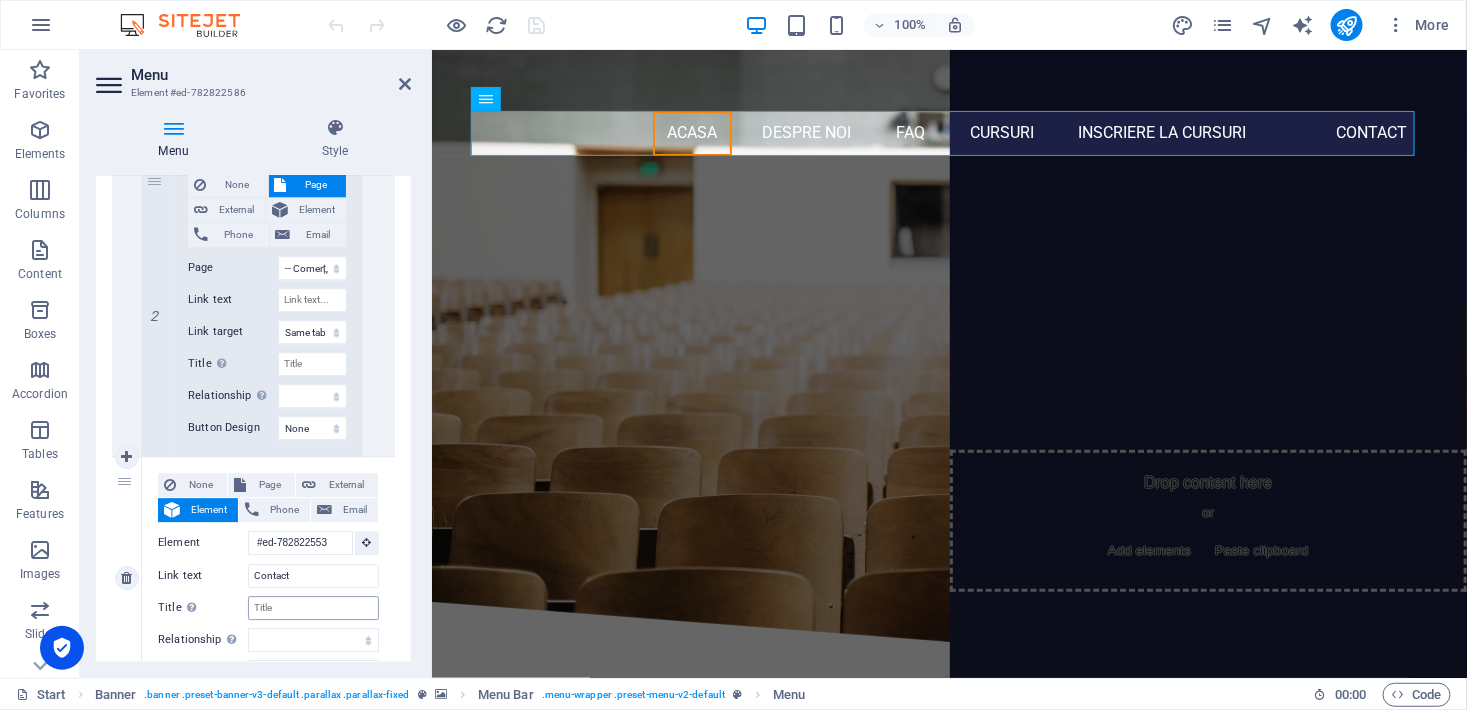 scroll, scrollTop: 1913, scrollLeft: 0, axis: vertical 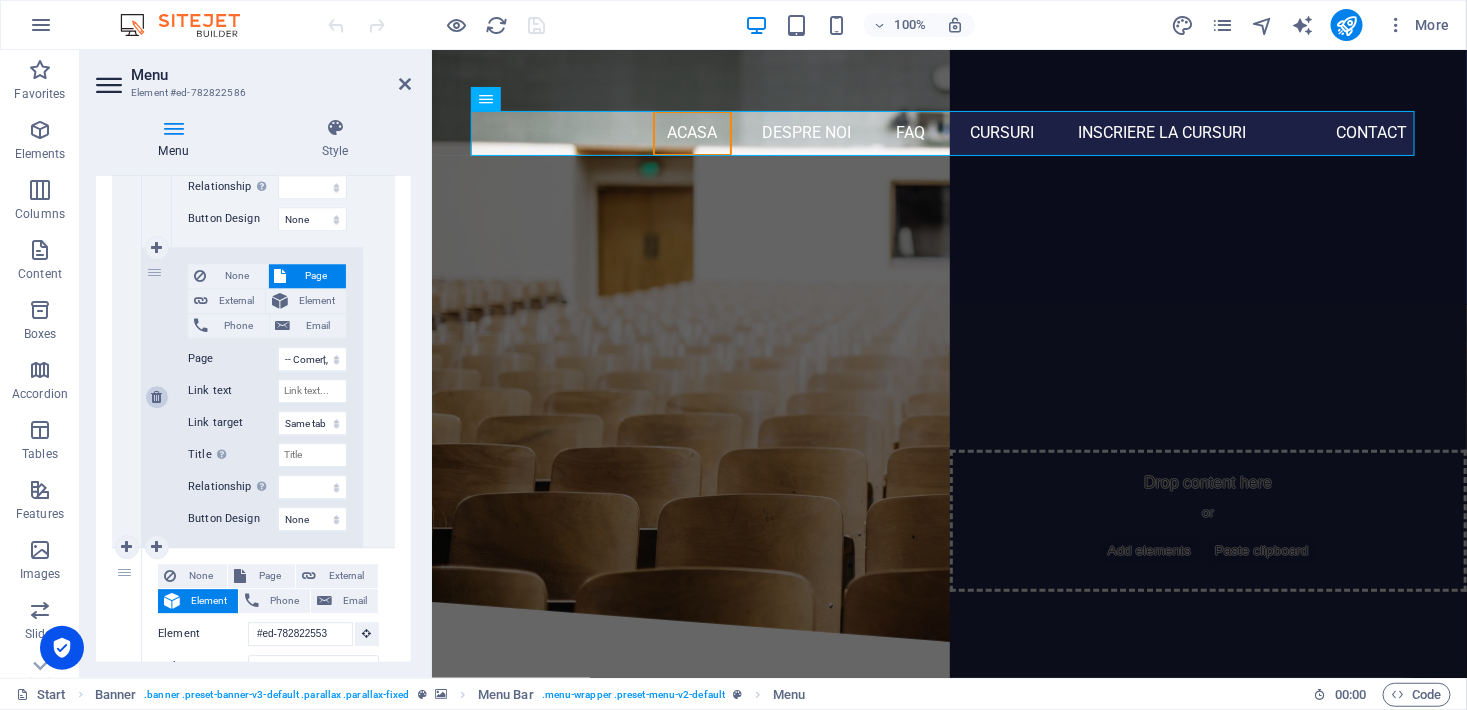 click at bounding box center [156, 397] 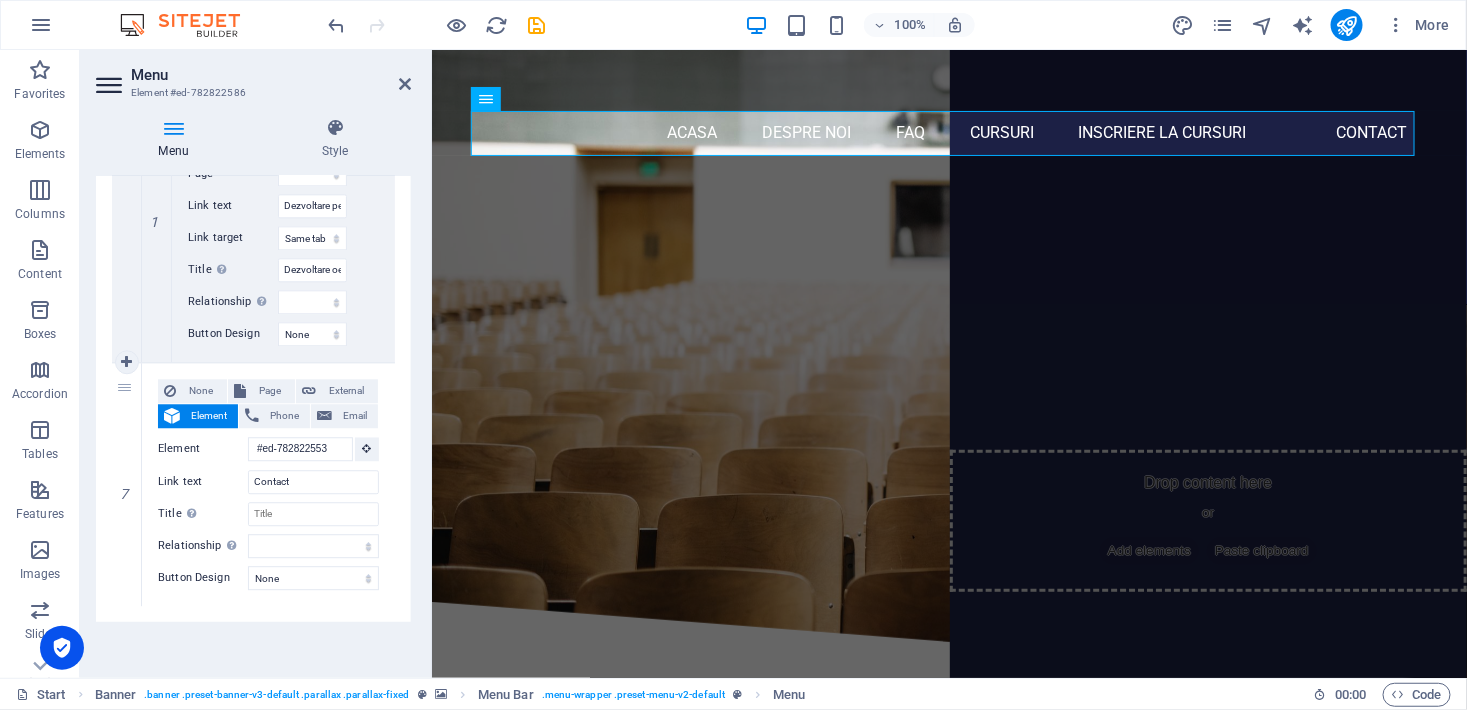 scroll, scrollTop: 1613, scrollLeft: 0, axis: vertical 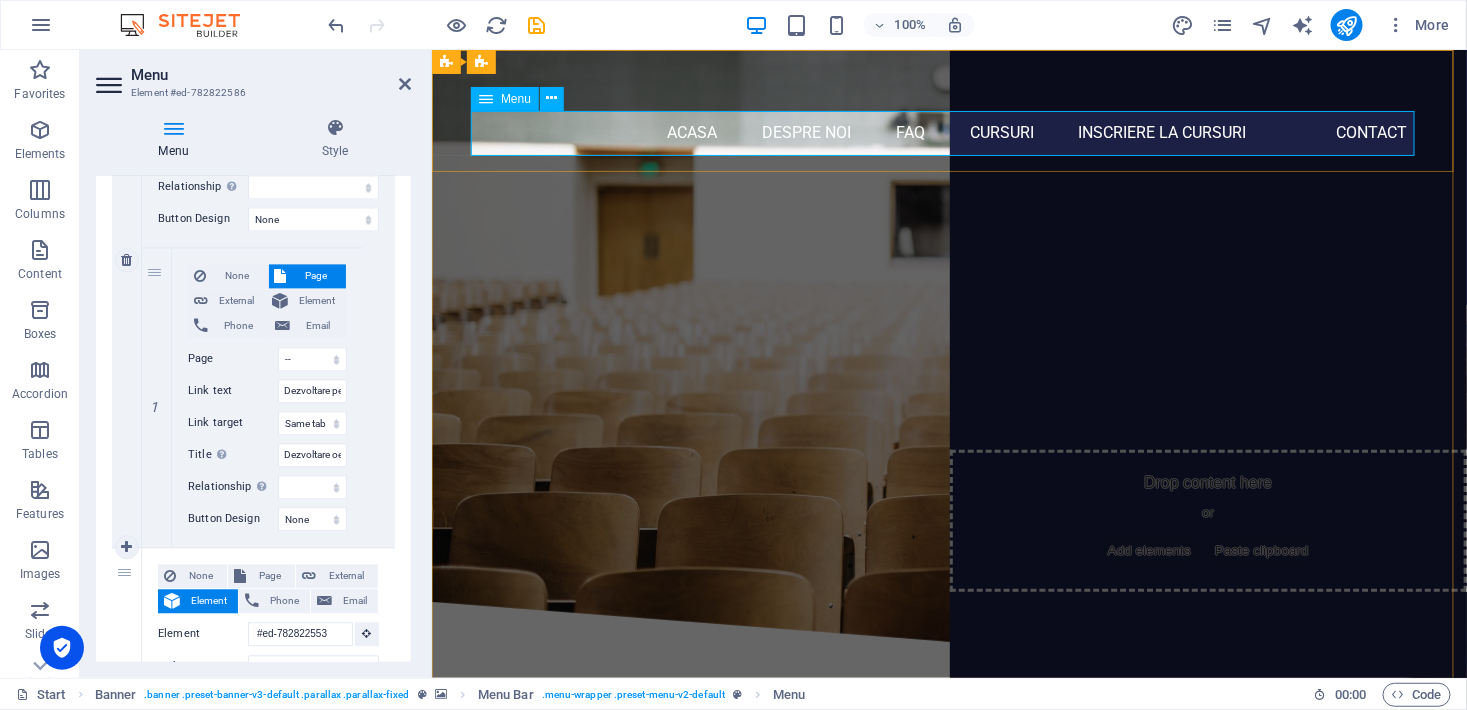 click on "Acasa Despre noi FAQ Cursuri Inscriere la cursuri Dezvoltare personală și soft skills Contact" at bounding box center [949, 132] 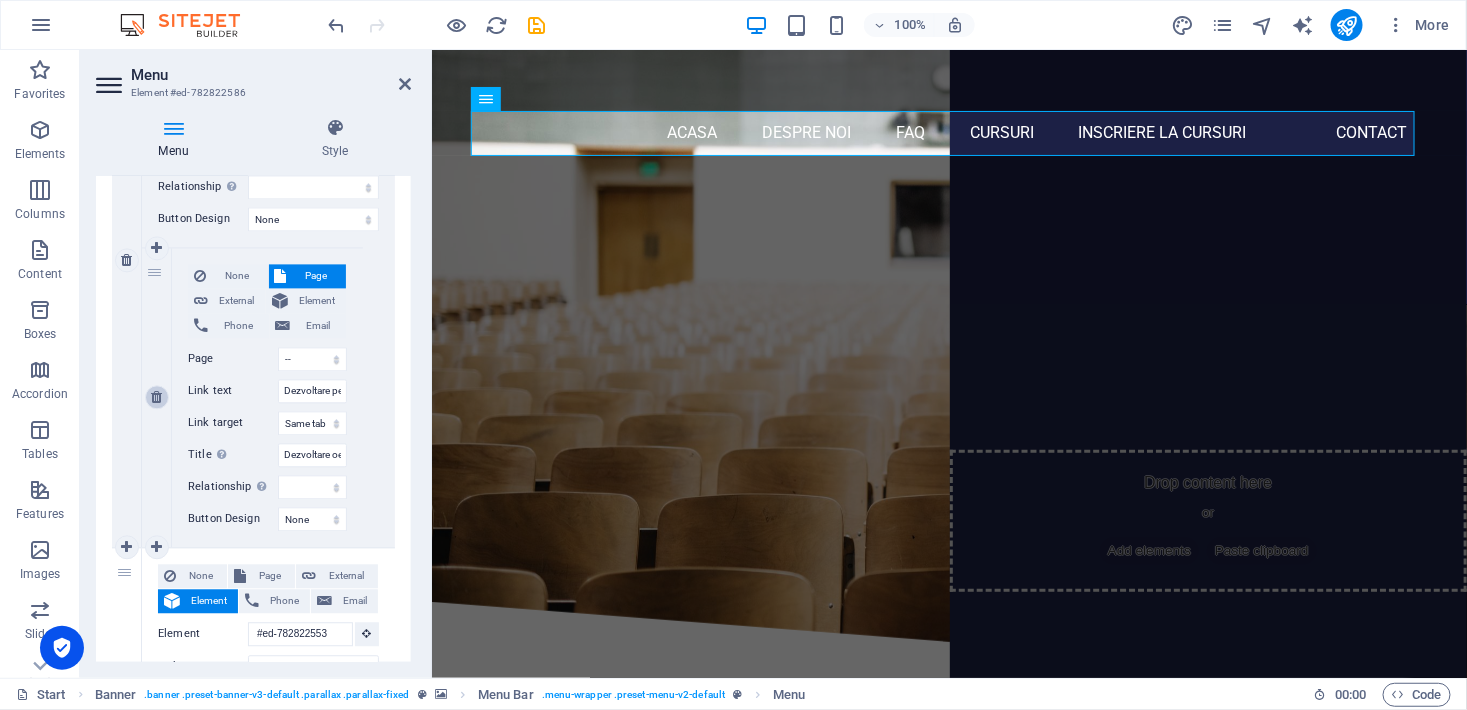 click at bounding box center [156, 397] 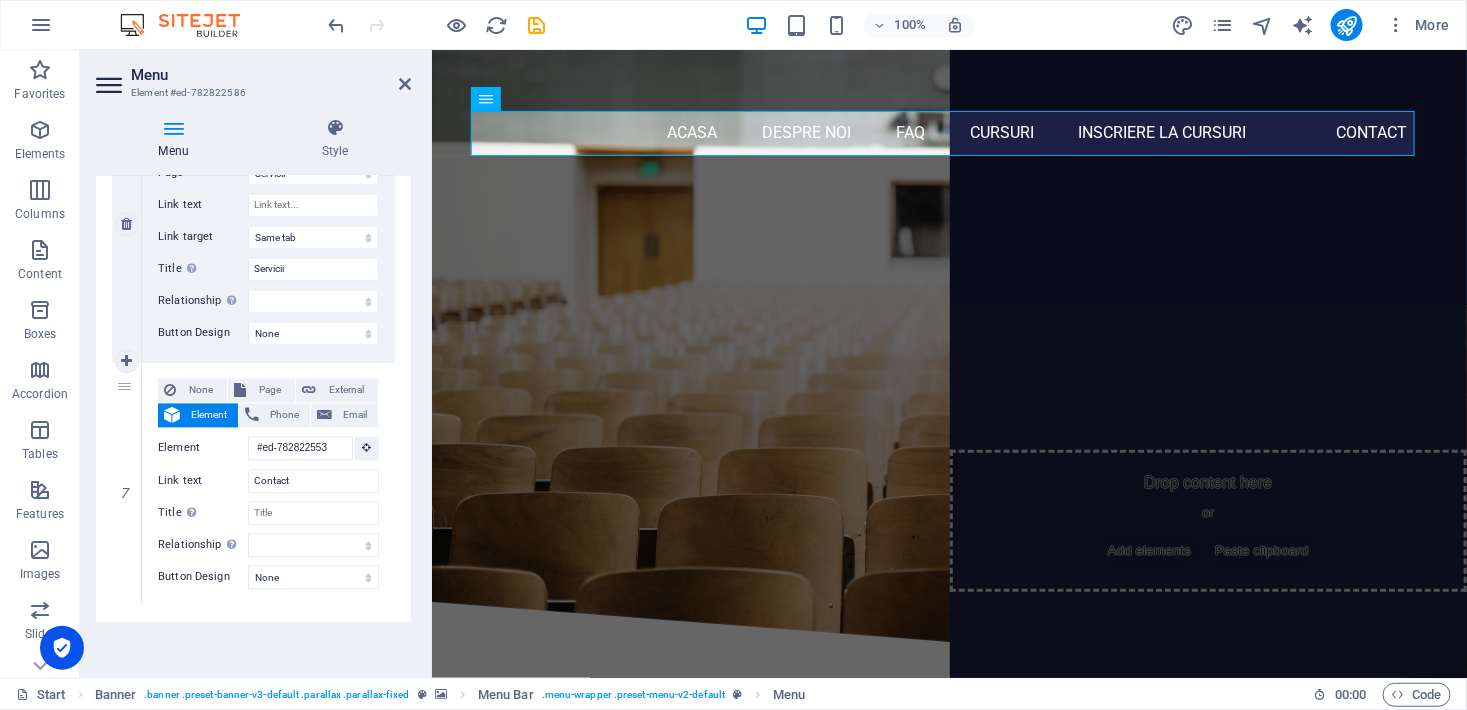 scroll, scrollTop: 1313, scrollLeft: 0, axis: vertical 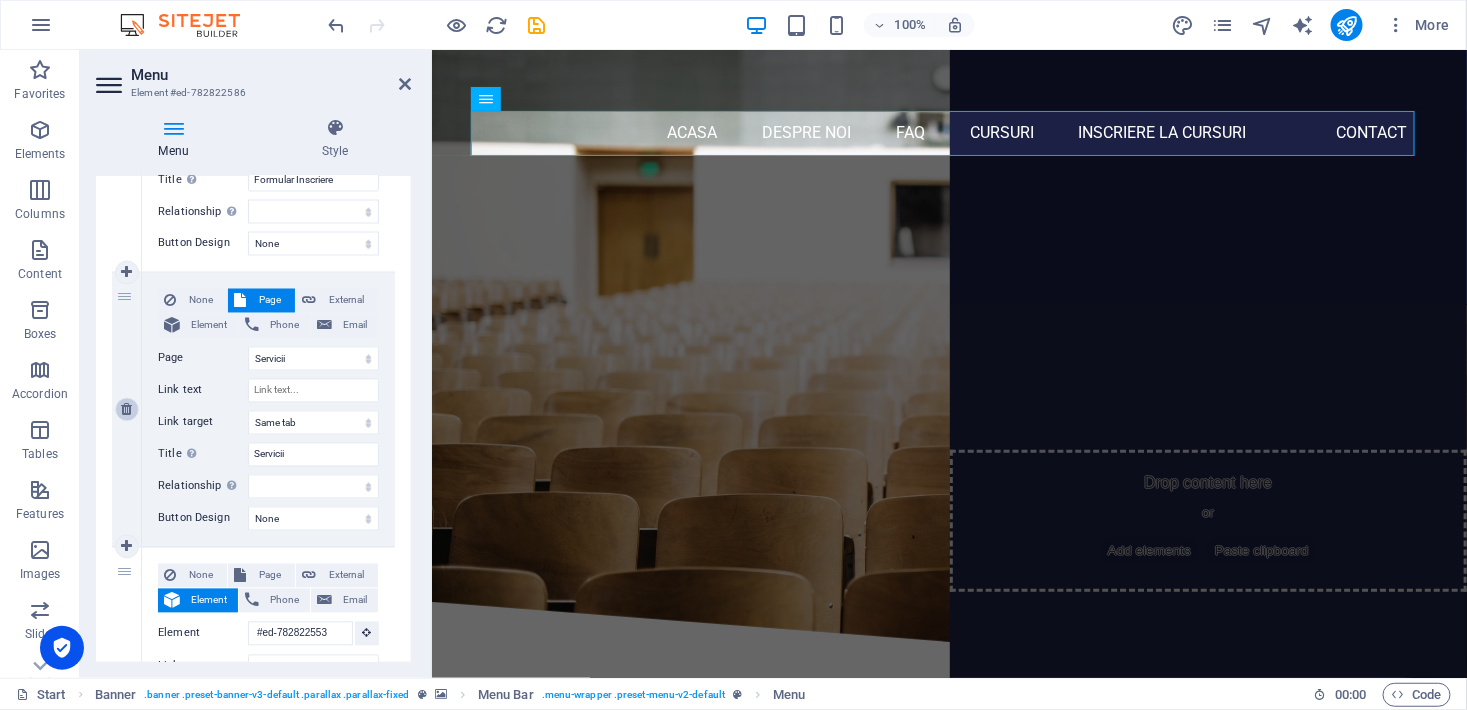 click at bounding box center [126, 410] 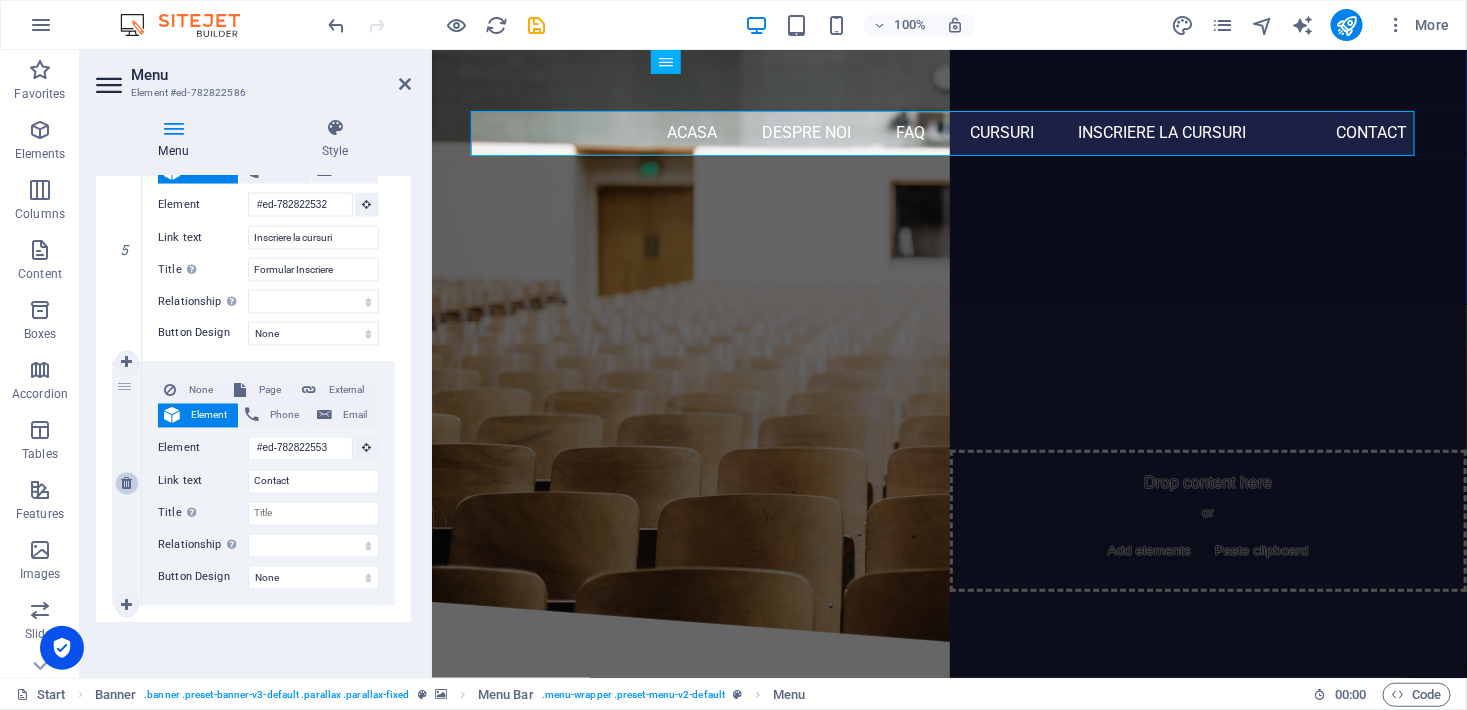 scroll, scrollTop: 1221, scrollLeft: 0, axis: vertical 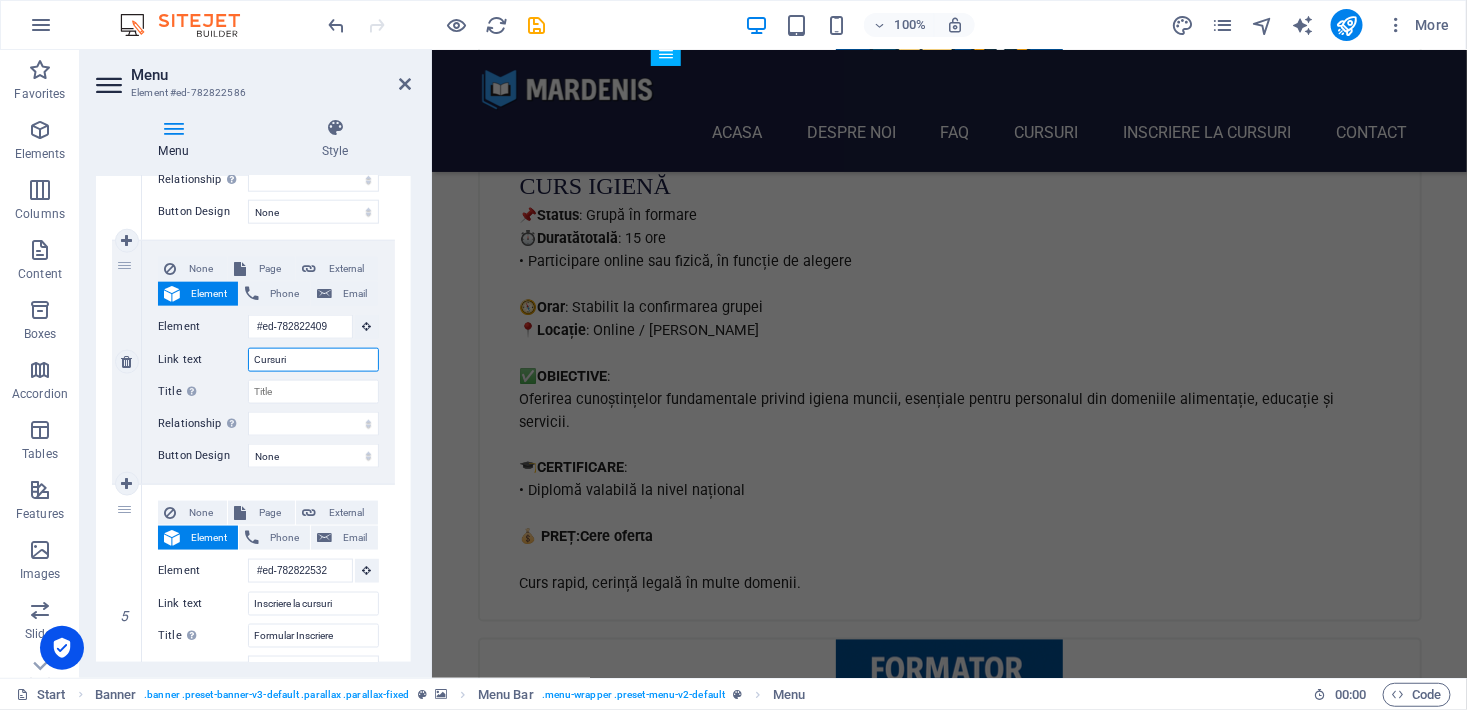 click on "Cursuri" at bounding box center (313, 360) 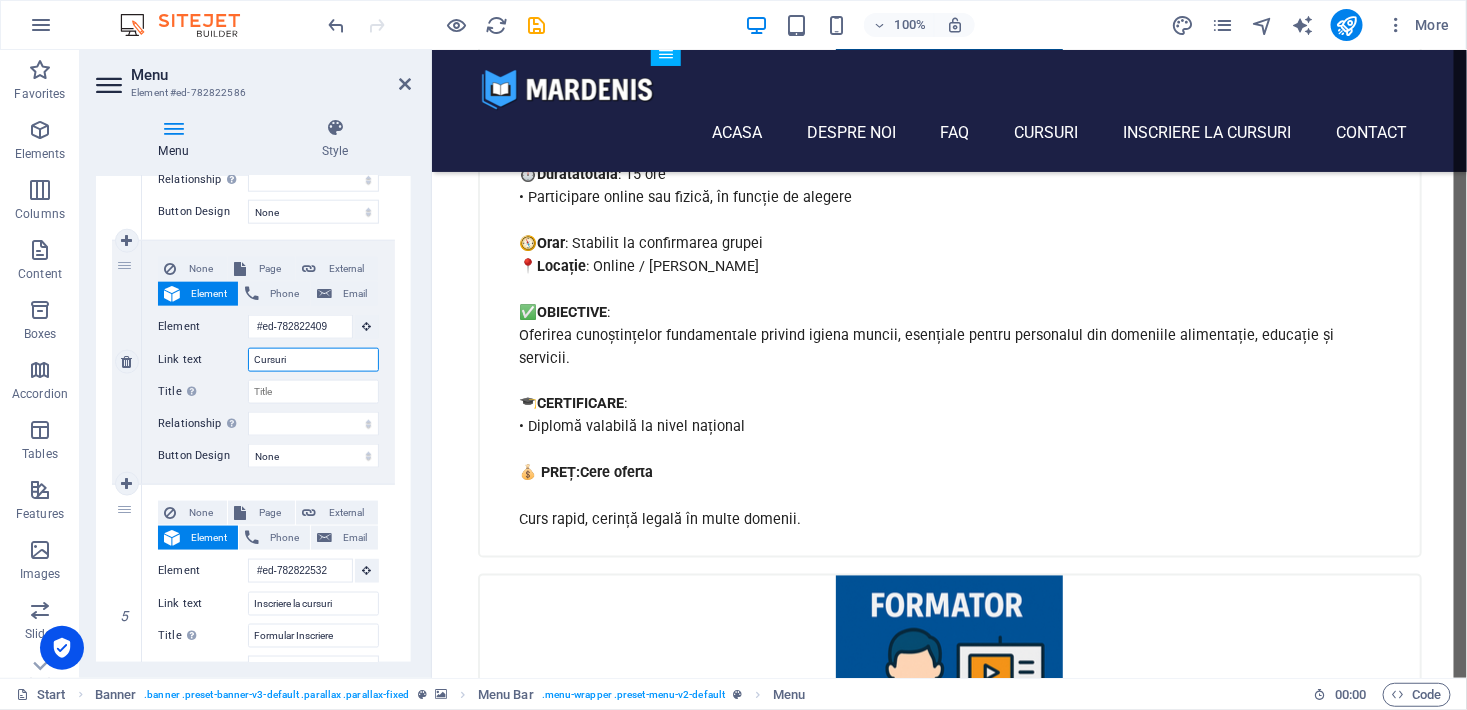scroll, scrollTop: 922, scrollLeft: 0, axis: vertical 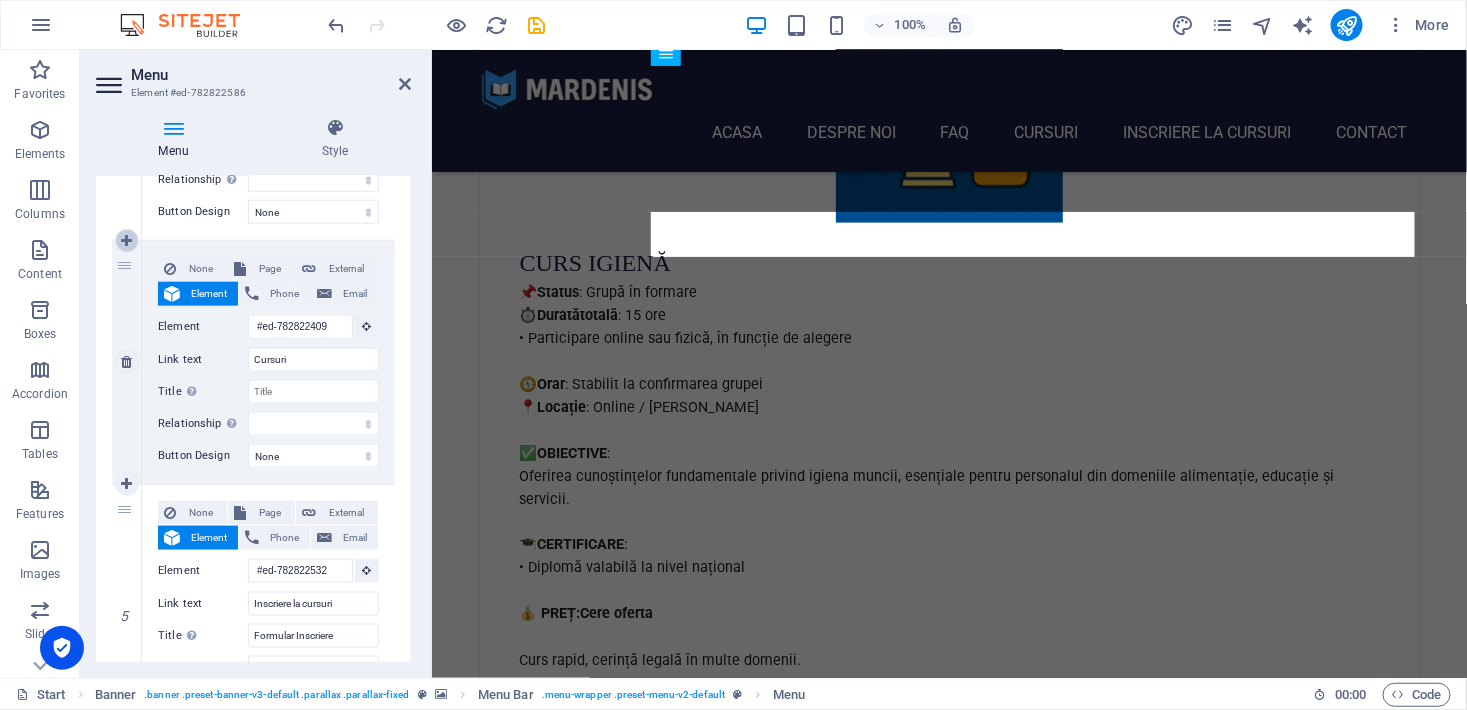 click at bounding box center [126, 241] 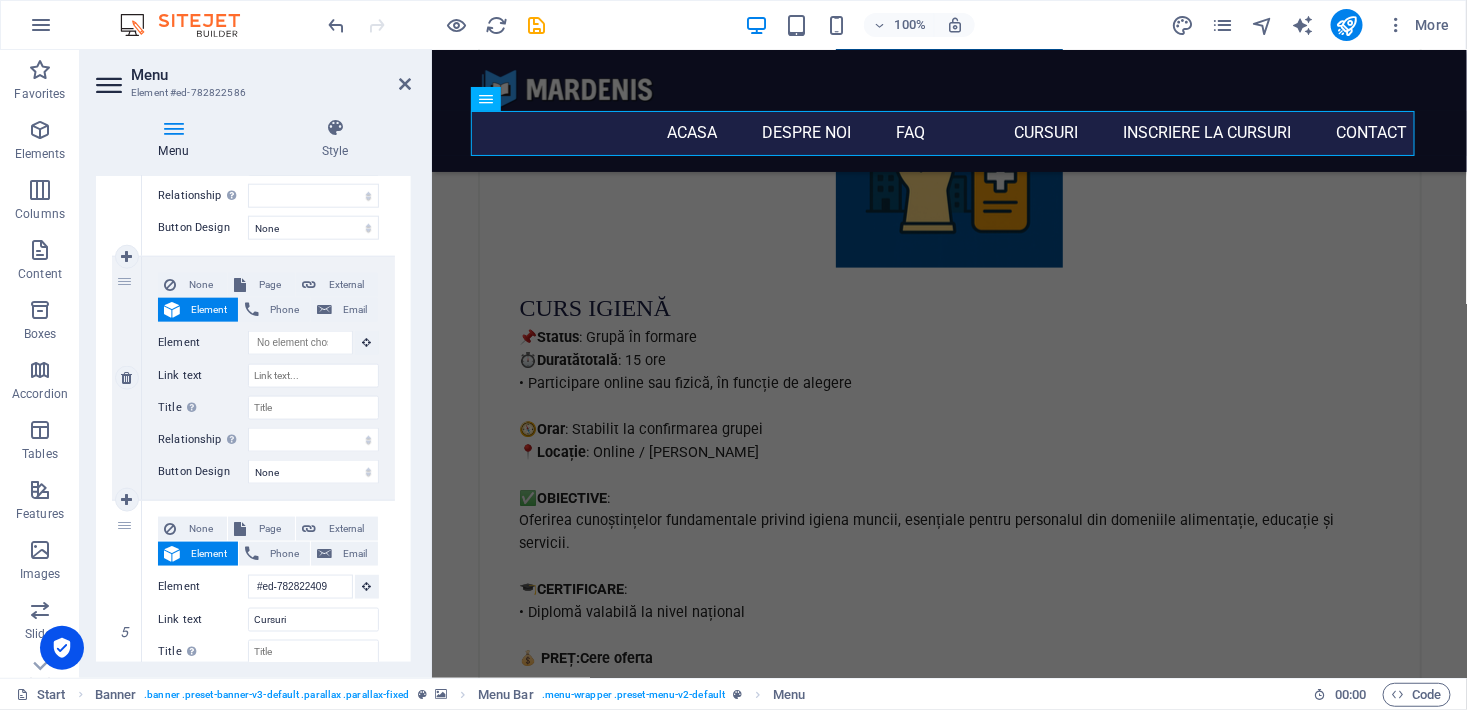 scroll, scrollTop: 857, scrollLeft: 0, axis: vertical 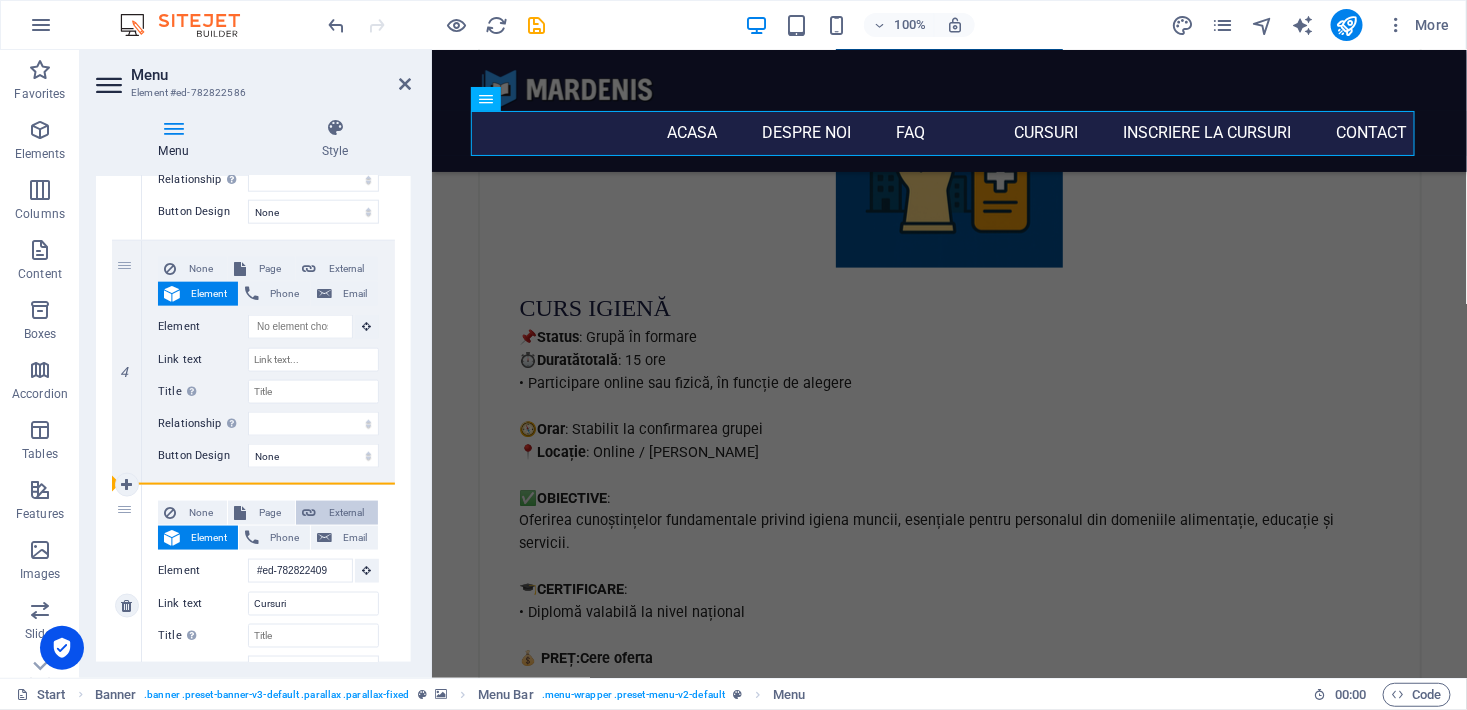 drag, startPoint x: 127, startPoint y: 268, endPoint x: 370, endPoint y: 521, distance: 350.79623 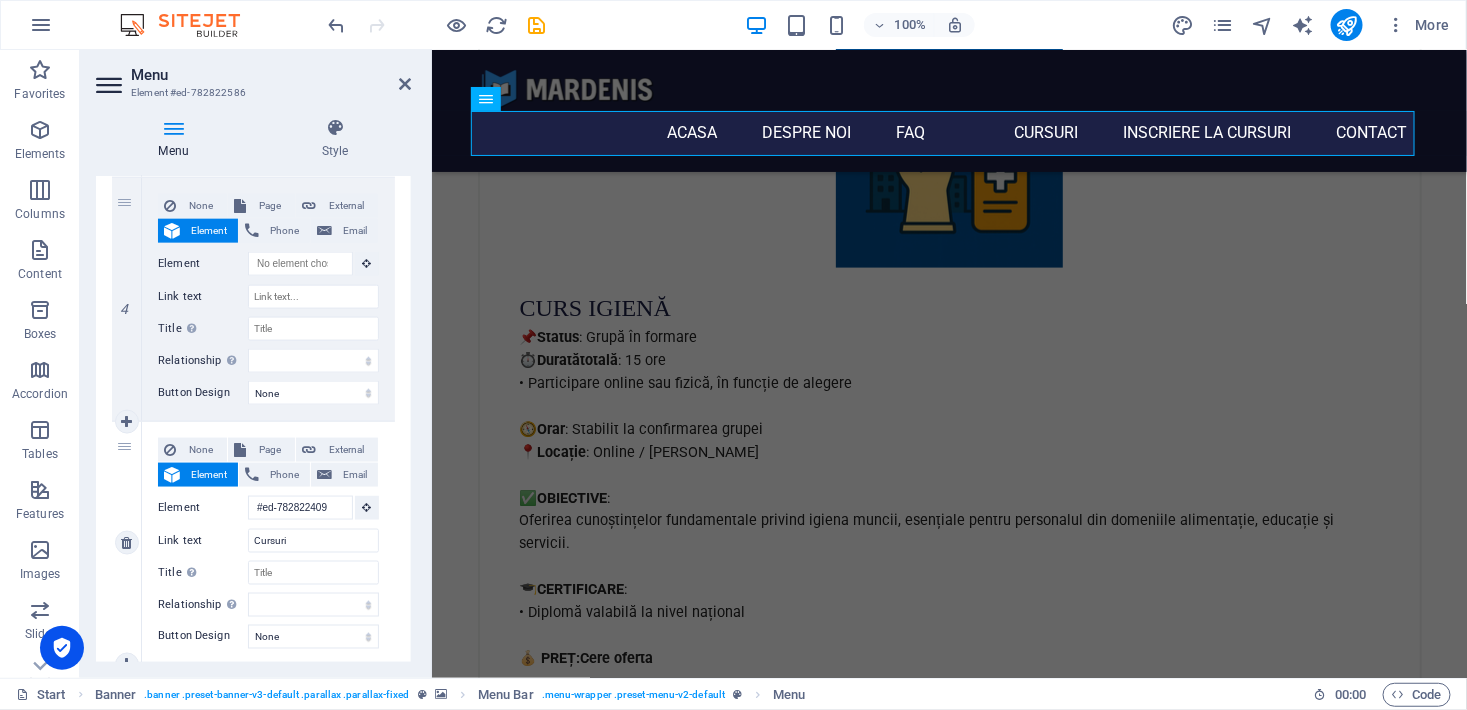 scroll, scrollTop: 948, scrollLeft: 0, axis: vertical 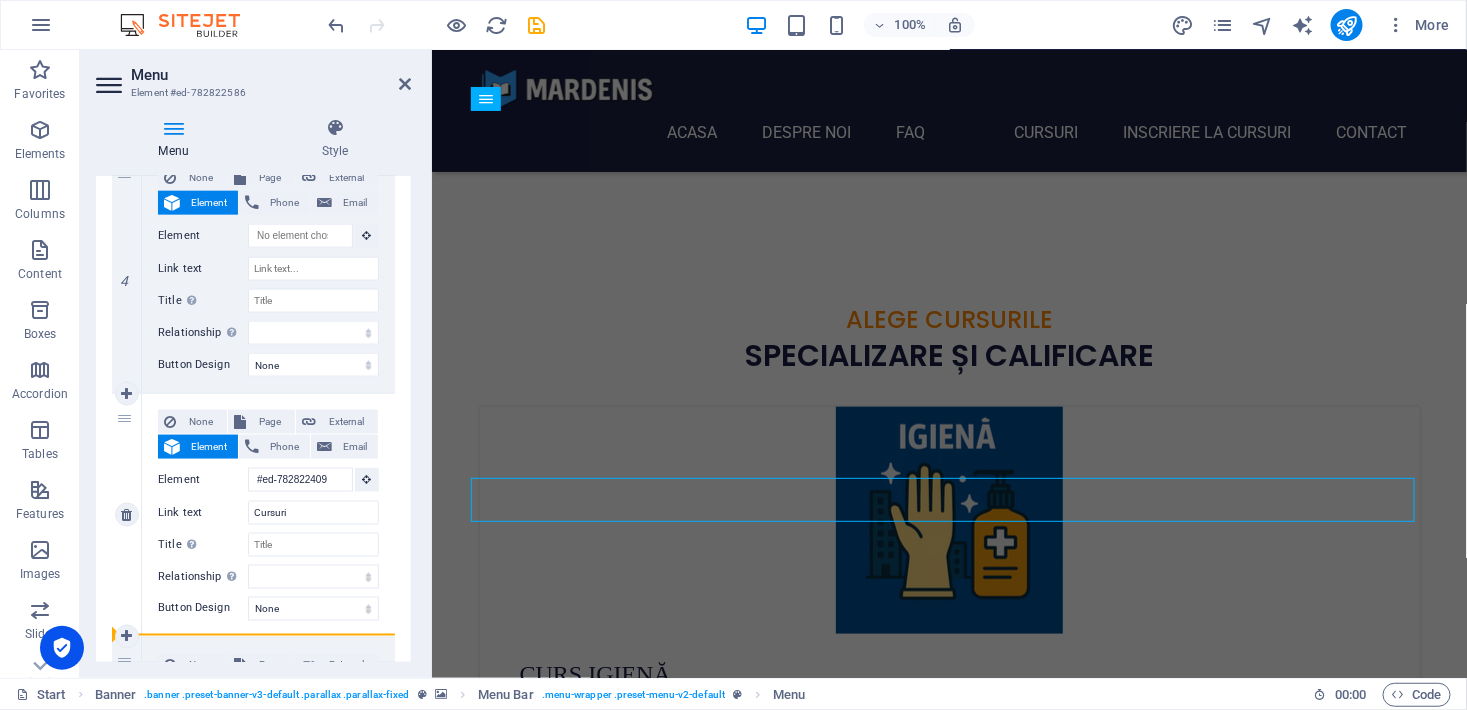 drag, startPoint x: 122, startPoint y: 230, endPoint x: 140, endPoint y: 544, distance: 314.5155 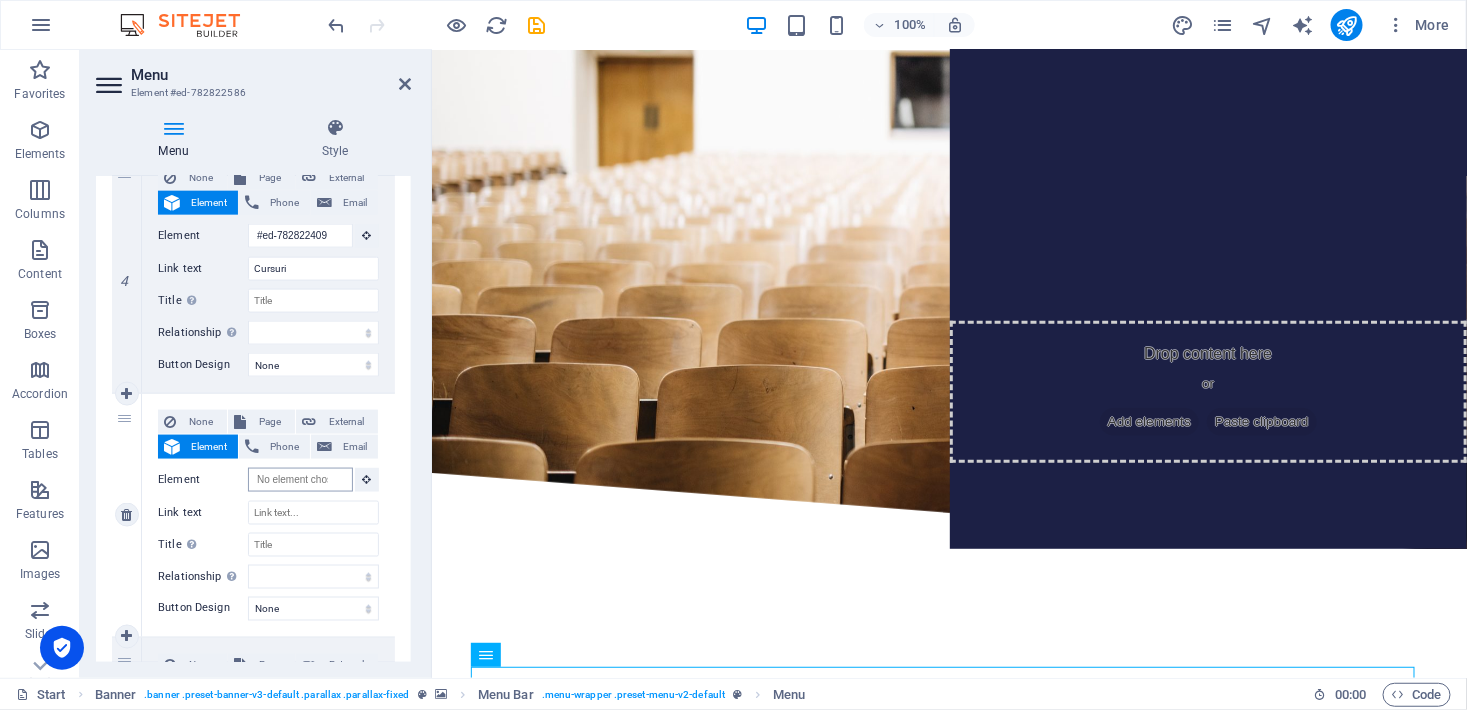 scroll, scrollTop: 0, scrollLeft: 0, axis: both 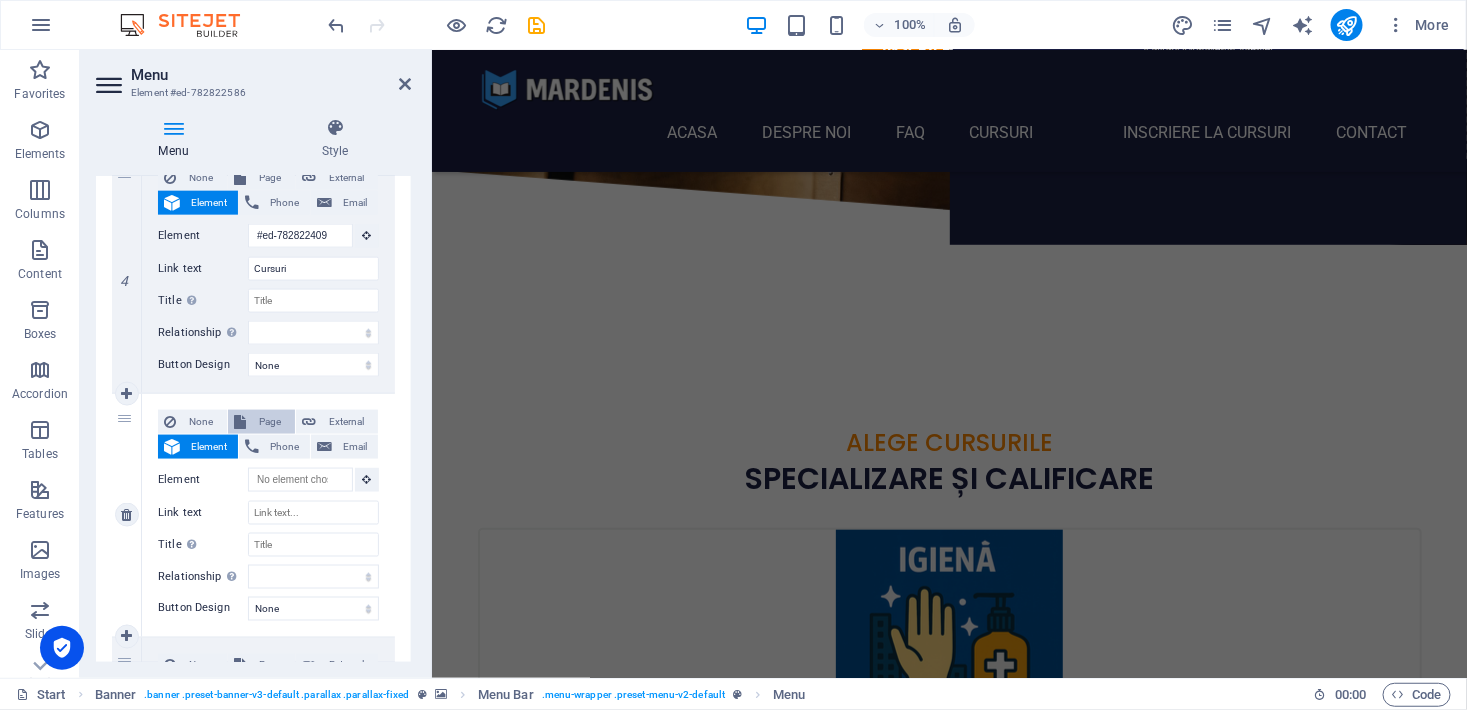 click on "Page" at bounding box center (270, 422) 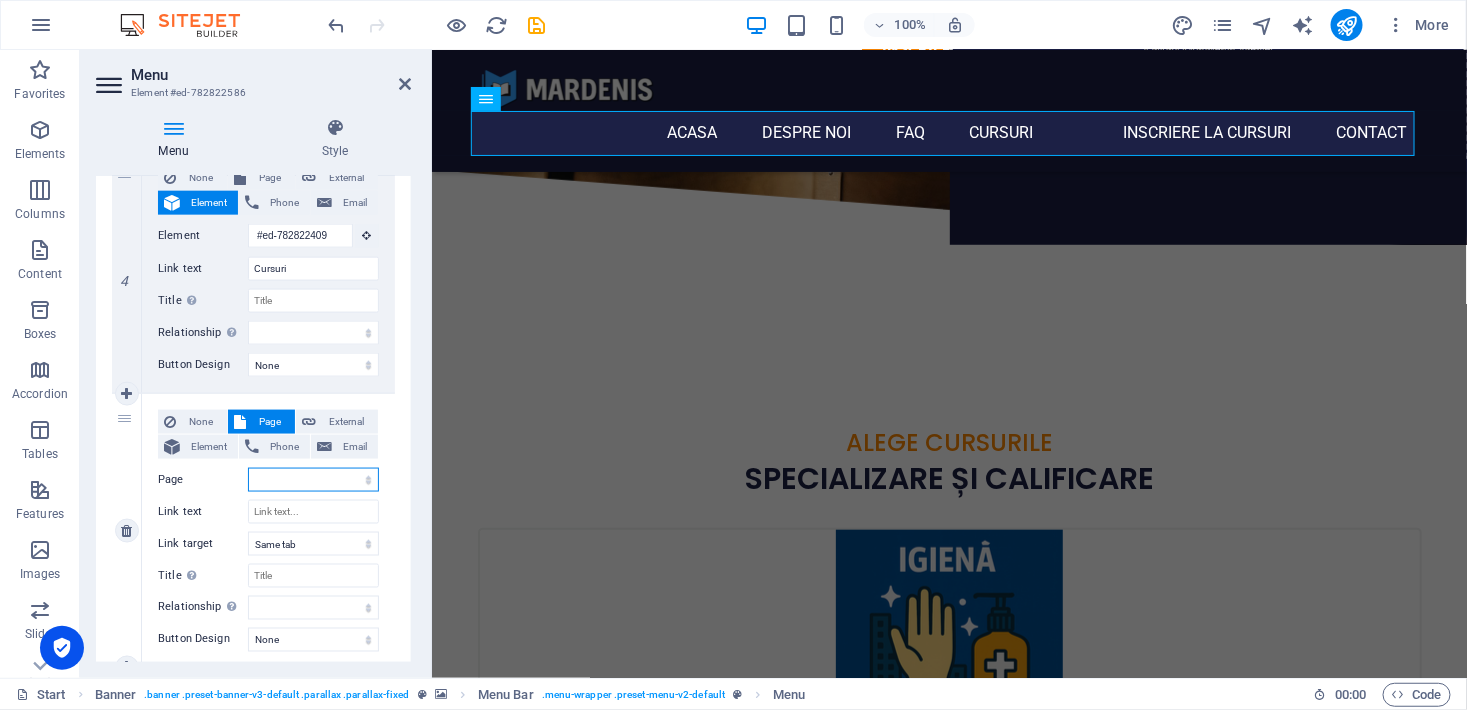 click on "Start Subpage Legal notice Privacy Servicii -- Dezvoltare personală și soft skills --  Comerț, vânzări și antreprenoriat -- Tehnic și industrial -- Opțional – Categorii auxiliare -- Formare profesională generală -- -Sănătate, Siguranță și Mediu" at bounding box center [313, 480] 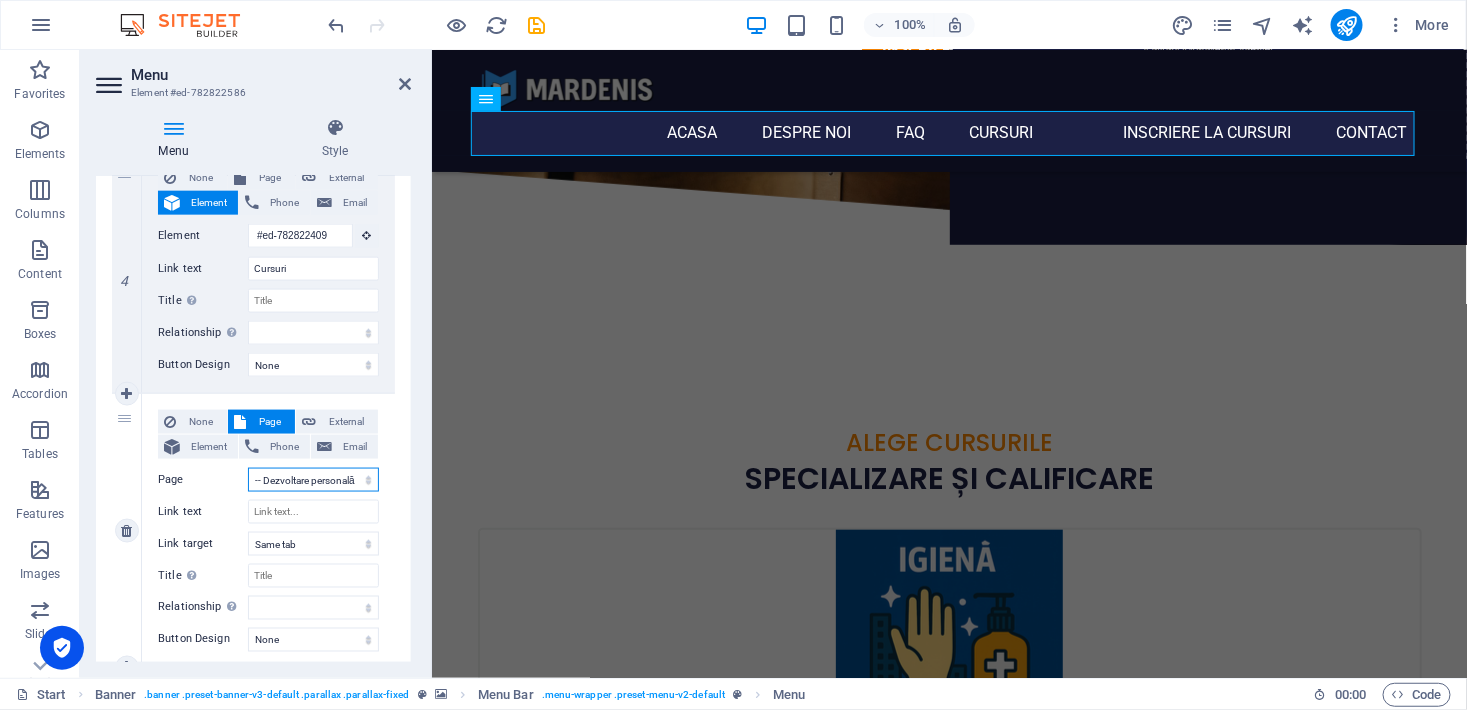 click on "Start Subpage Legal notice Privacy Servicii -- Dezvoltare personală și soft skills --  Comerț, vânzări și antreprenoriat -- Tehnic și industrial -- Opțional – Categorii auxiliare -- Formare profesională generală -- -Sănătate, Siguranță și Mediu" at bounding box center [313, 480] 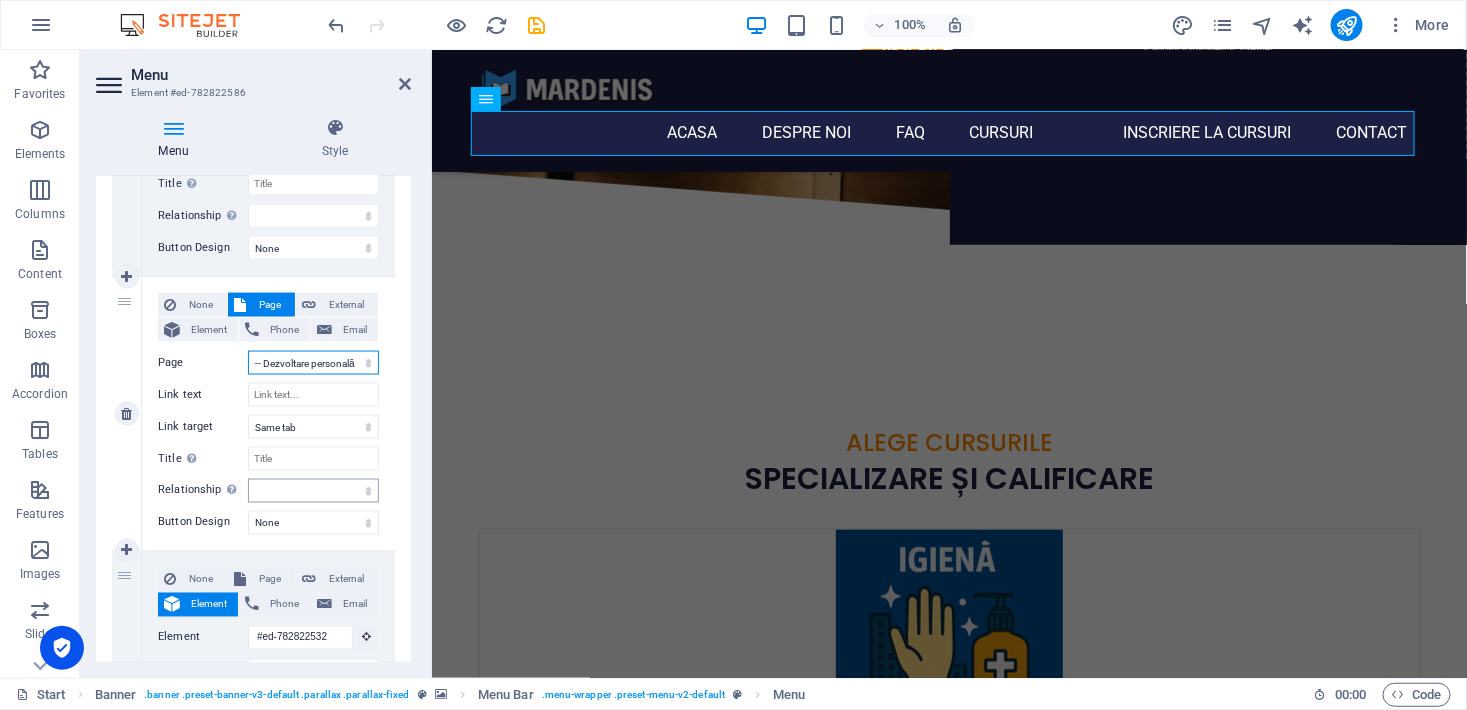 scroll, scrollTop: 1039, scrollLeft: 0, axis: vertical 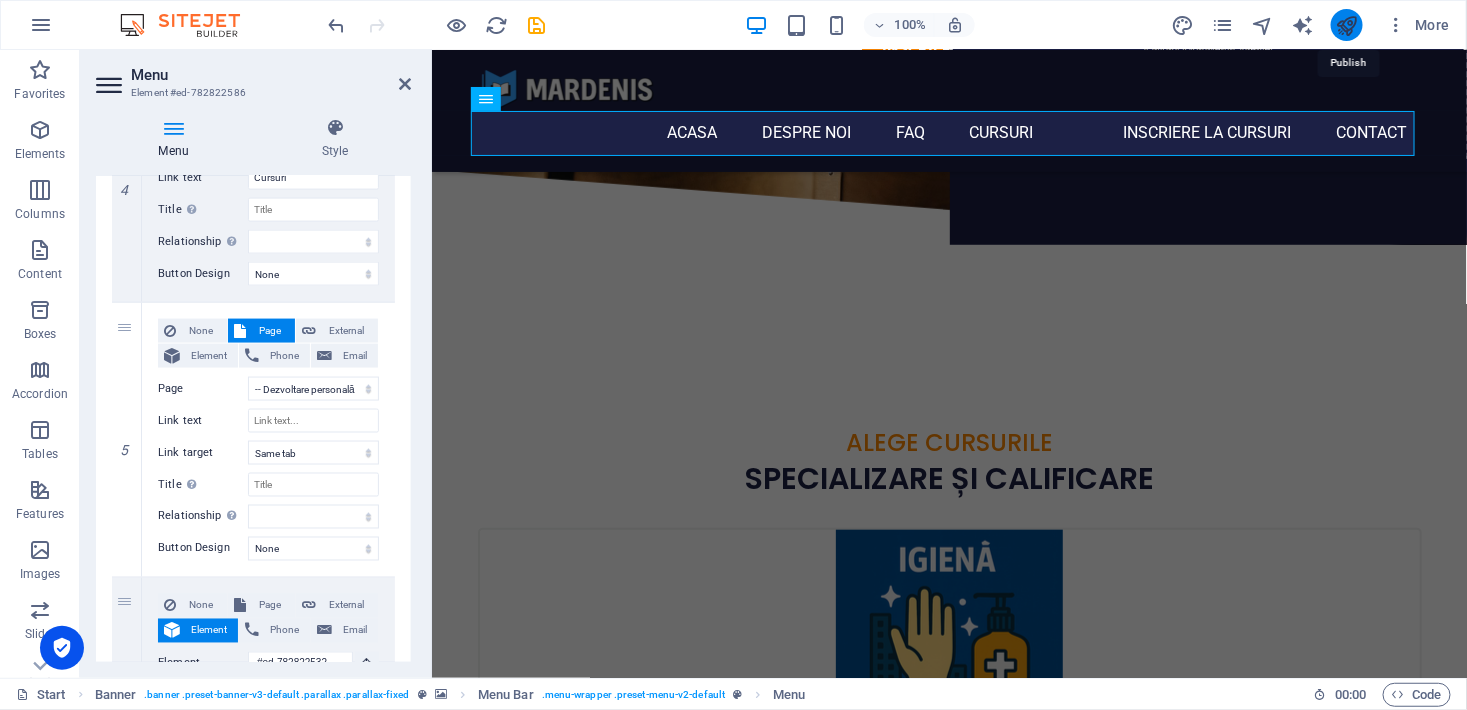 click at bounding box center (1346, 25) 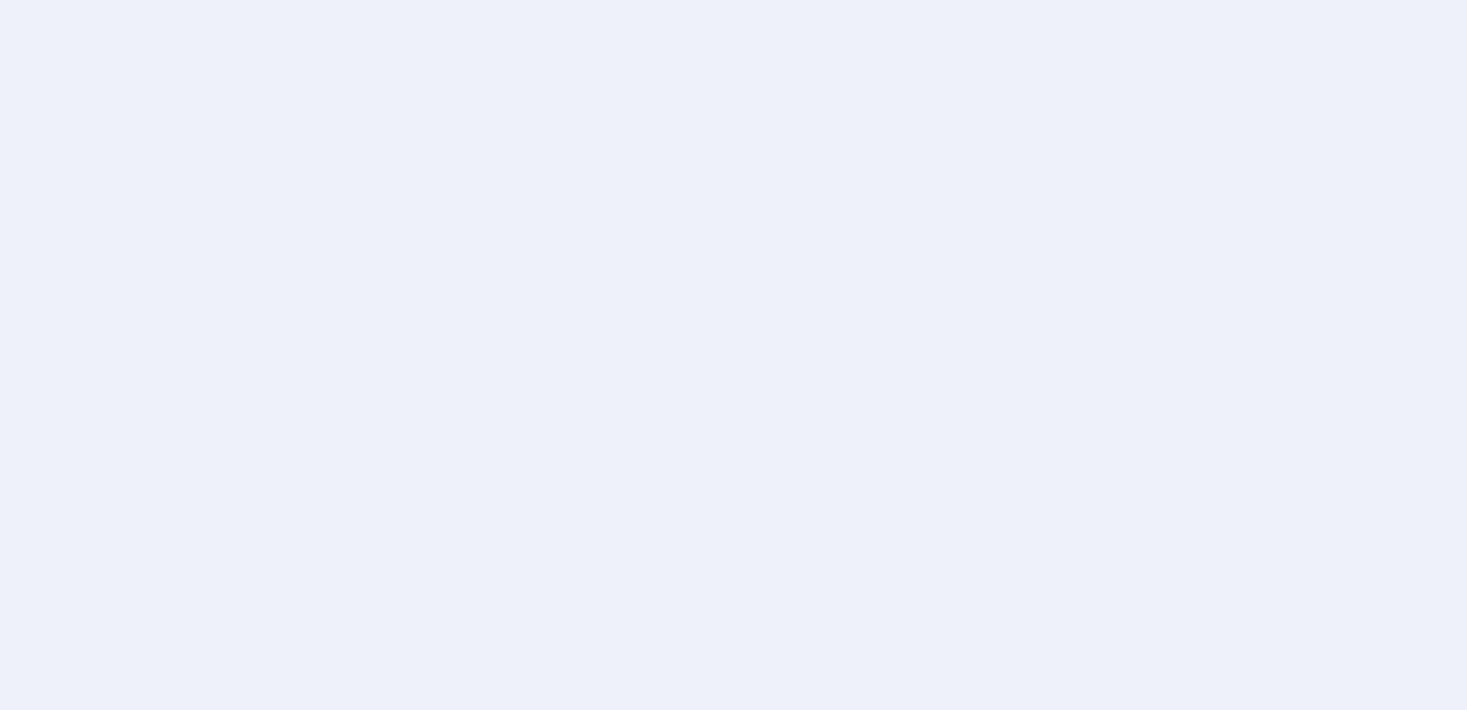 scroll, scrollTop: 0, scrollLeft: 0, axis: both 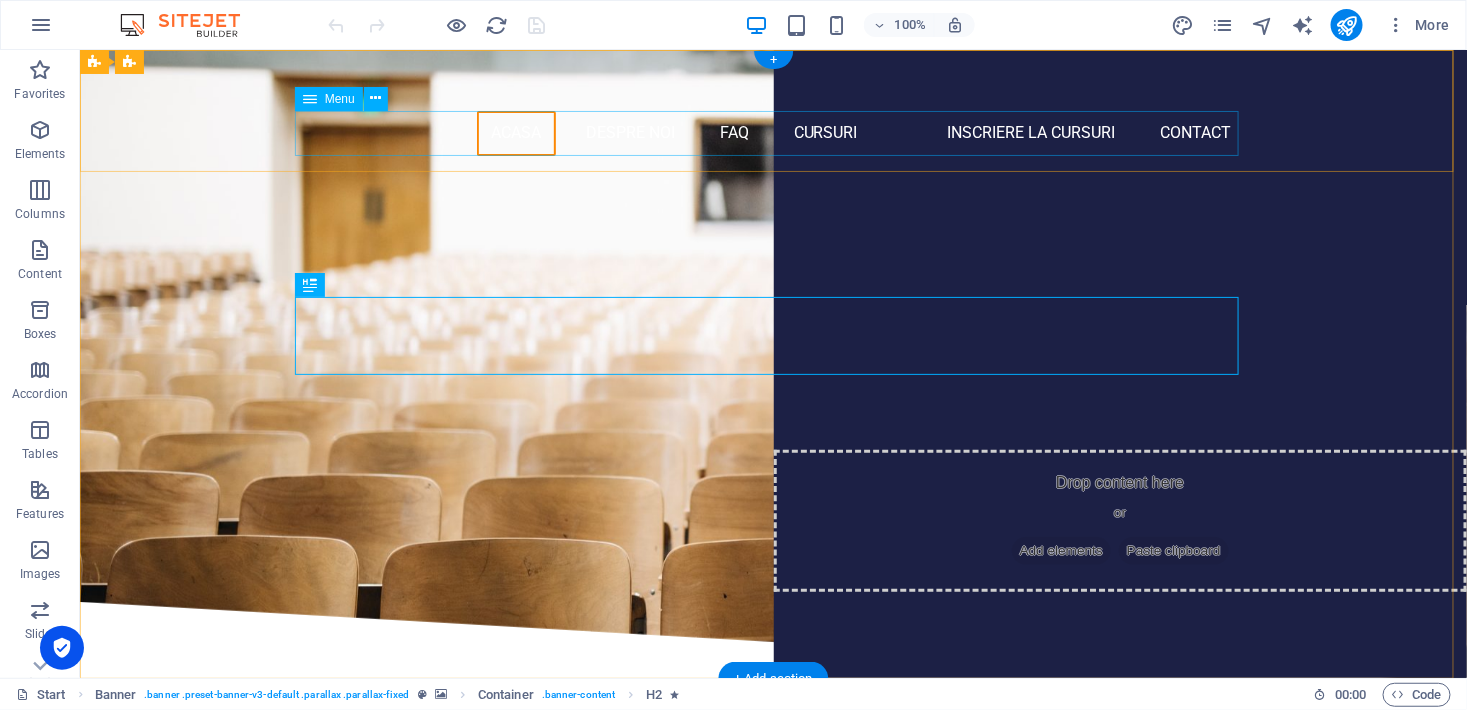 click on "Acasa Despre noi FAQ Cursuri Inscriere la cursuri Contact" at bounding box center [773, 132] 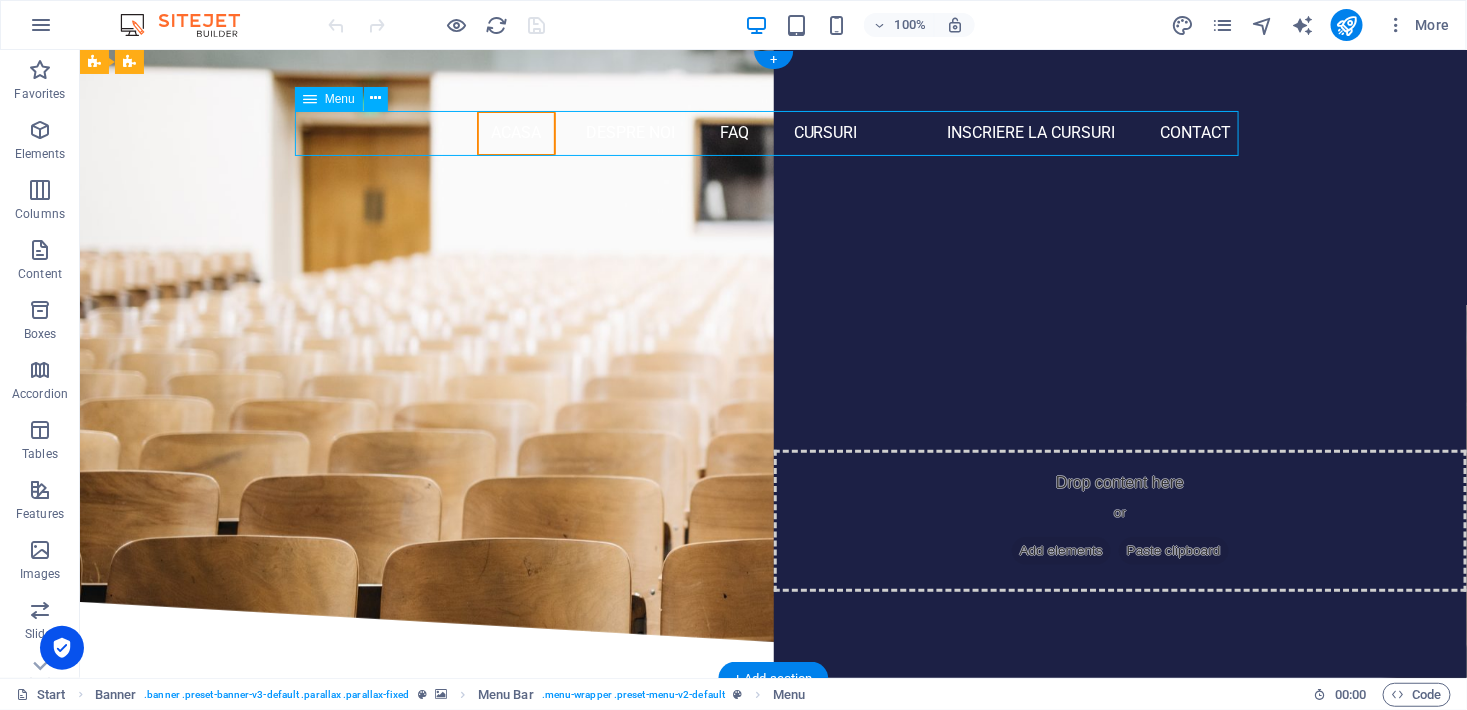 click on "Acasa Despre noi FAQ Cursuri Inscriere la cursuri Contact" at bounding box center [773, 132] 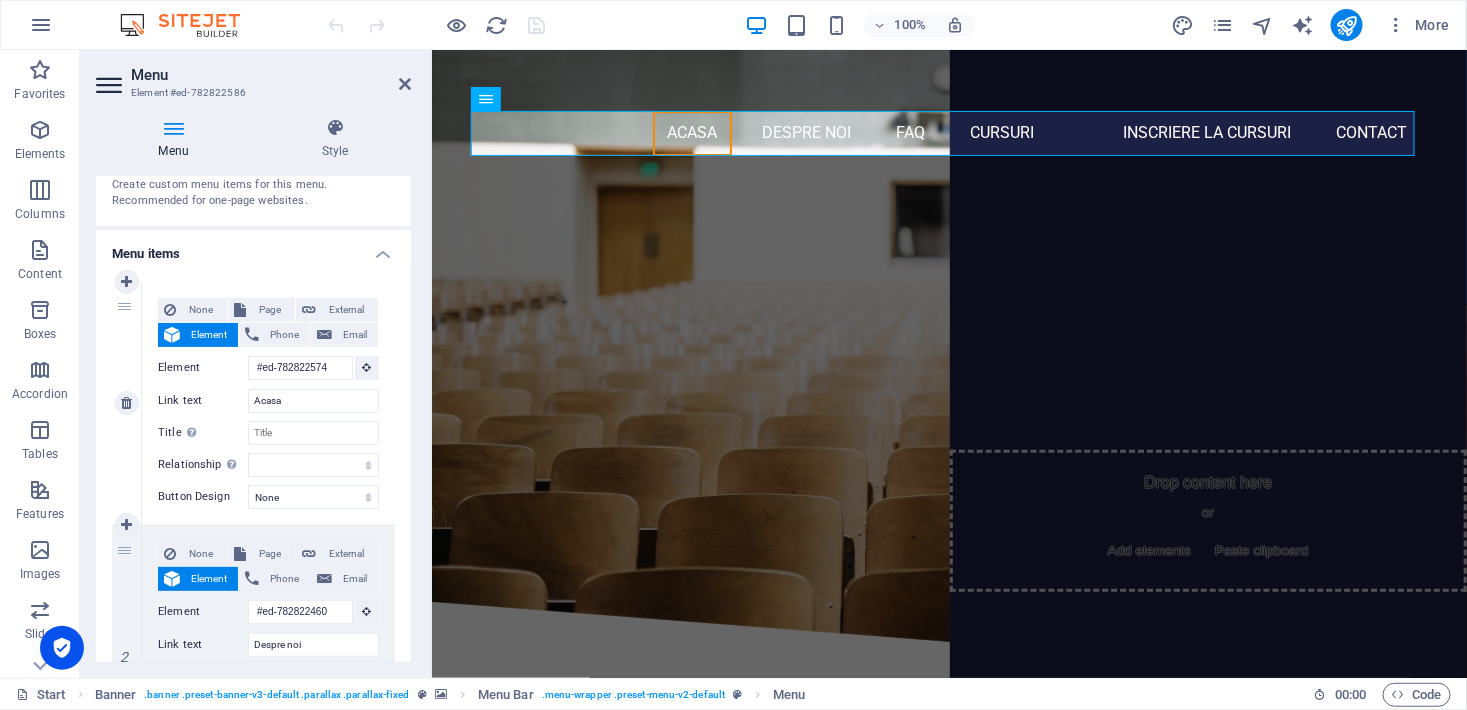 scroll, scrollTop: 272, scrollLeft: 0, axis: vertical 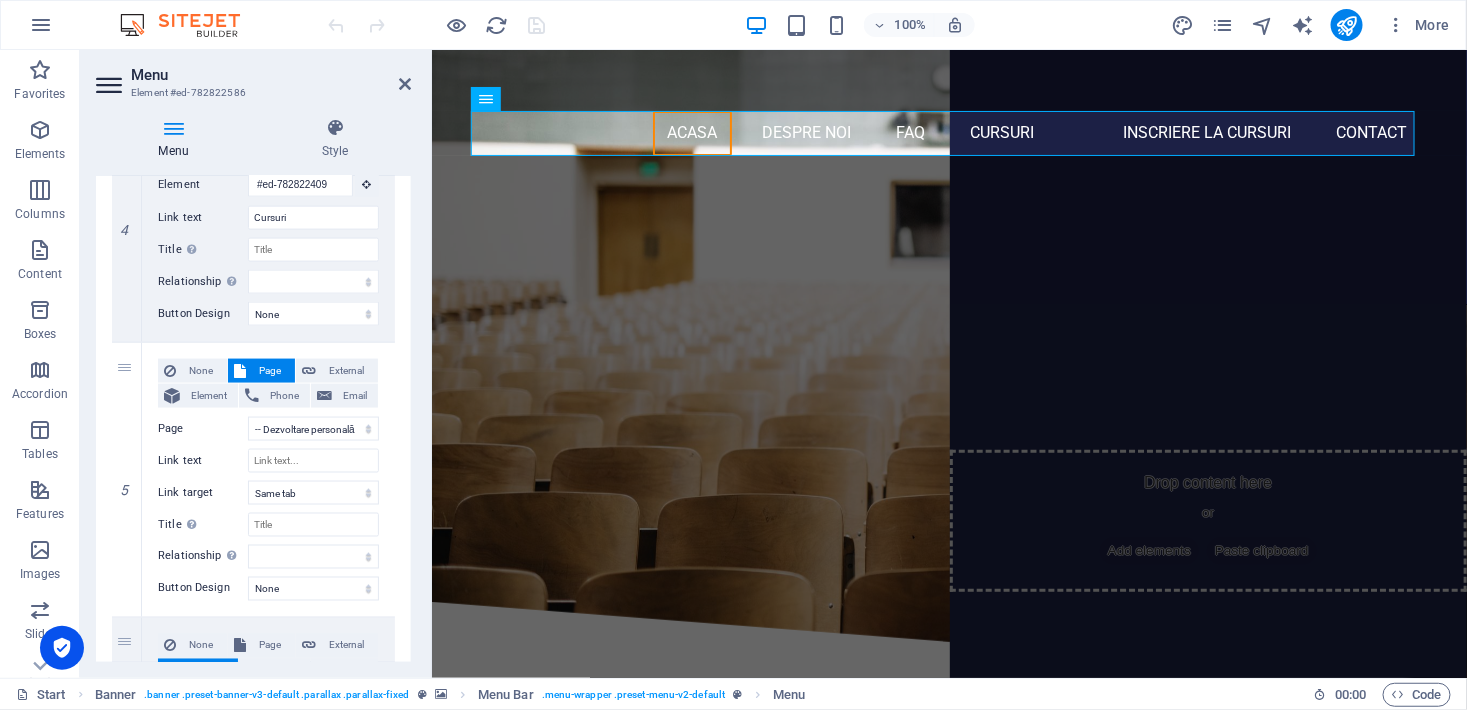 drag, startPoint x: 122, startPoint y: 370, endPoint x: 395, endPoint y: 218, distance: 312.4628 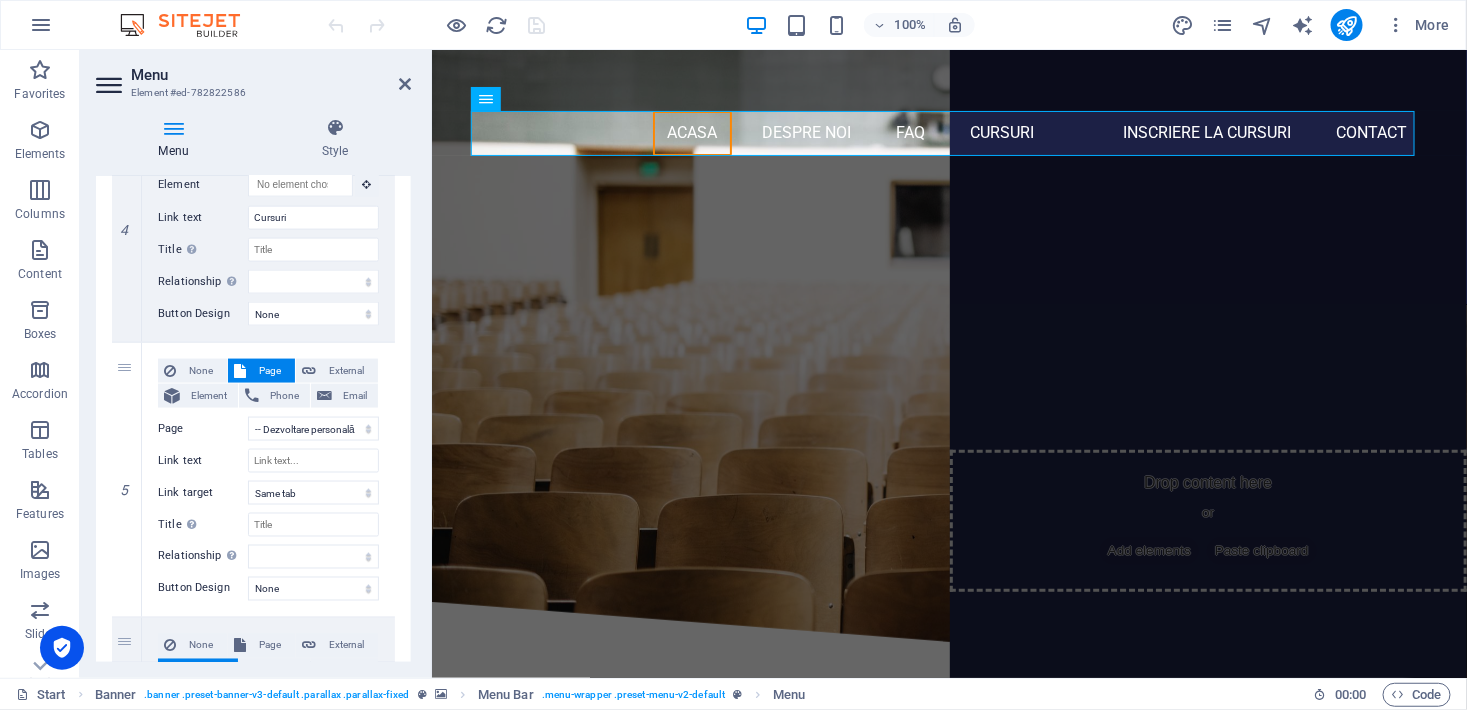 type 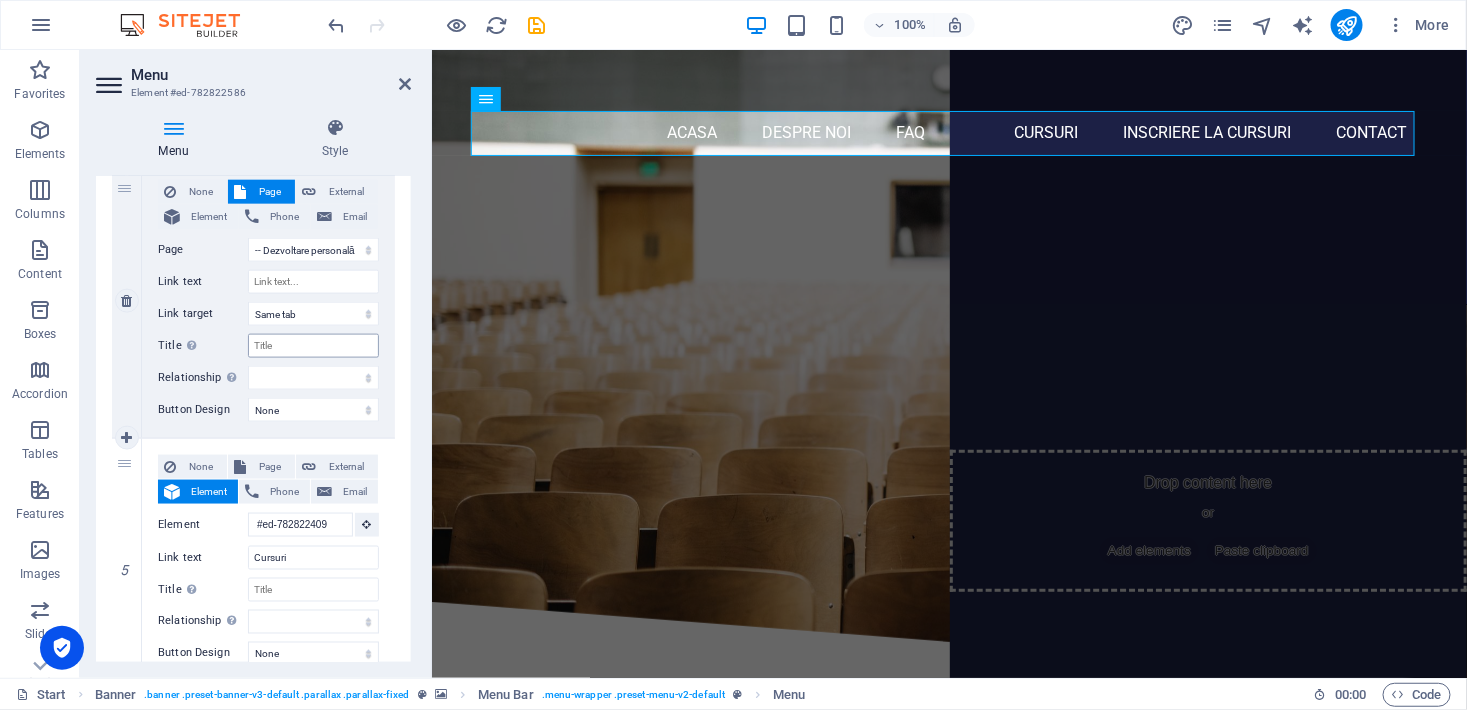 scroll, scrollTop: 909, scrollLeft: 0, axis: vertical 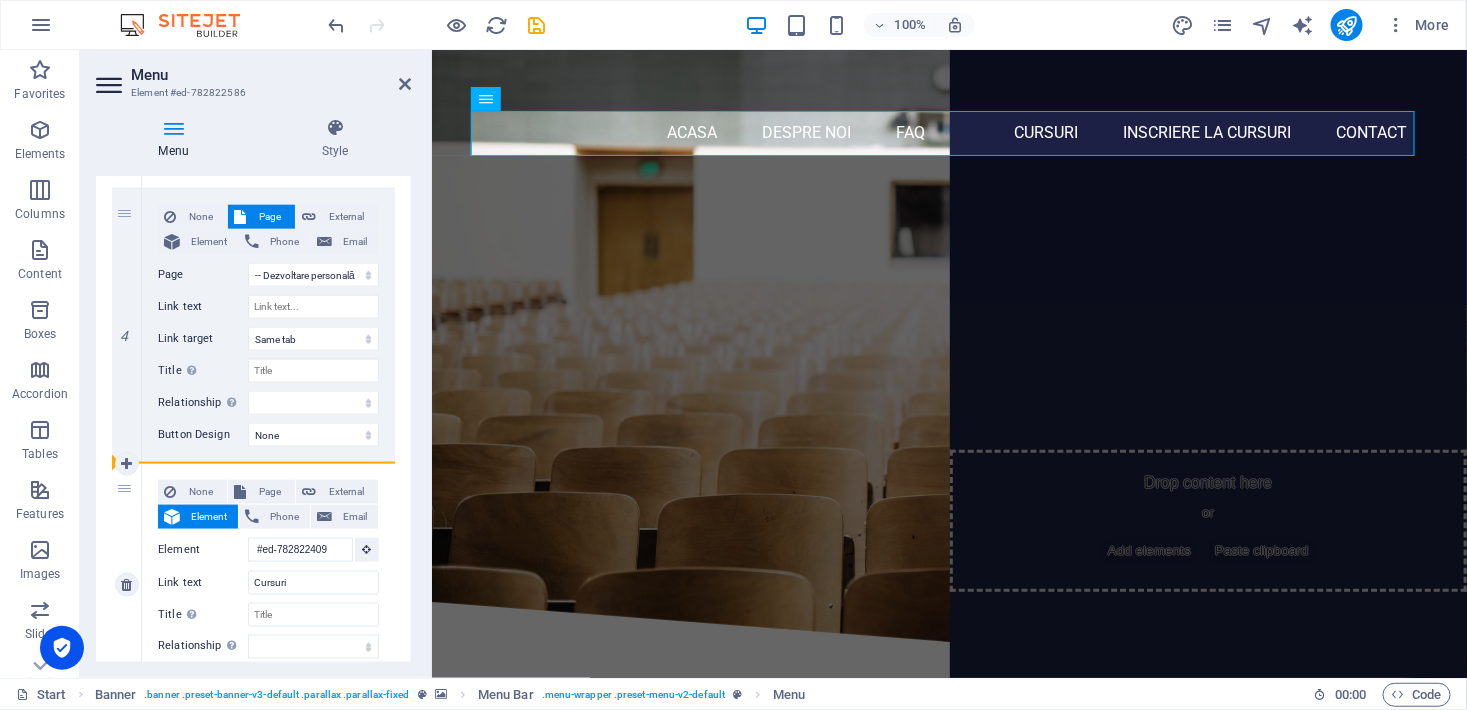 drag, startPoint x: 119, startPoint y: 212, endPoint x: 132, endPoint y: 492, distance: 280.30164 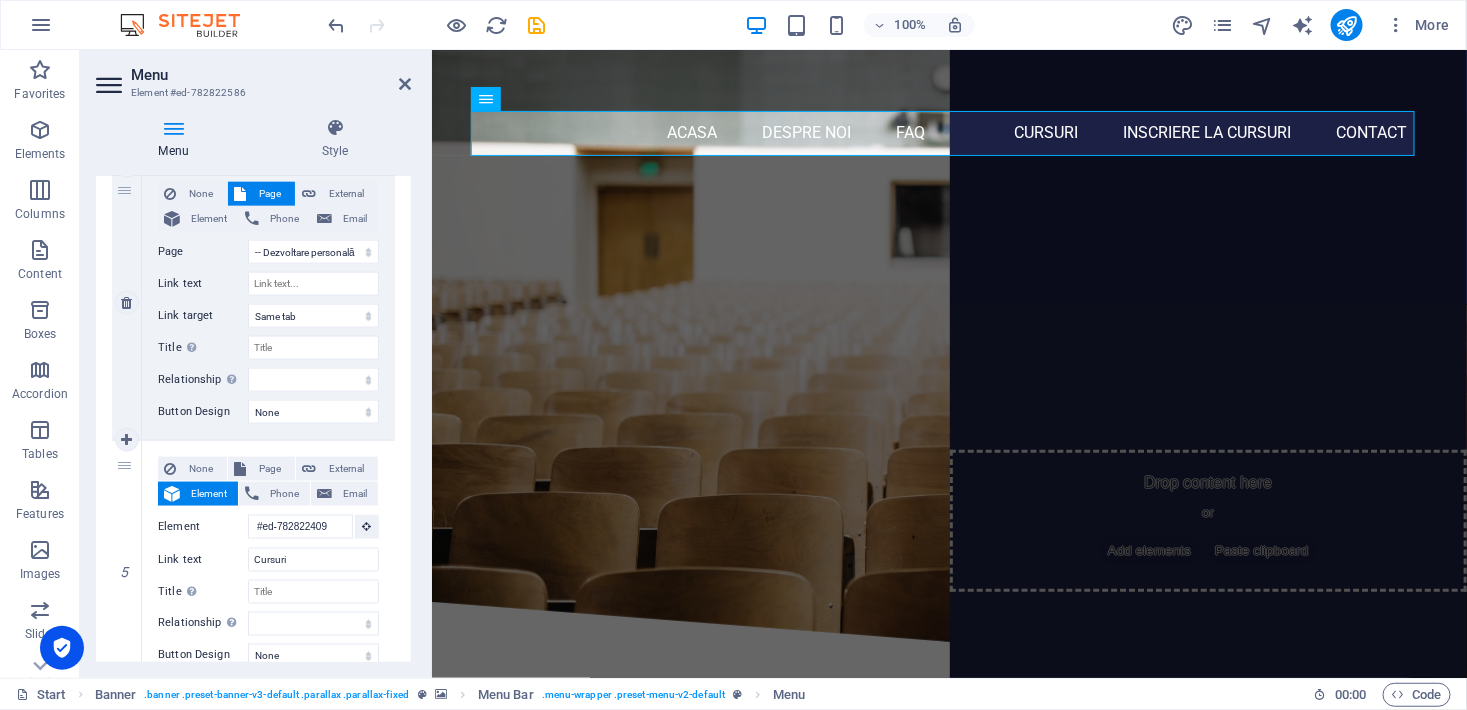scroll, scrollTop: 909, scrollLeft: 0, axis: vertical 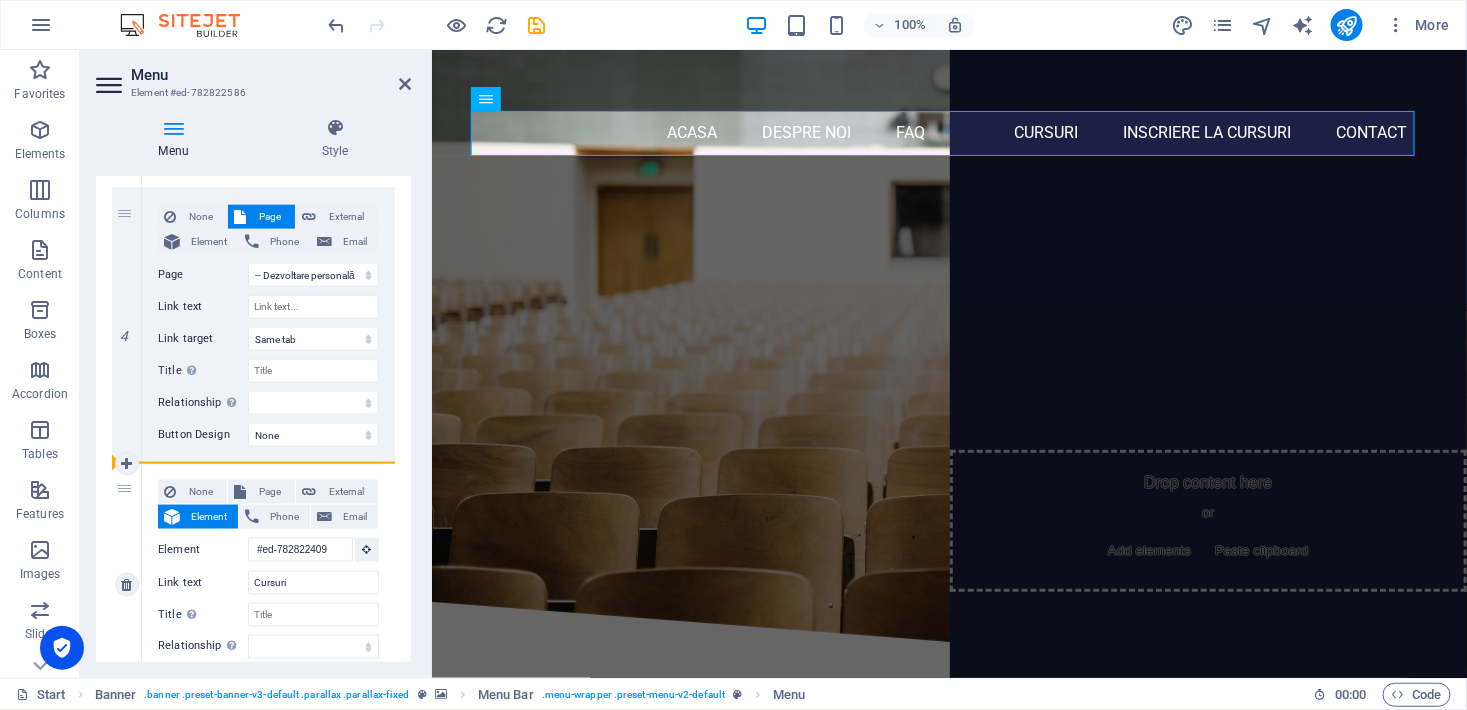 drag, startPoint x: 123, startPoint y: 215, endPoint x: 138, endPoint y: 545, distance: 330.34073 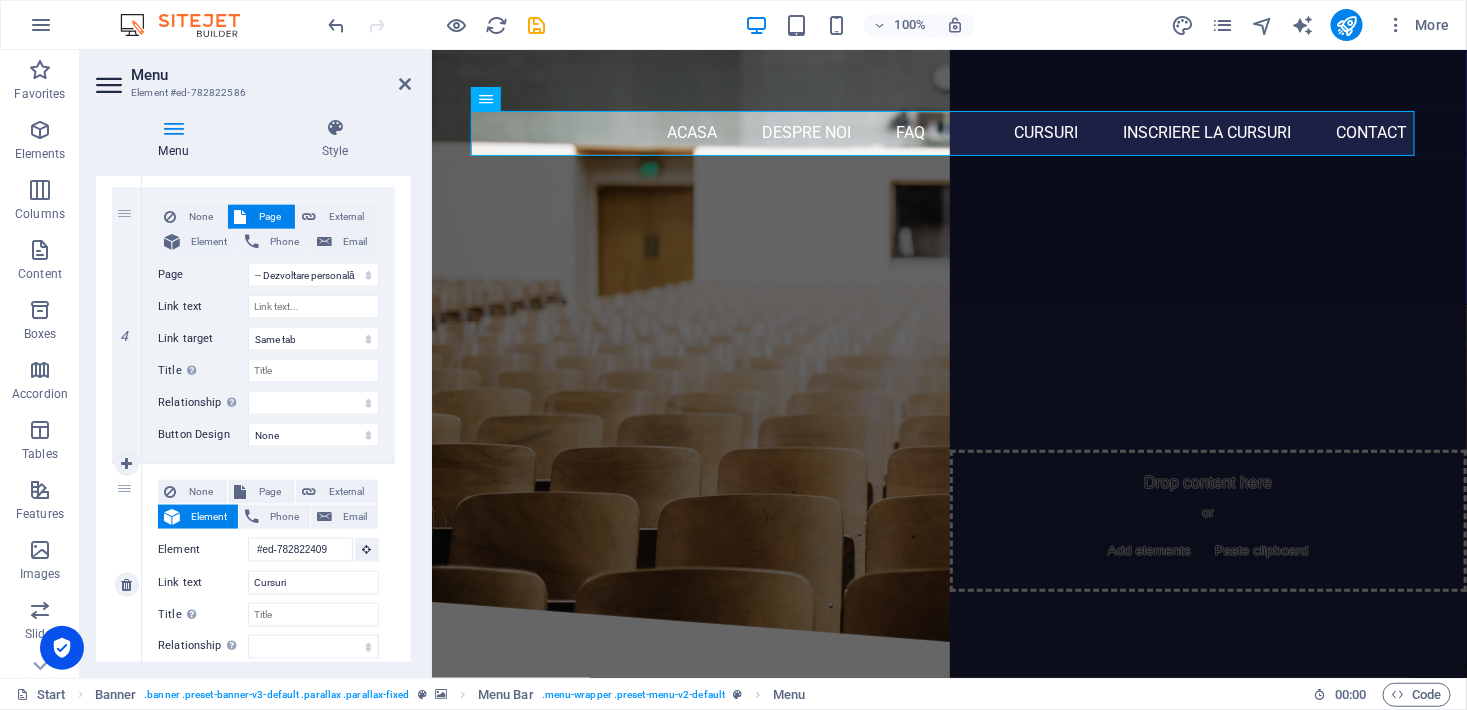 click on "5" at bounding box center (127, 585) 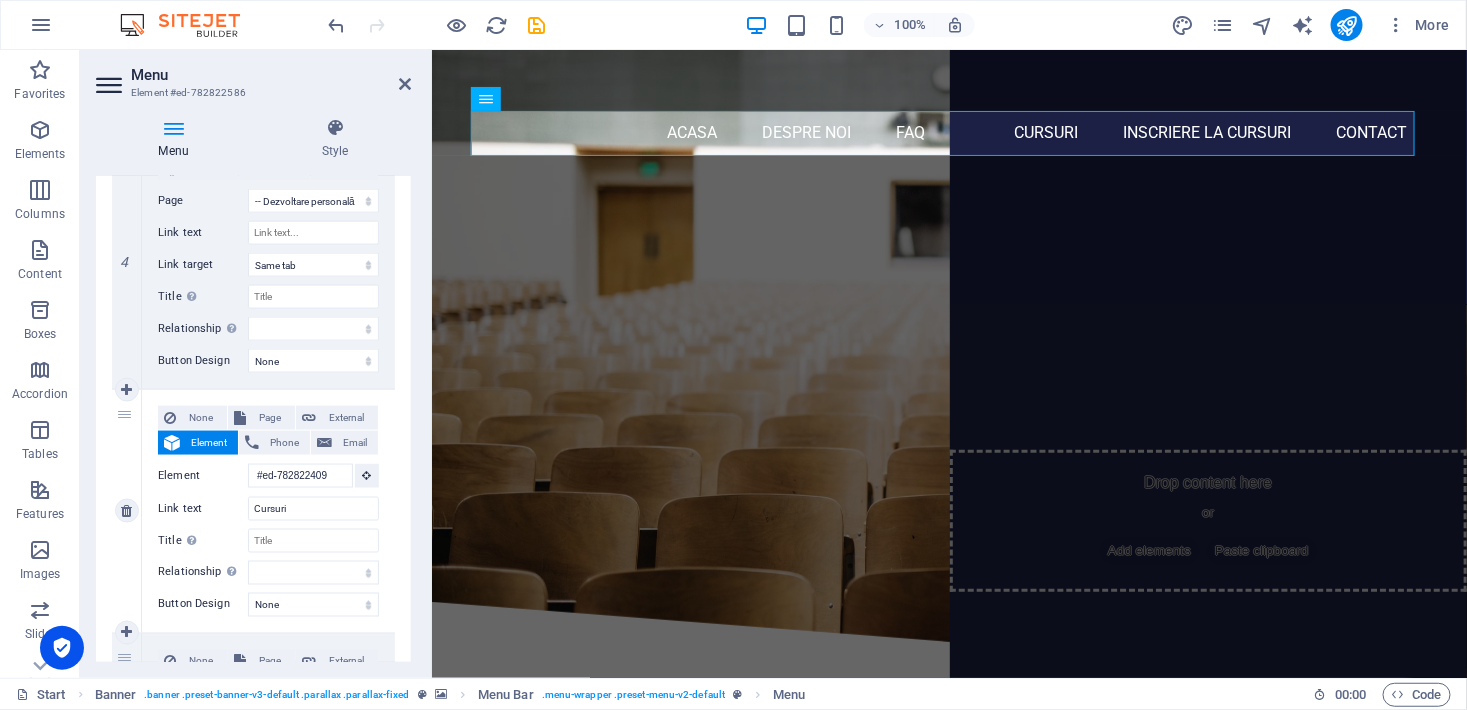 scroll, scrollTop: 1090, scrollLeft: 0, axis: vertical 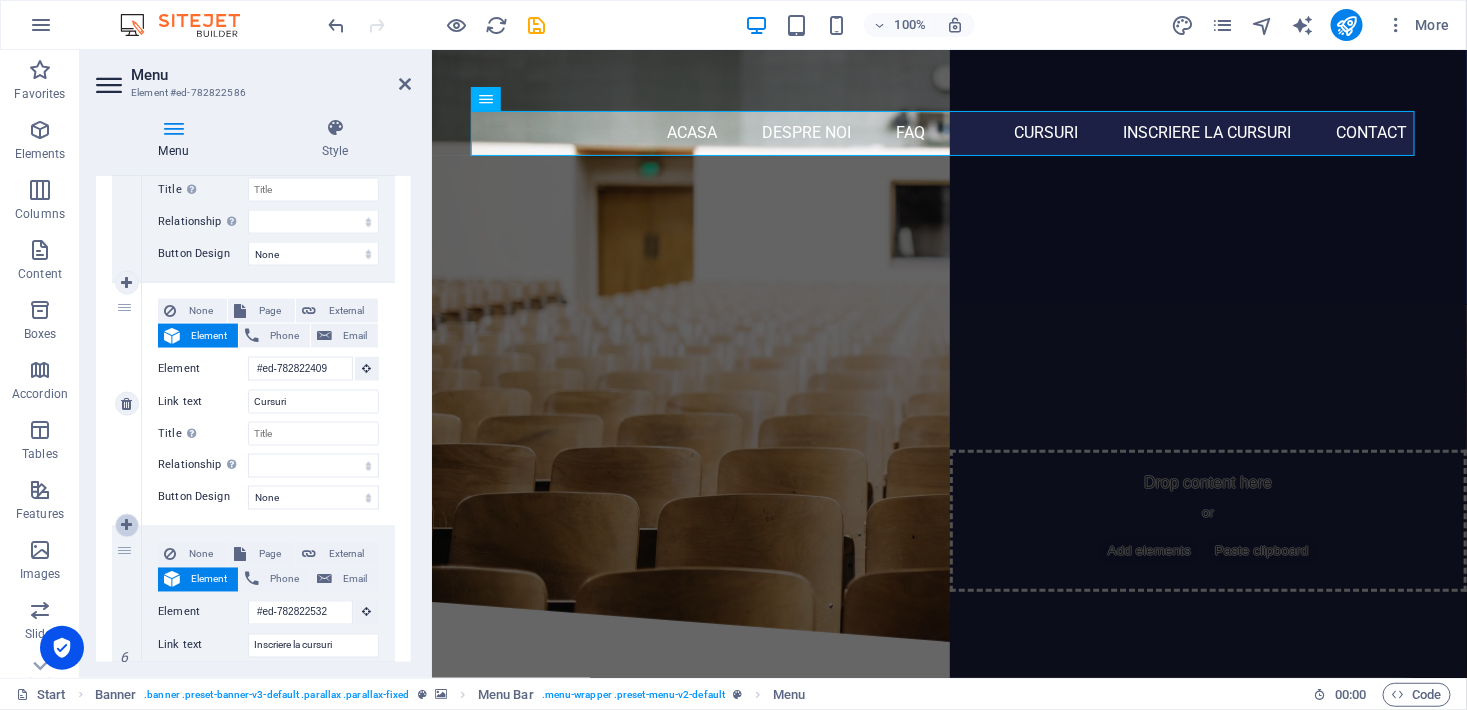 click at bounding box center (126, 526) 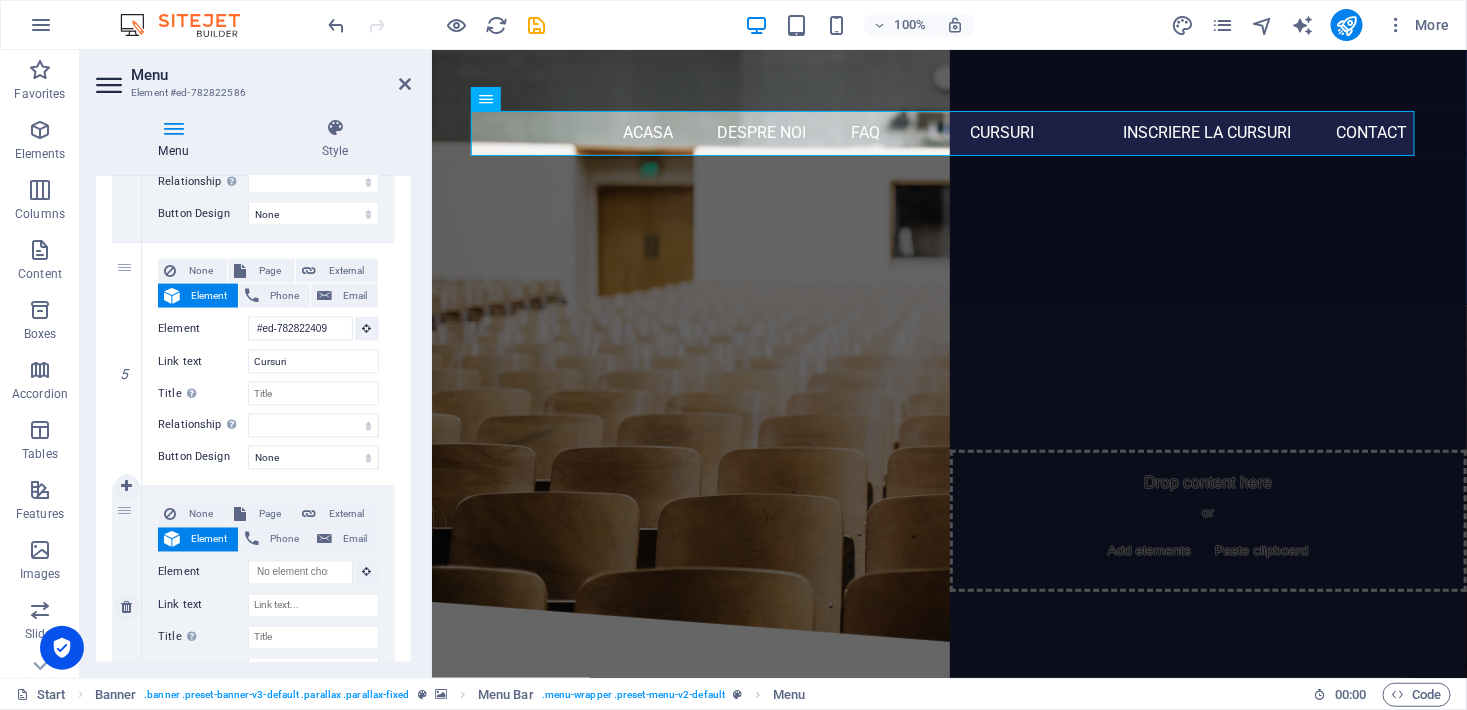 scroll, scrollTop: 1272, scrollLeft: 0, axis: vertical 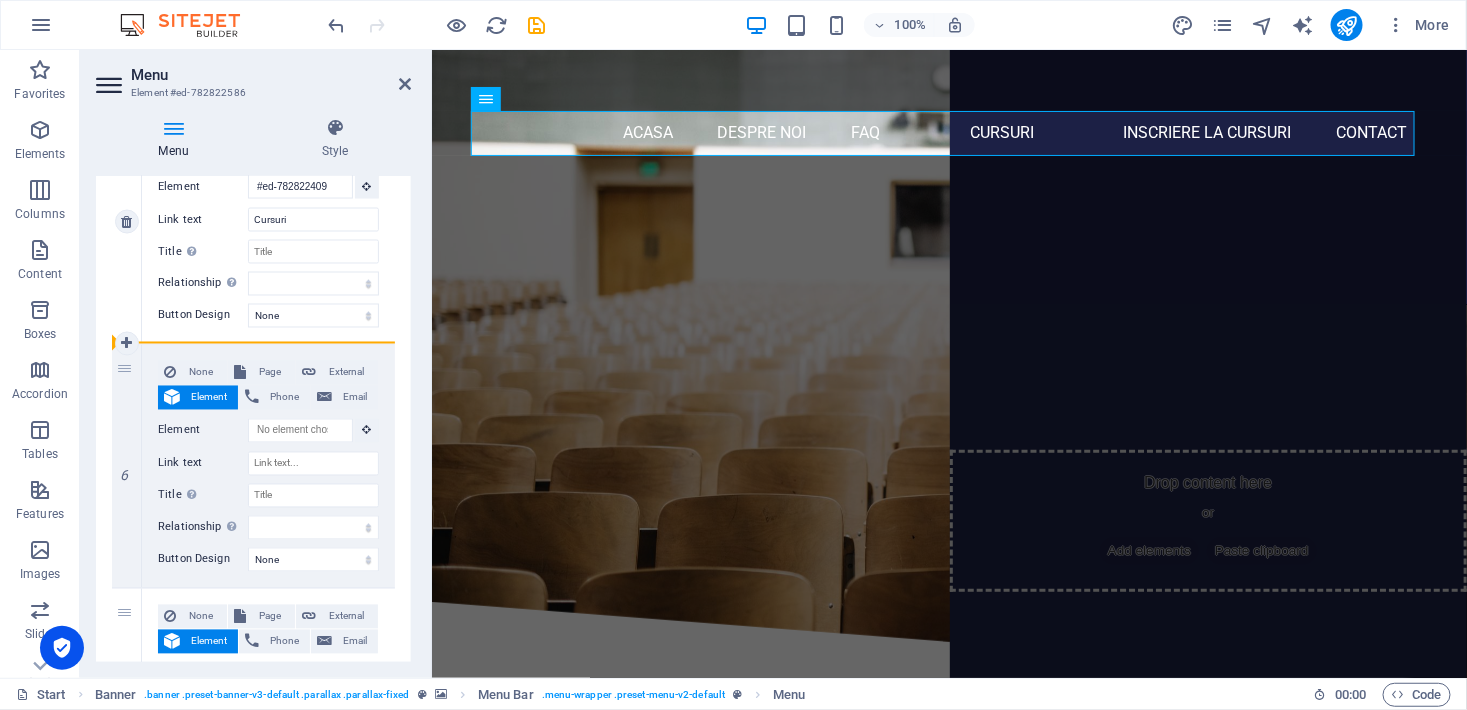 drag, startPoint x: 122, startPoint y: 373, endPoint x: 141, endPoint y: 289, distance: 86.12201 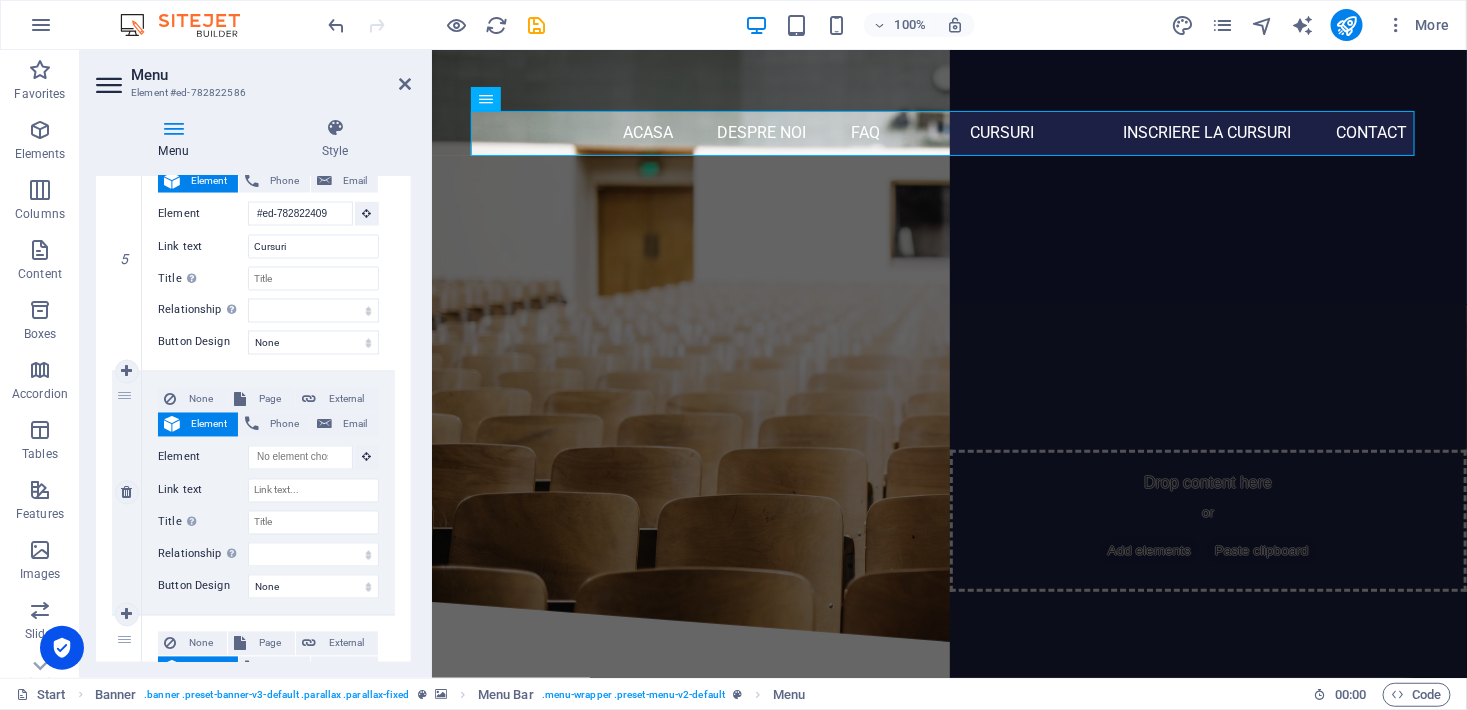 scroll, scrollTop: 1272, scrollLeft: 0, axis: vertical 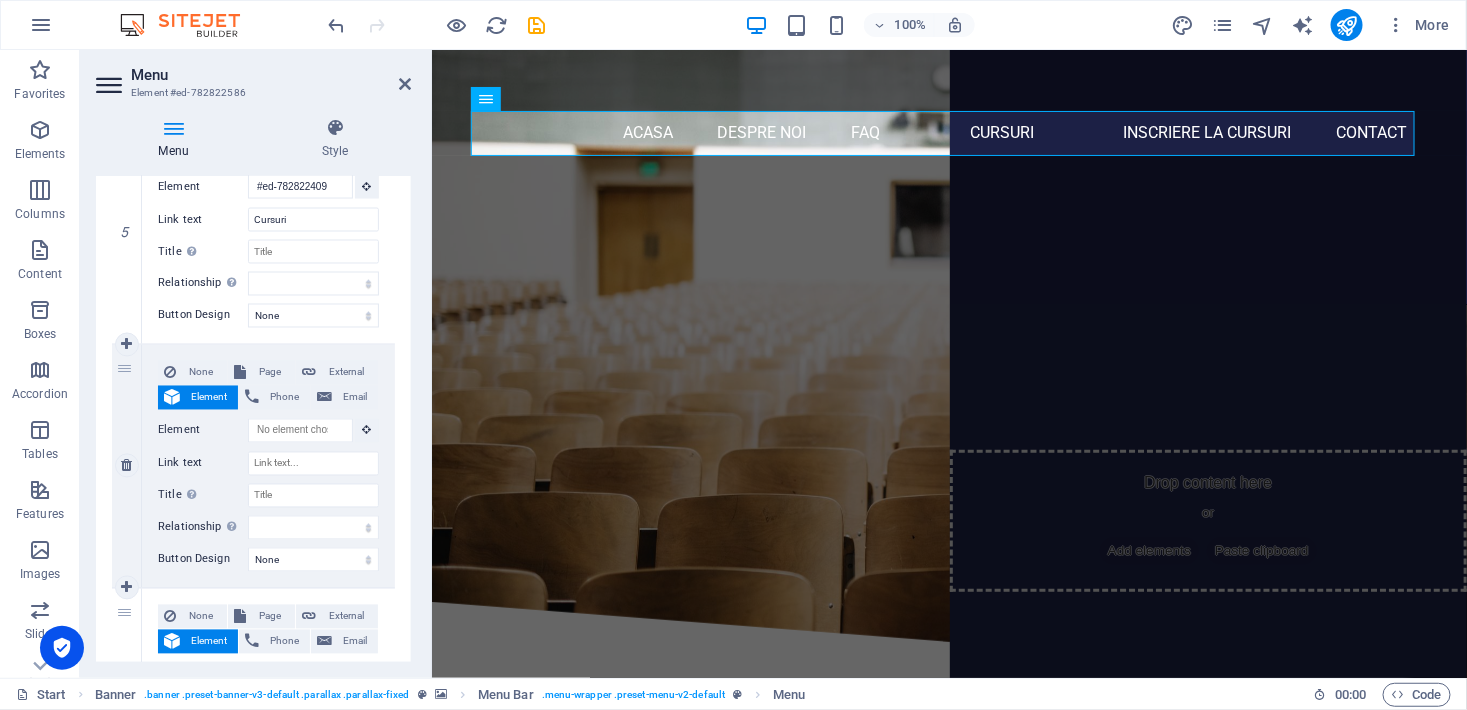 click on "6" at bounding box center [127, 466] 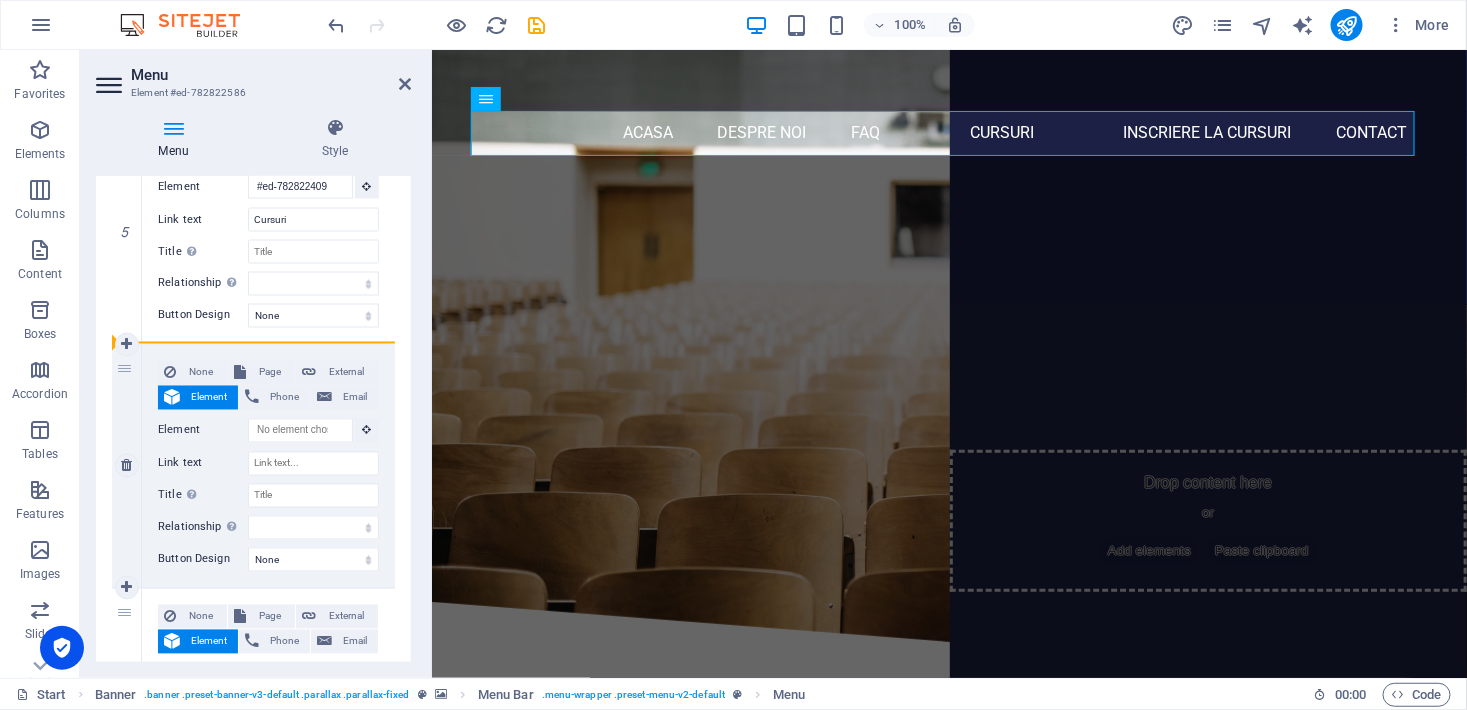 click on "6" at bounding box center [127, 466] 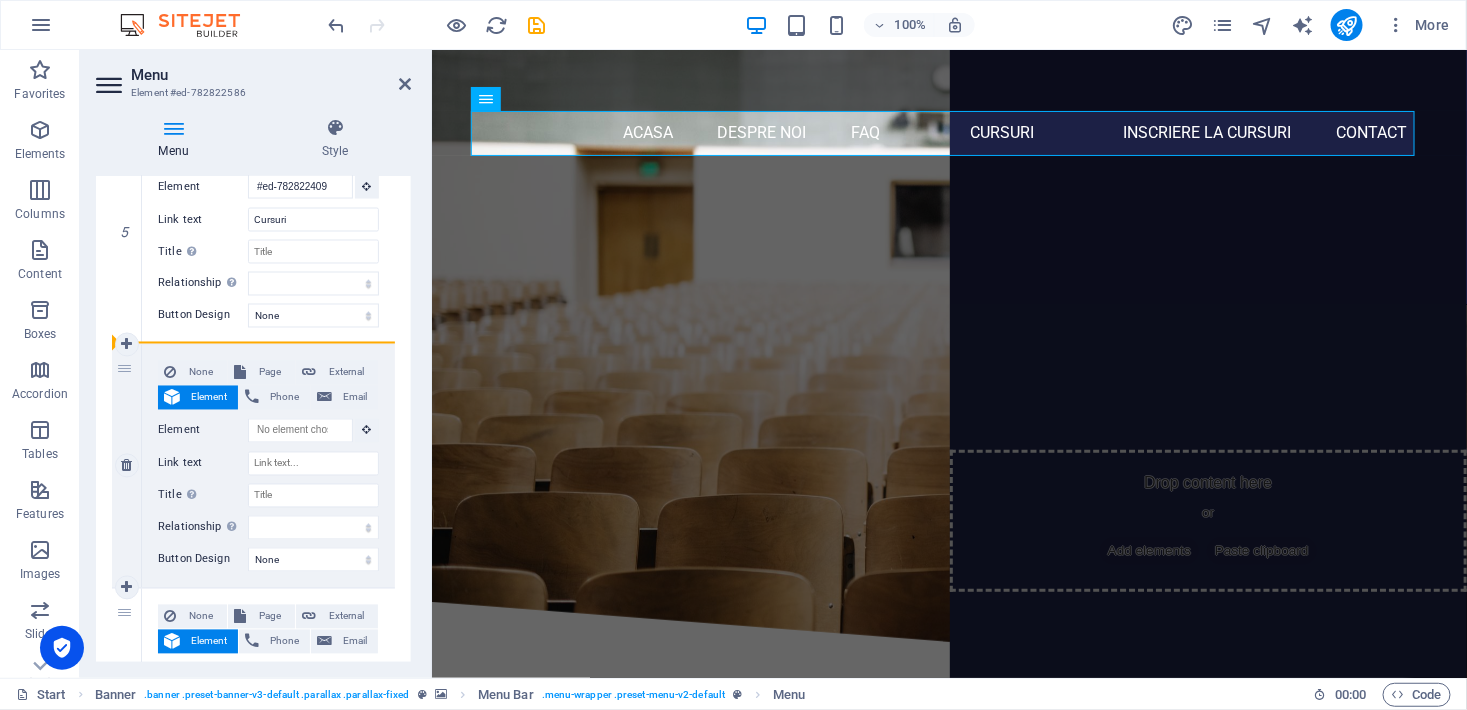 drag, startPoint x: 123, startPoint y: 367, endPoint x: 189, endPoint y: 349, distance: 68.41052 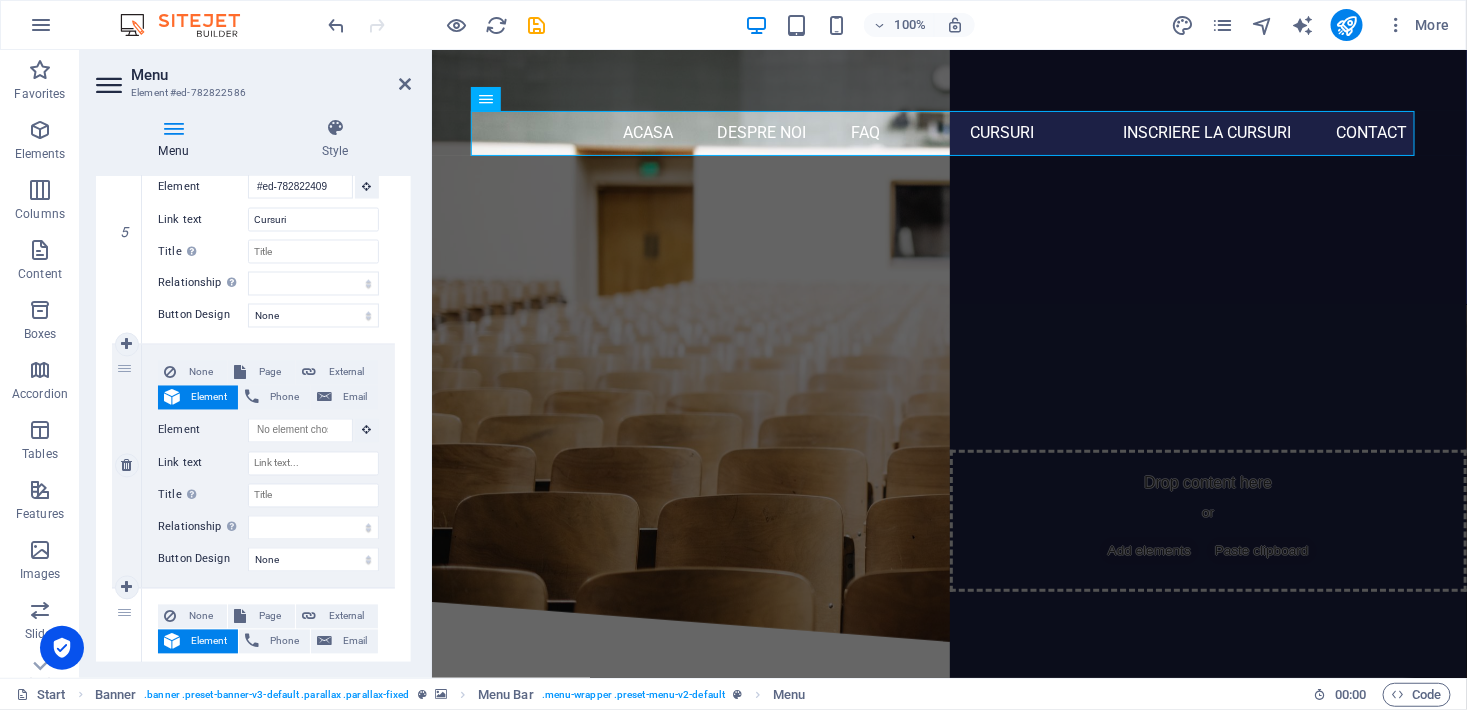 drag, startPoint x: 155, startPoint y: 354, endPoint x: 258, endPoint y: 350, distance: 103.077644 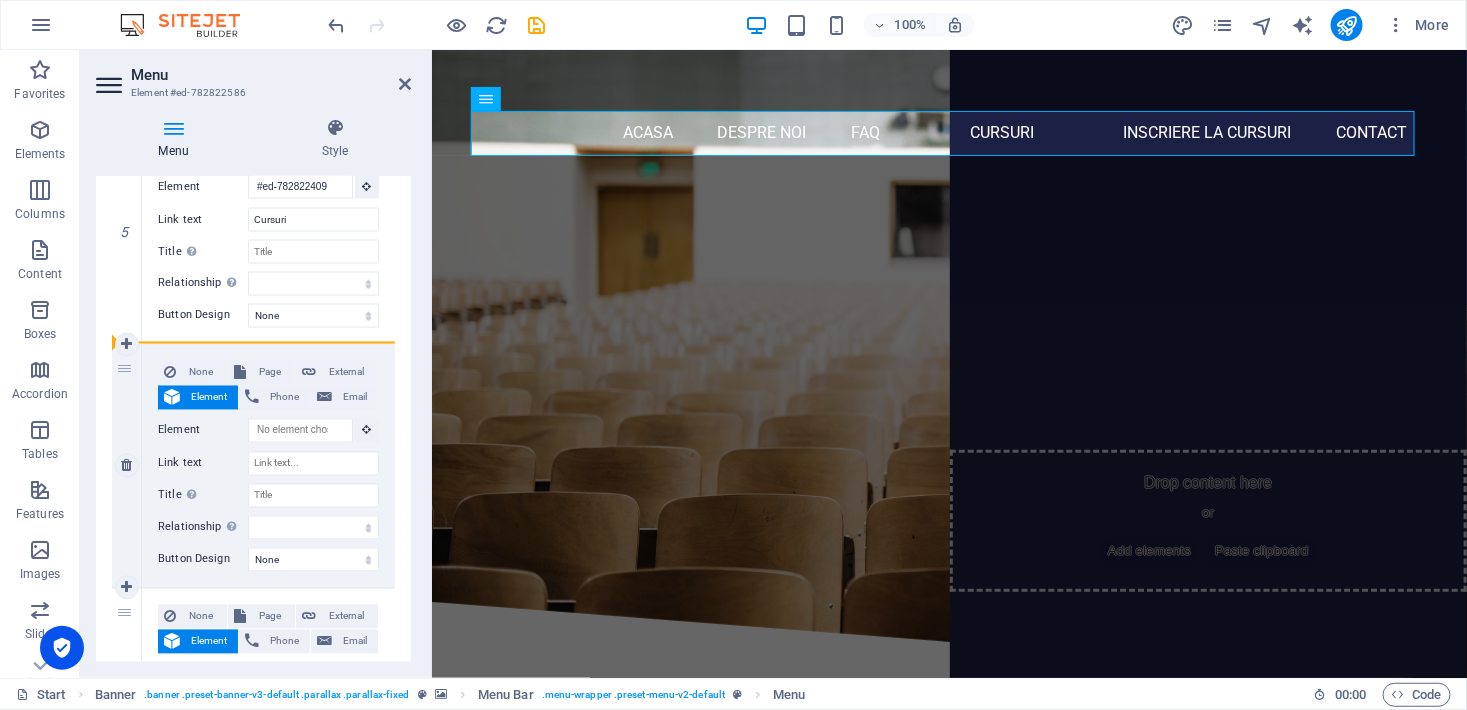 drag, startPoint x: 127, startPoint y: 364, endPoint x: 184, endPoint y: 342, distance: 61.09828 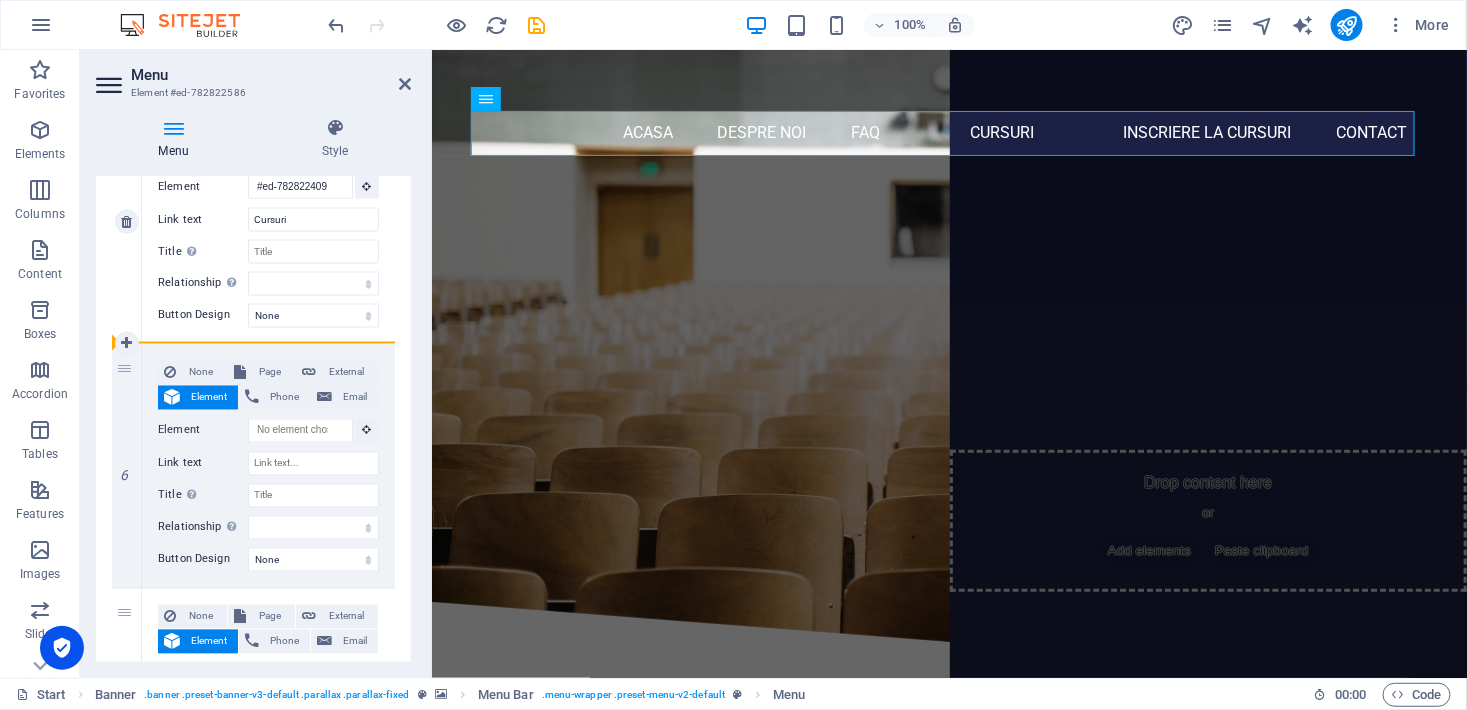 drag, startPoint x: 121, startPoint y: 359, endPoint x: 142, endPoint y: 306, distance: 57.00877 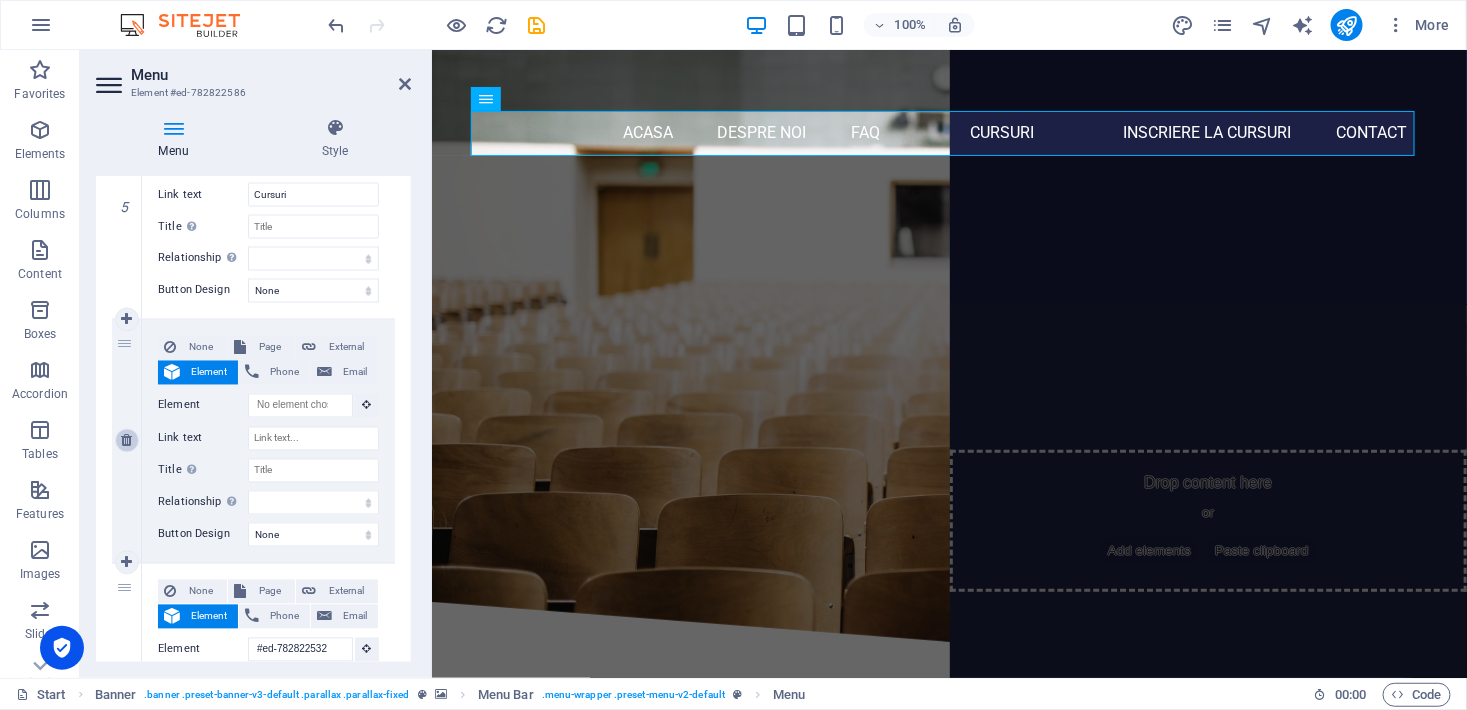 scroll, scrollTop: 1272, scrollLeft: 0, axis: vertical 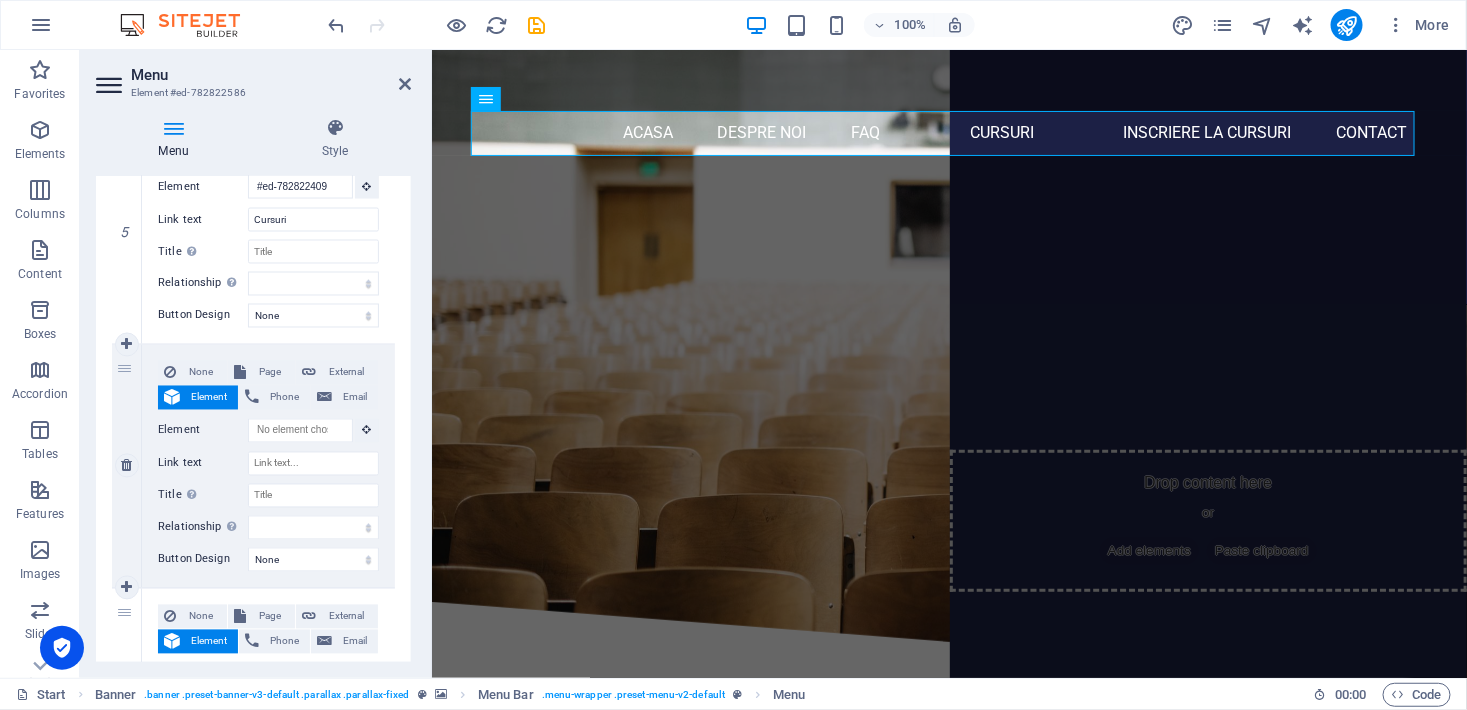 click on "6" at bounding box center (127, 466) 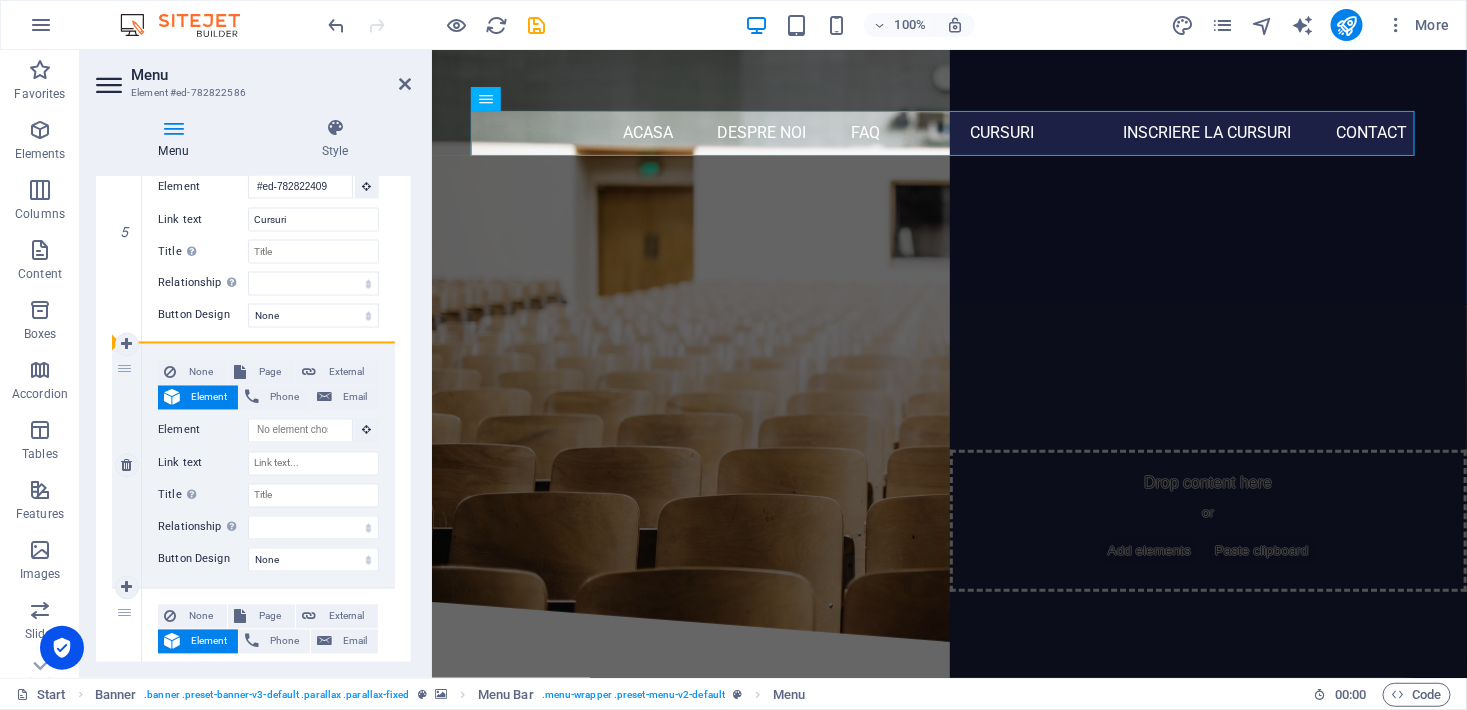 click on "6" at bounding box center (127, 466) 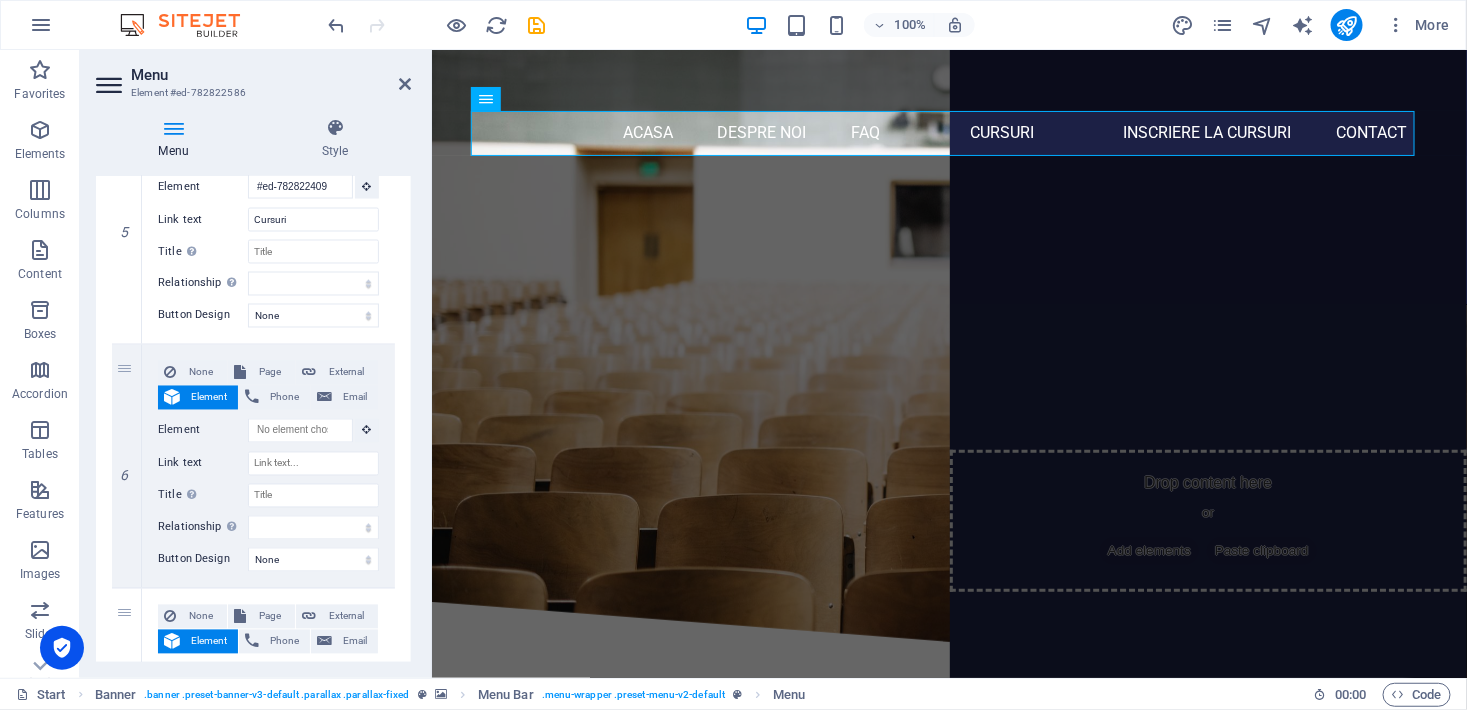 click at bounding box center [173, 128] 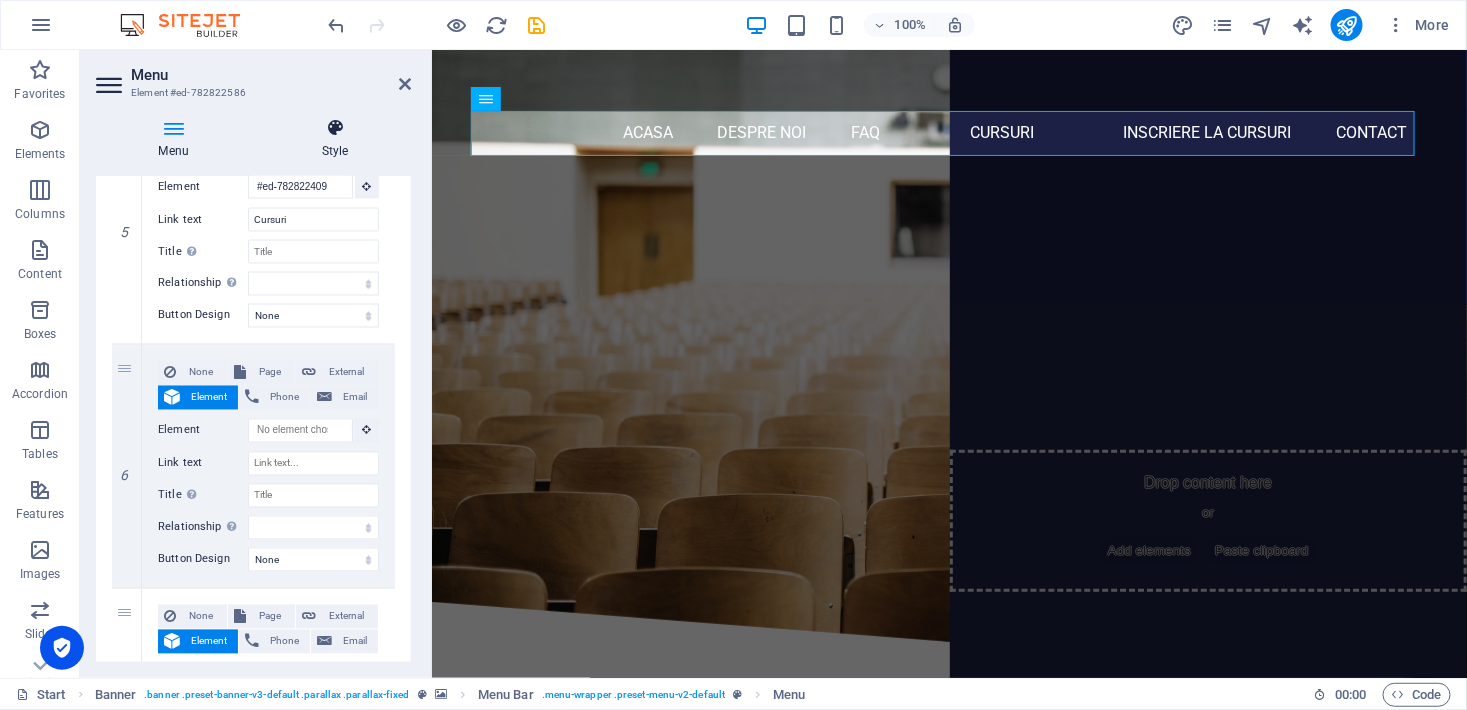 click at bounding box center (335, 128) 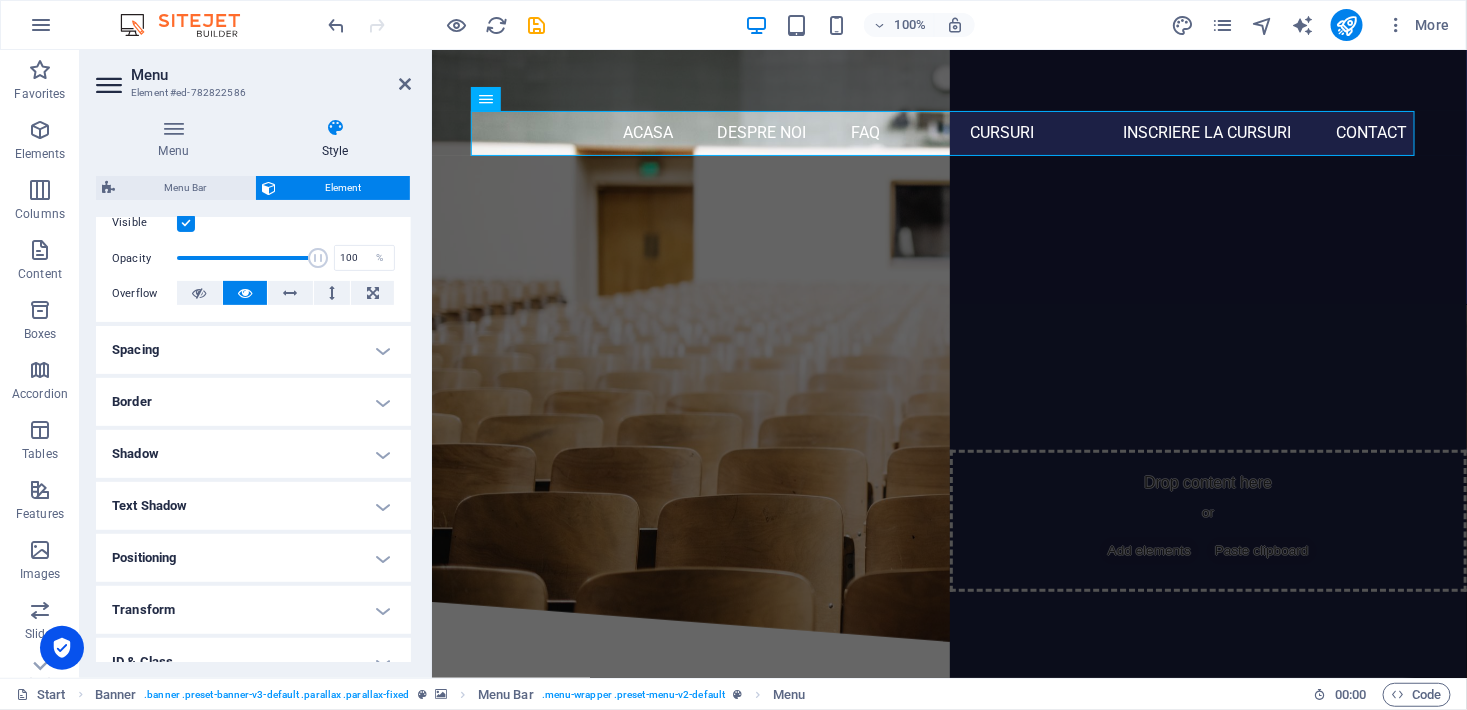 scroll, scrollTop: 363, scrollLeft: 0, axis: vertical 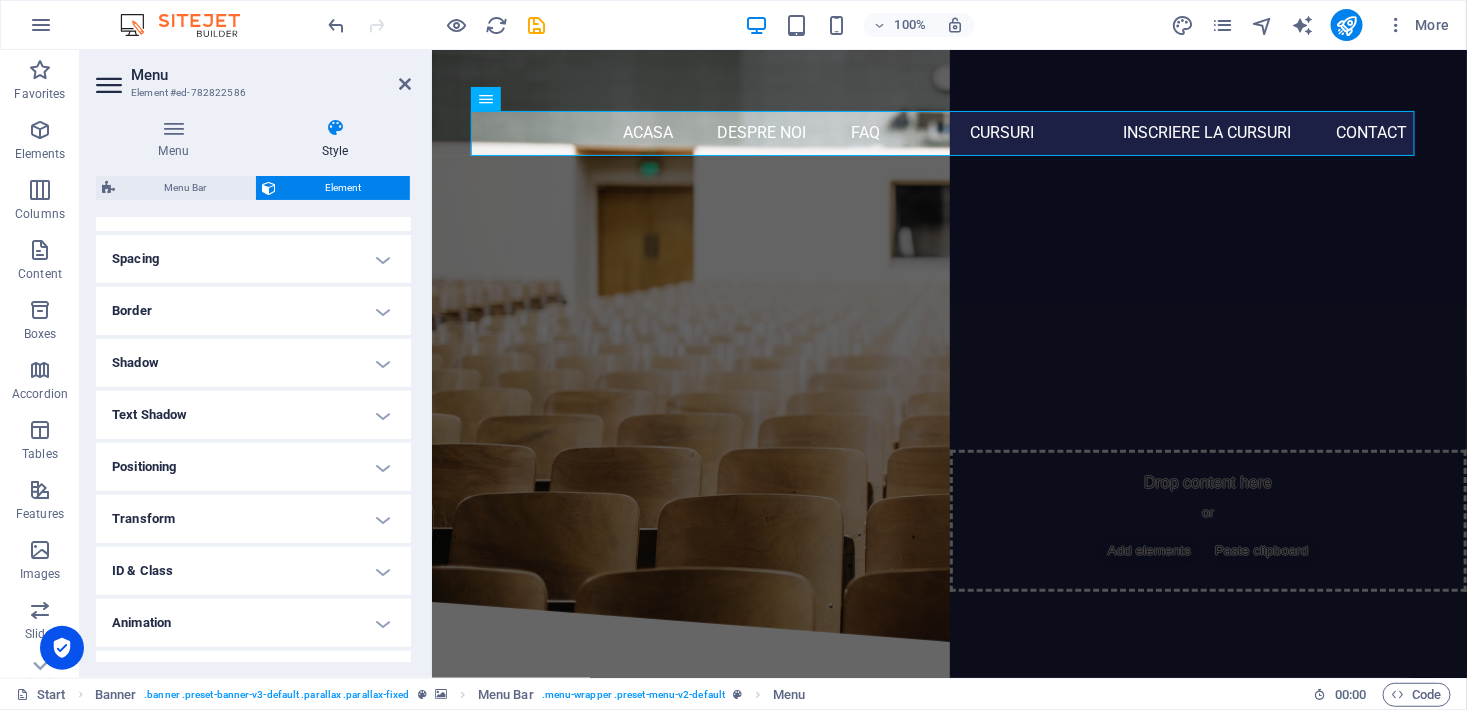 click on "Positioning" at bounding box center [253, 467] 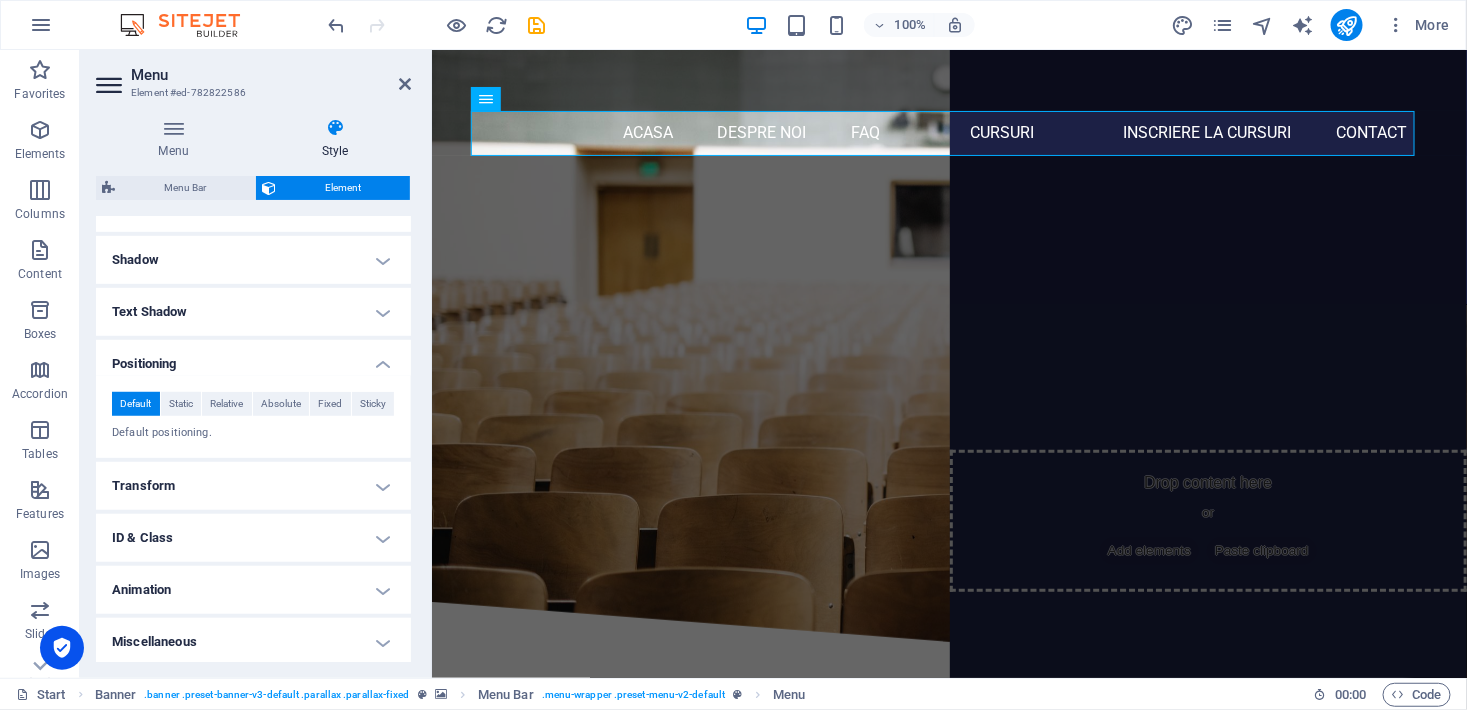 scroll, scrollTop: 468, scrollLeft: 0, axis: vertical 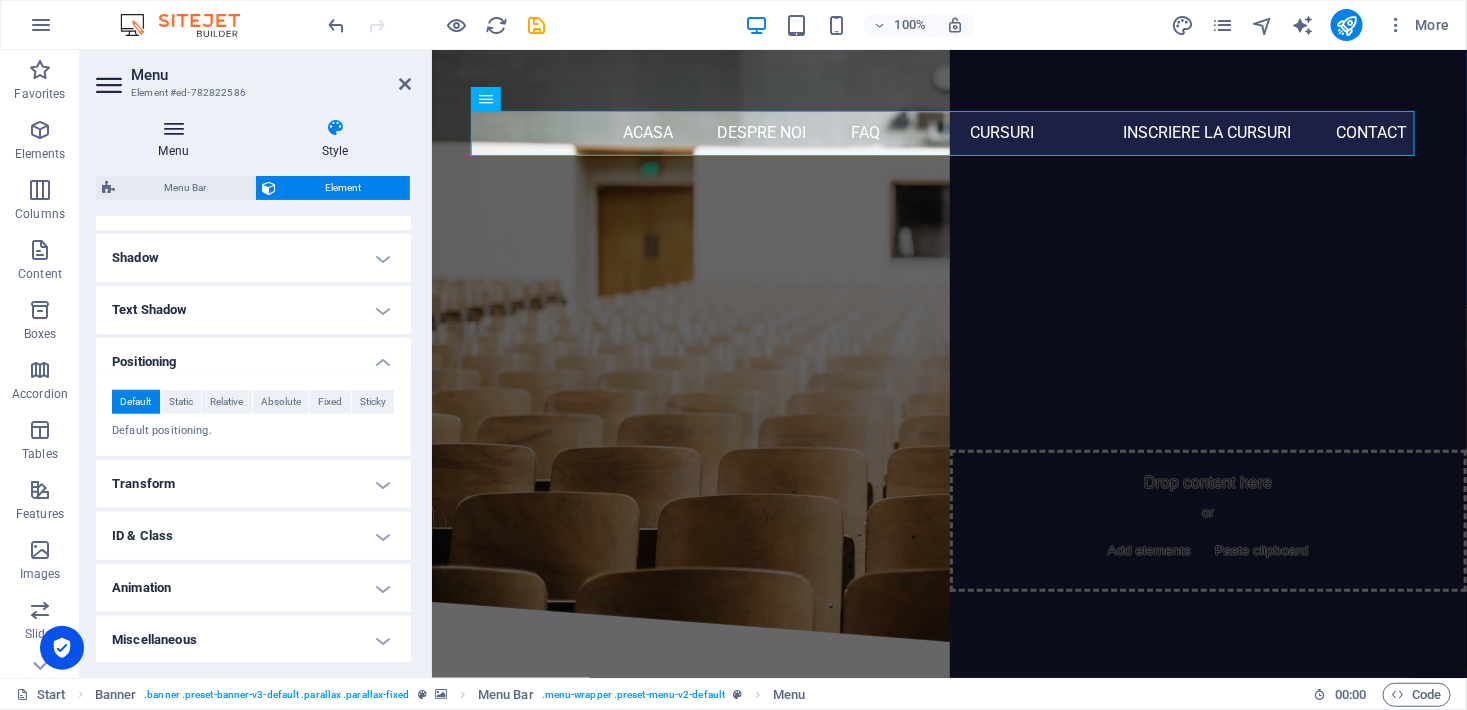 click at bounding box center (173, 128) 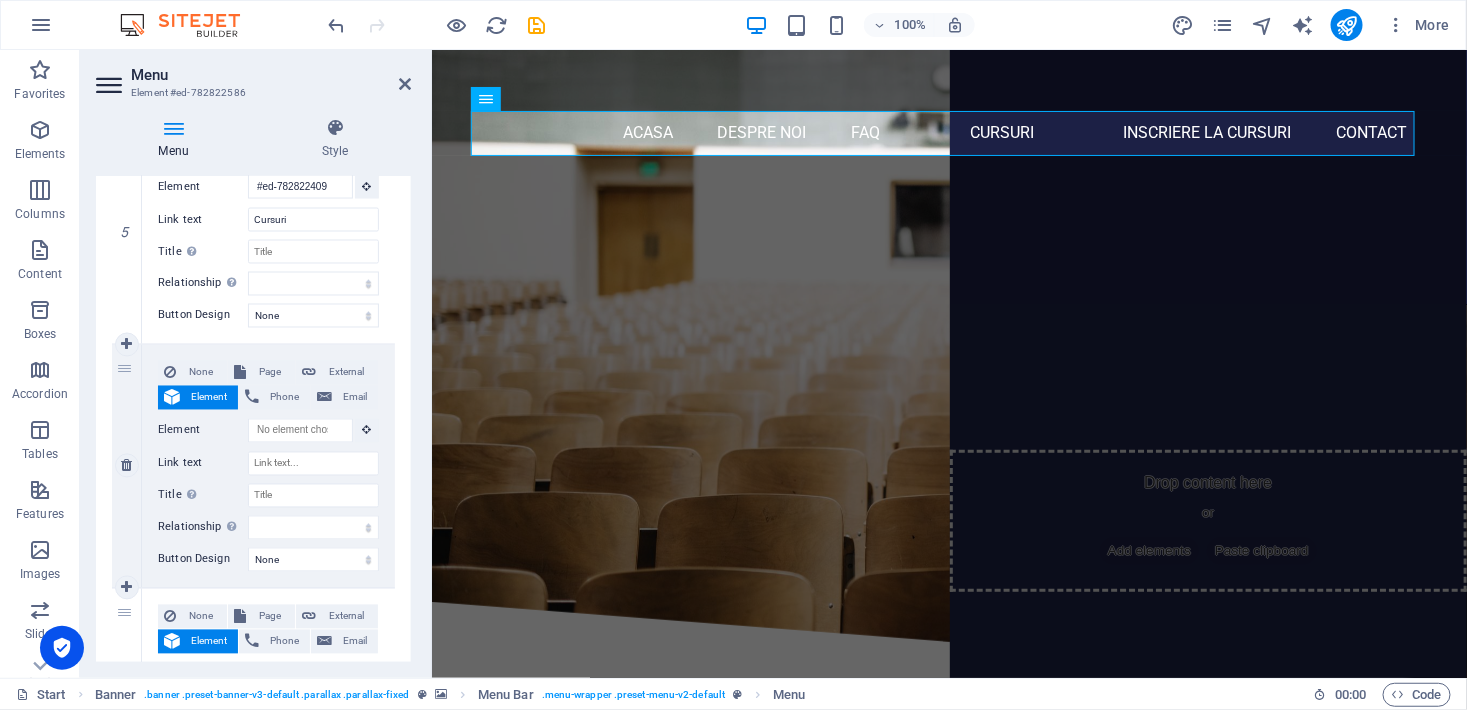 scroll, scrollTop: 1181, scrollLeft: 0, axis: vertical 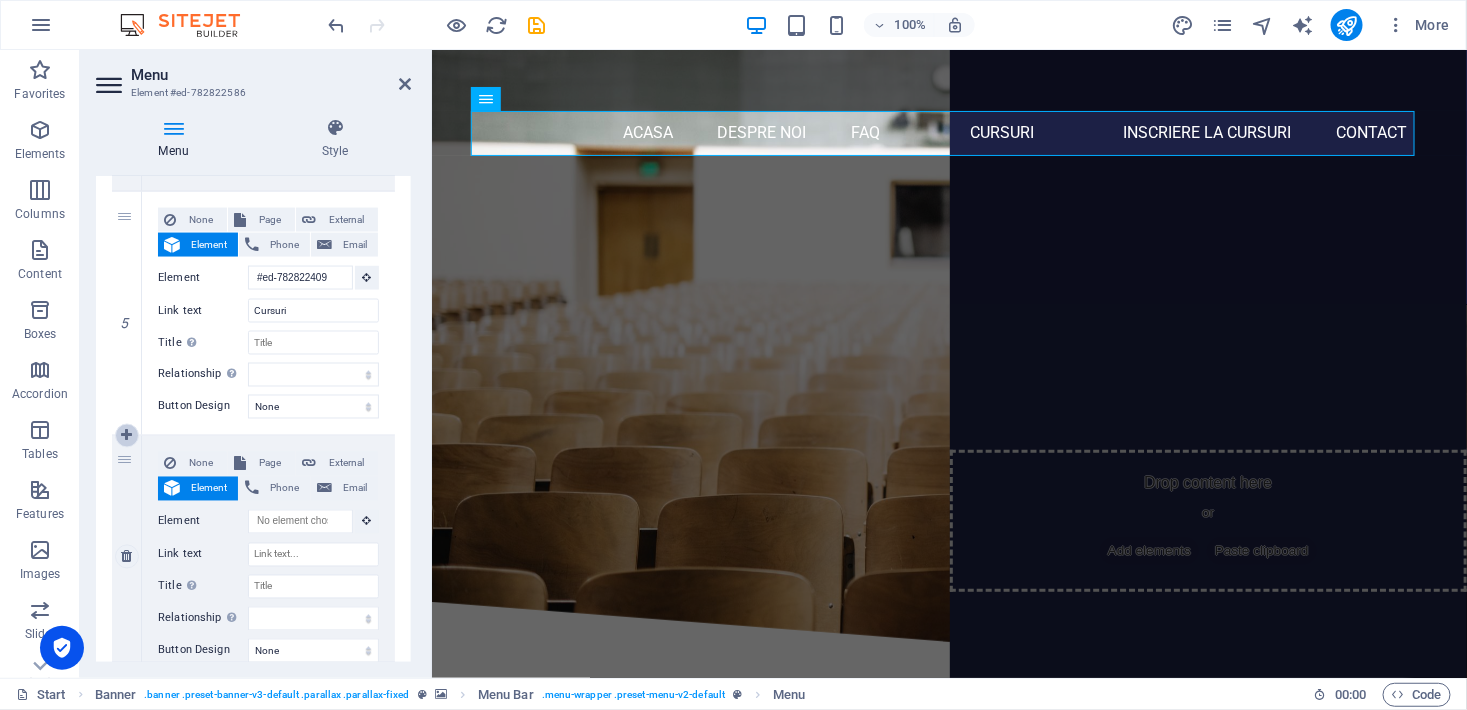 drag, startPoint x: 158, startPoint y: 438, endPoint x: 133, endPoint y: 434, distance: 25.317978 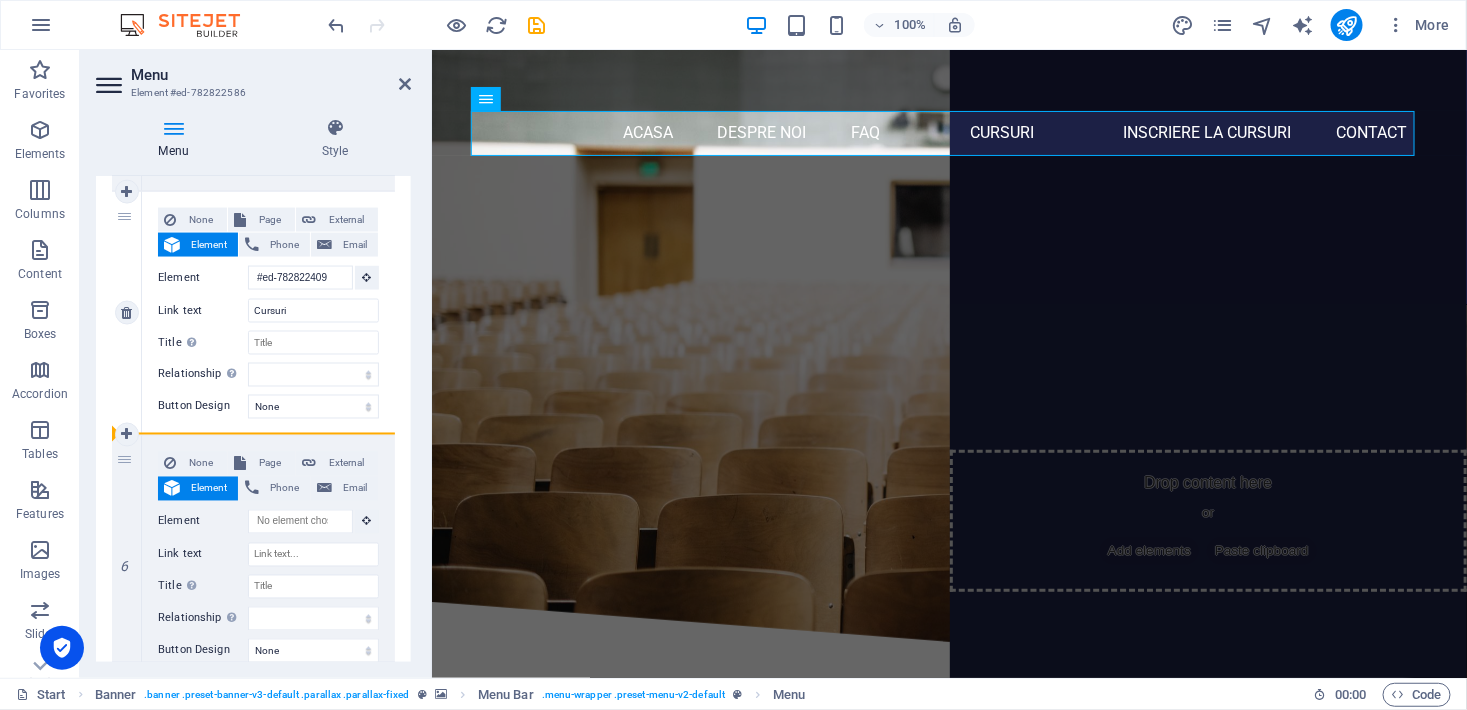 drag, startPoint x: 124, startPoint y: 460, endPoint x: 147, endPoint y: 425, distance: 41.880783 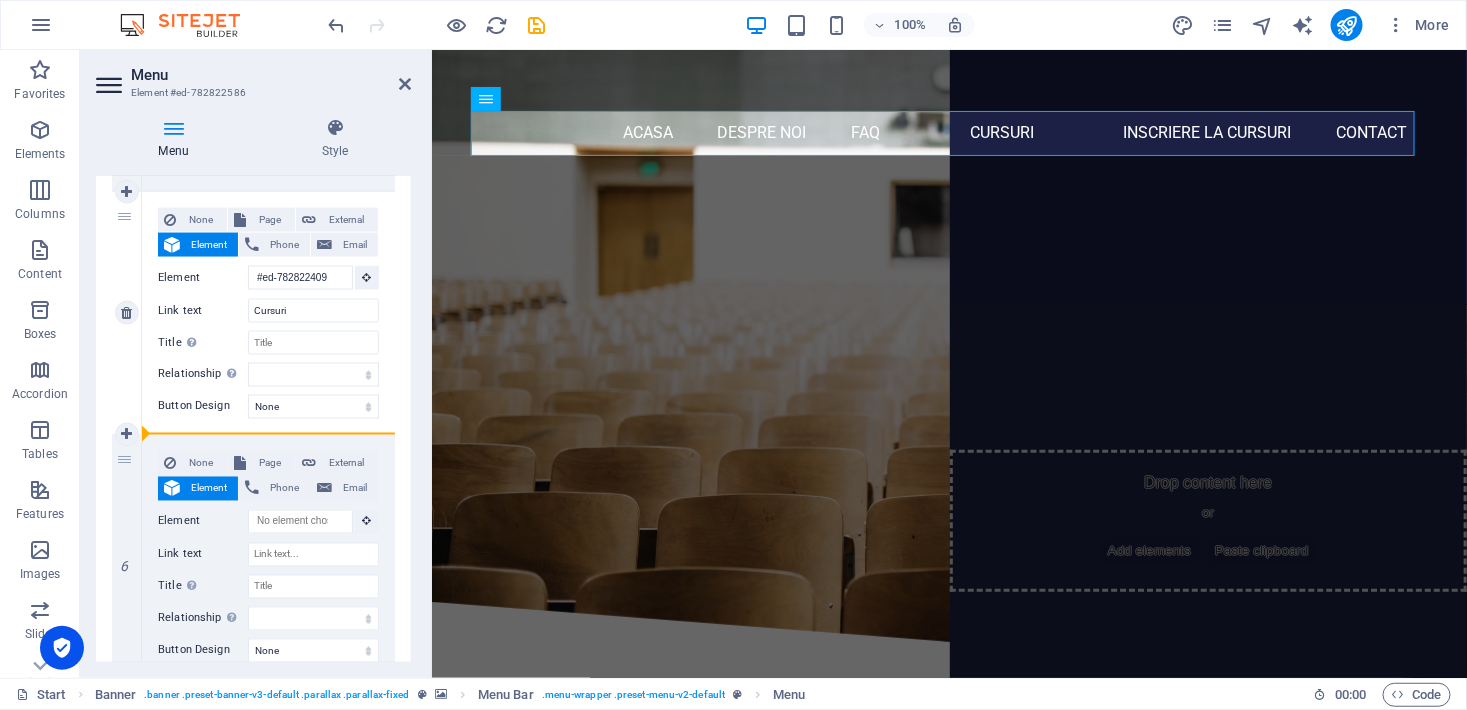 drag, startPoint x: 122, startPoint y: 459, endPoint x: 385, endPoint y: 424, distance: 265.31866 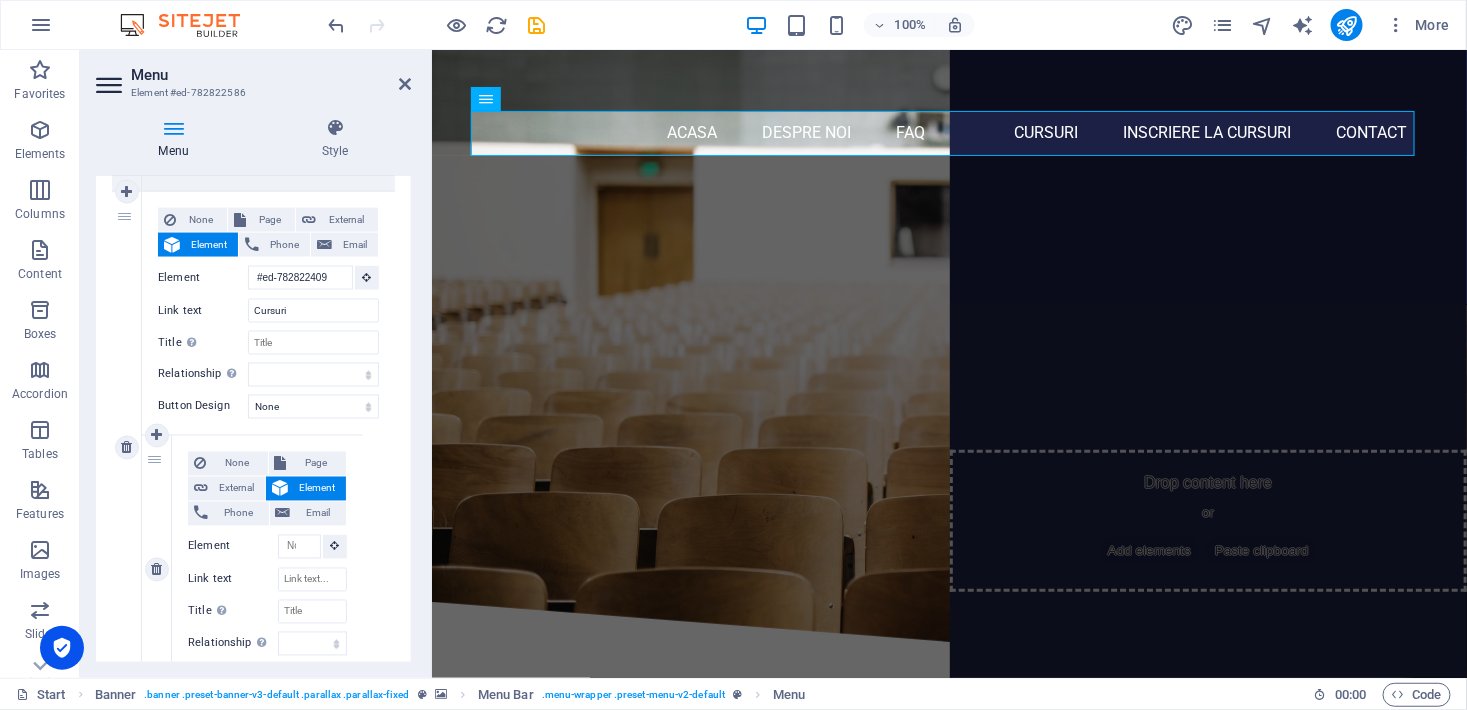 click on "None Page External Element Phone Email Page Start Subpage Legal notice Privacy Servicii -- Dezvoltare personală și soft skills --  Comerț, vânzări și antreprenoriat -- Tehnic și industrial -- Opțional – Categorii auxiliare -- Formare profesională generală -- -Sănătate, Siguranță și Mediu  Element
URL Phone Email Link text Link target New tab Same tab Overlay Title Additional link description, should not be the same as the link text. The title is most often shown as a tooltip text when the mouse moves over the element. Leave empty if uncertain. Relationship Sets the  relationship of this link to the link target . For example, the value "nofollow" instructs search engines not to follow the link. Can be left empty. alternate author bookmark external help license next nofollow noreferrer noopener prev search tag Button Design None Default Primary Secondary" at bounding box center [267, 570] 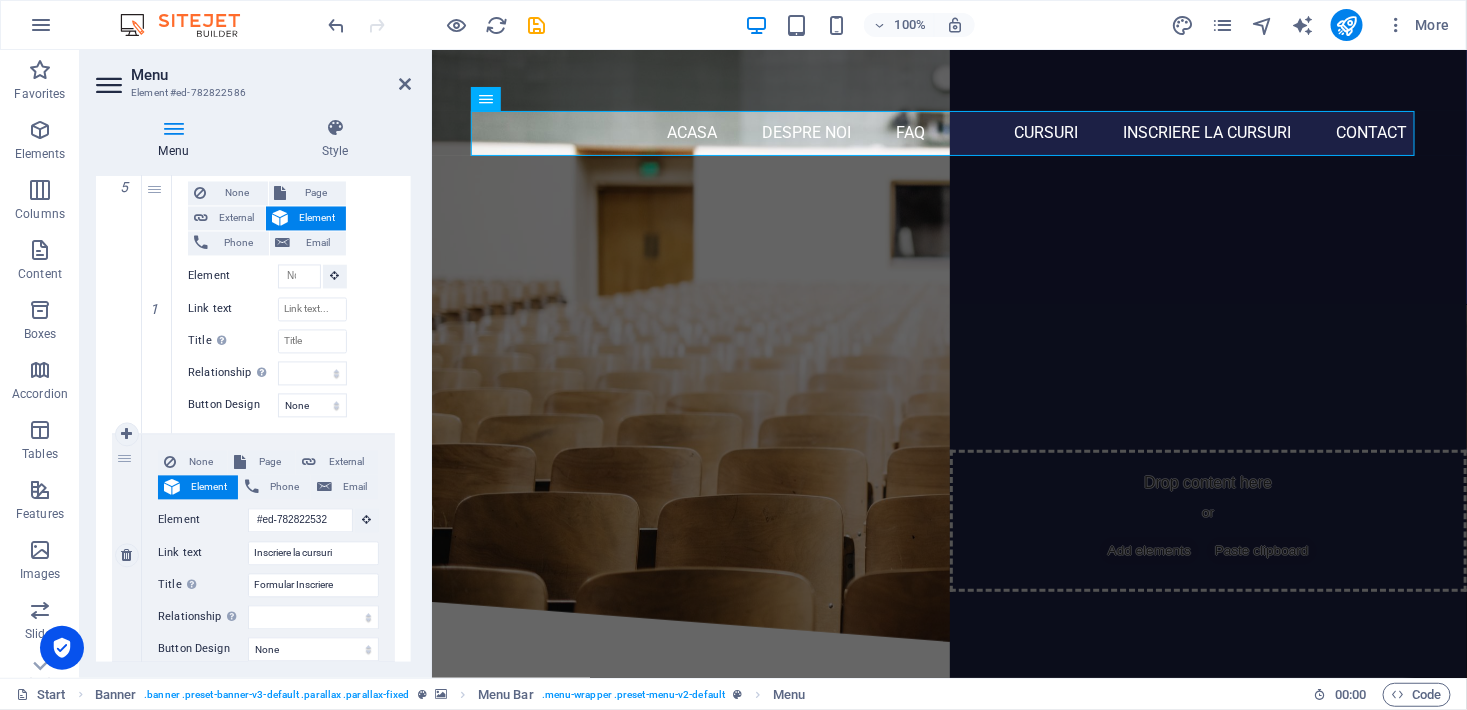 scroll, scrollTop: 1454, scrollLeft: 0, axis: vertical 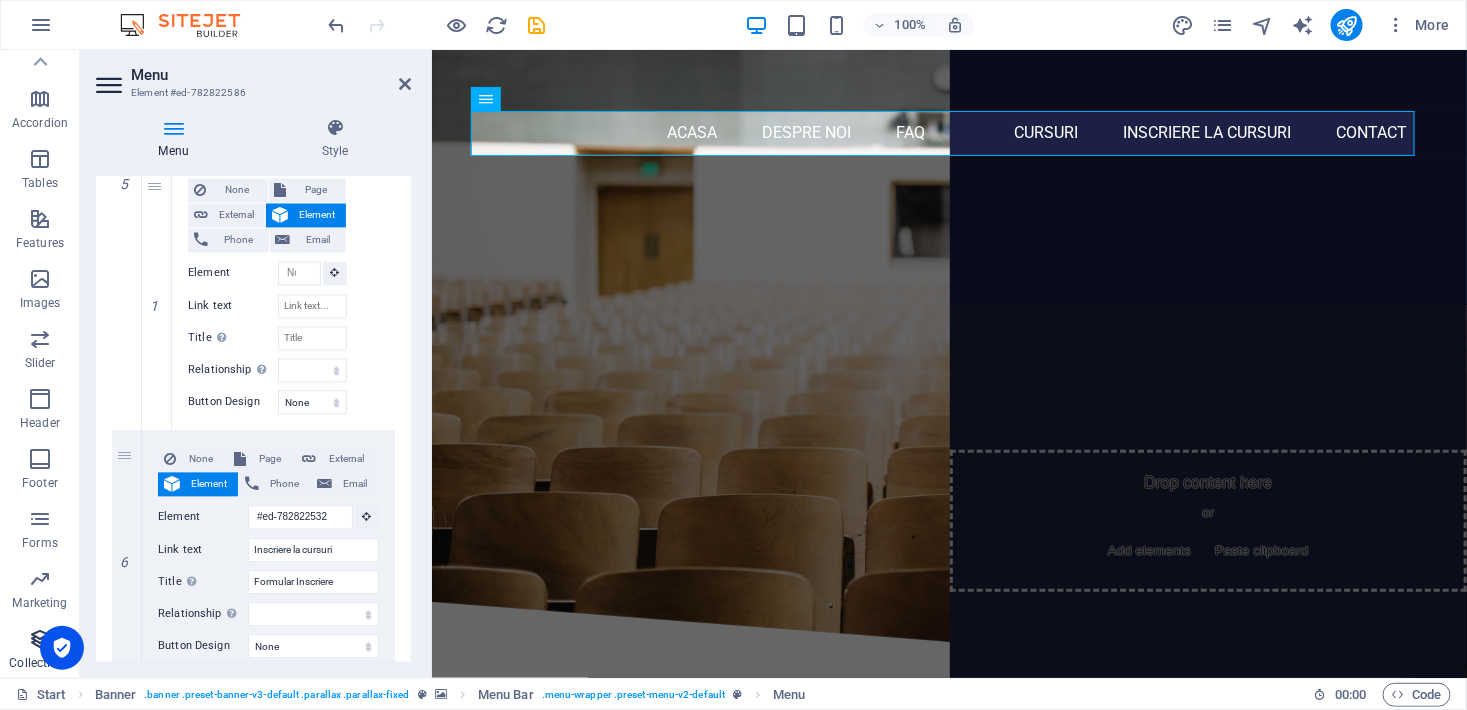 click at bounding box center (40, 639) 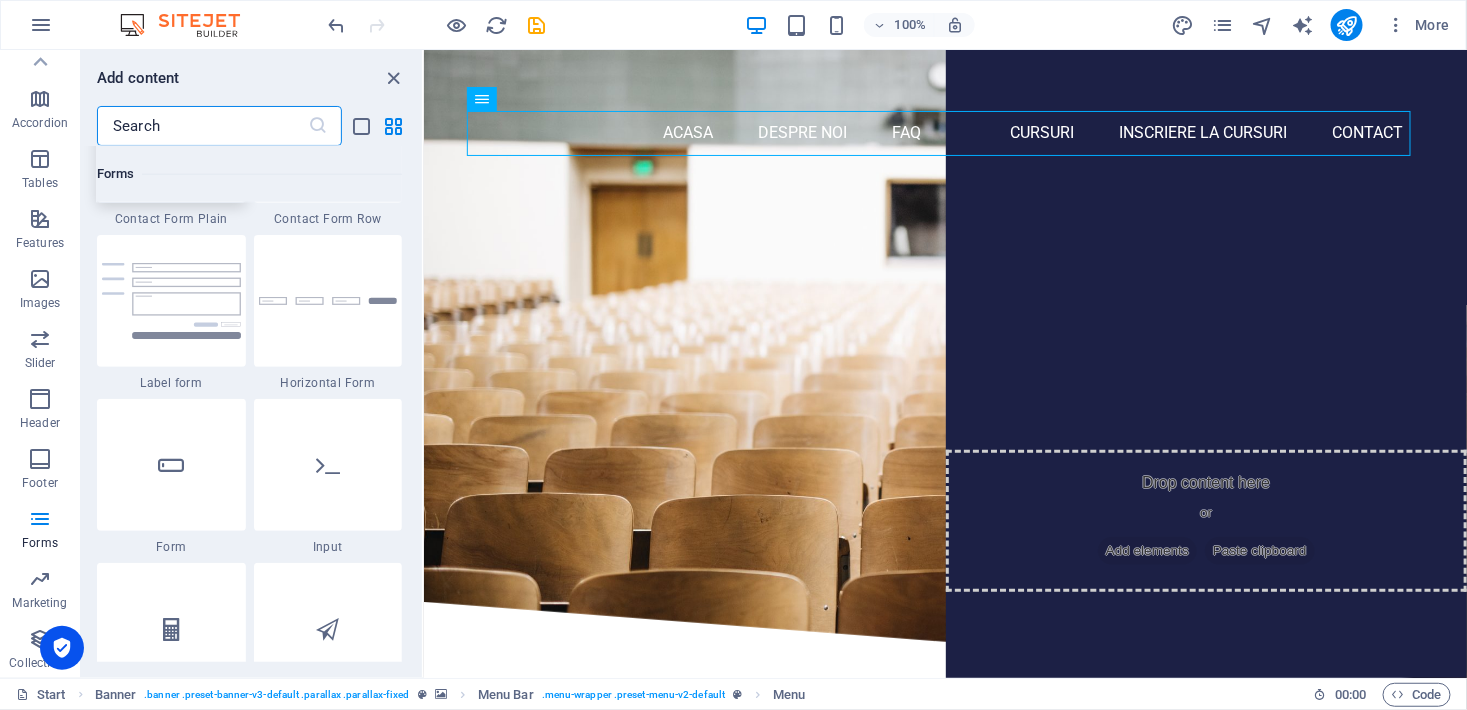 scroll, scrollTop: 14594, scrollLeft: 0, axis: vertical 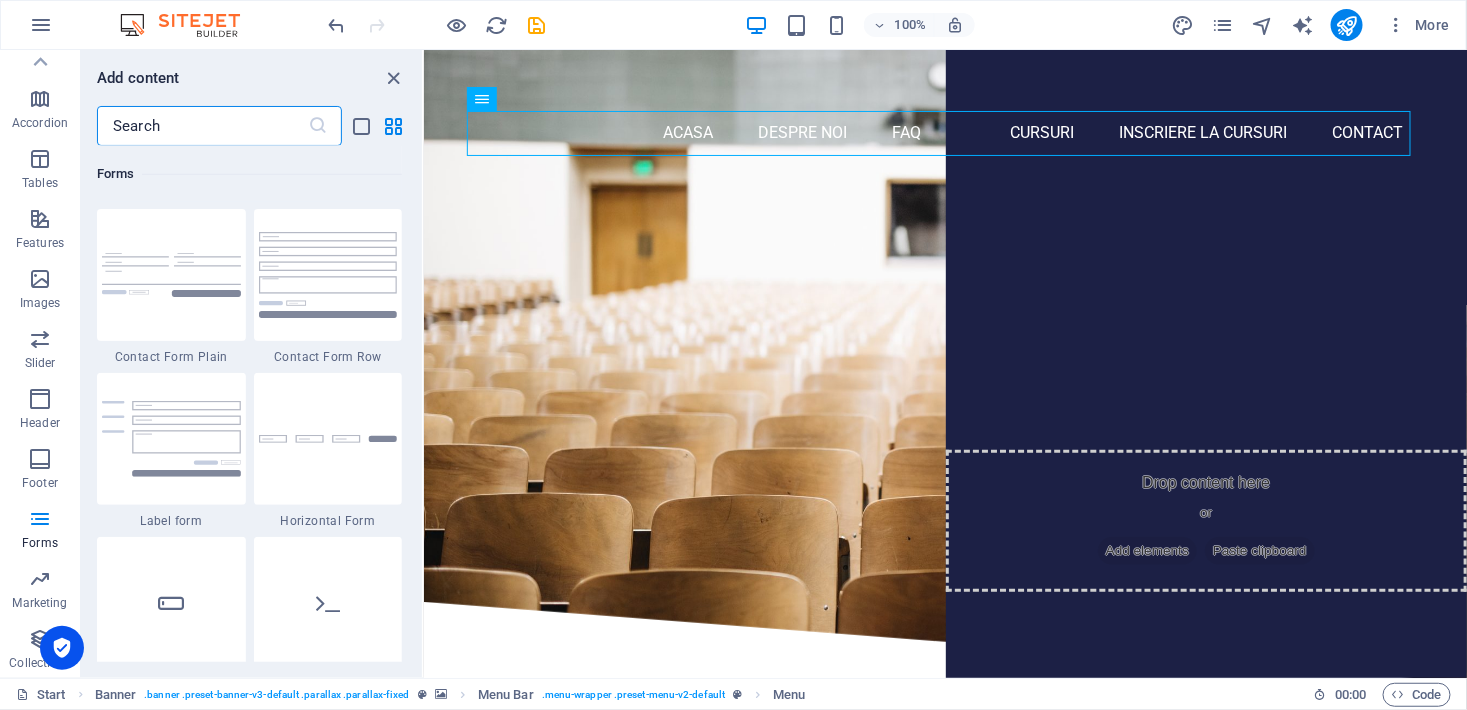 click at bounding box center (202, 126) 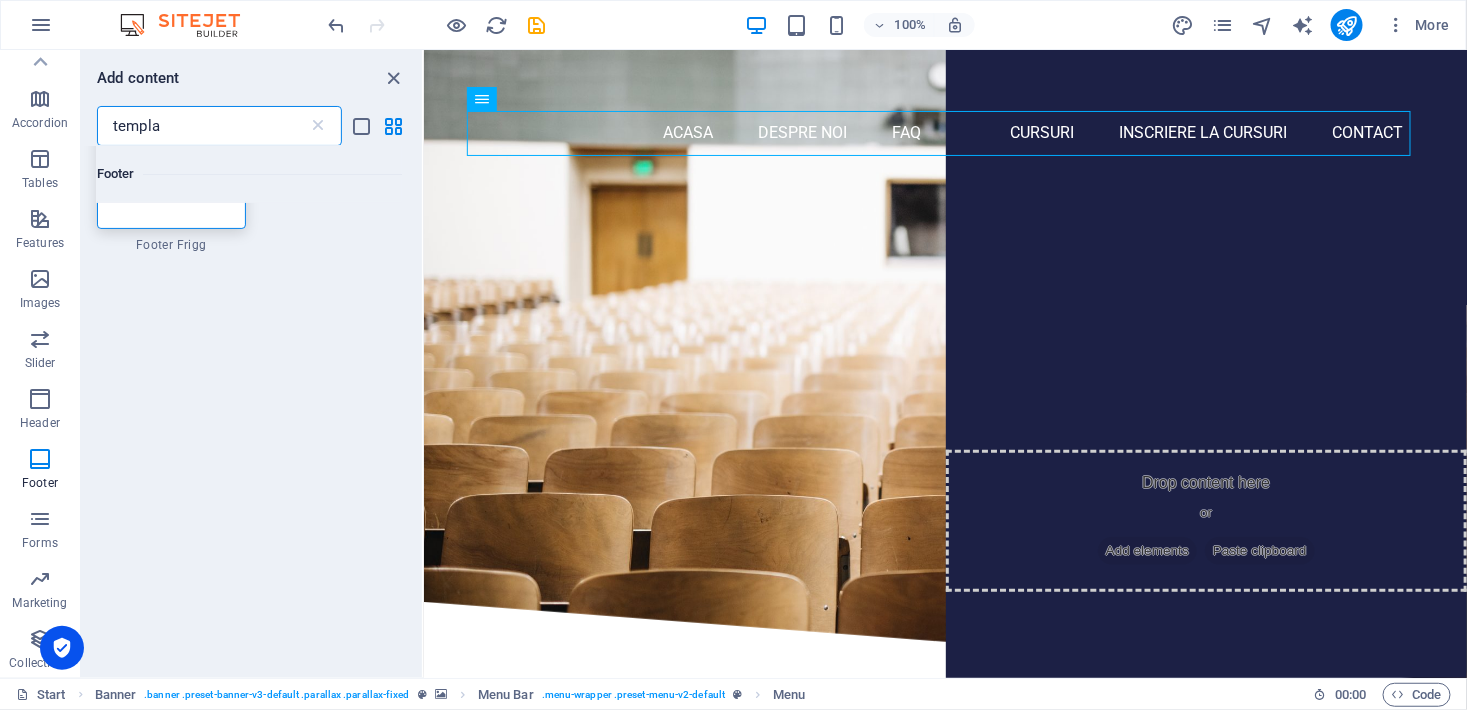 scroll, scrollTop: 0, scrollLeft: 0, axis: both 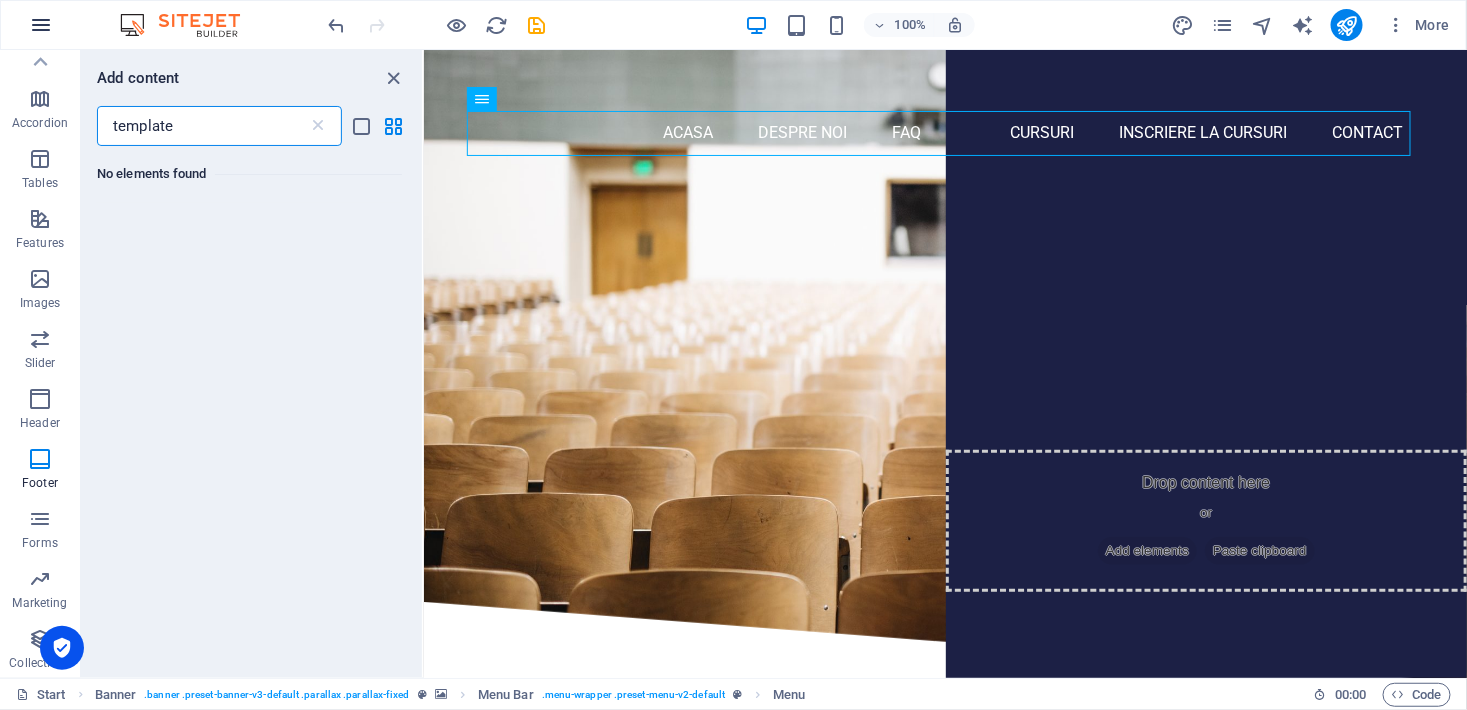 type on "template" 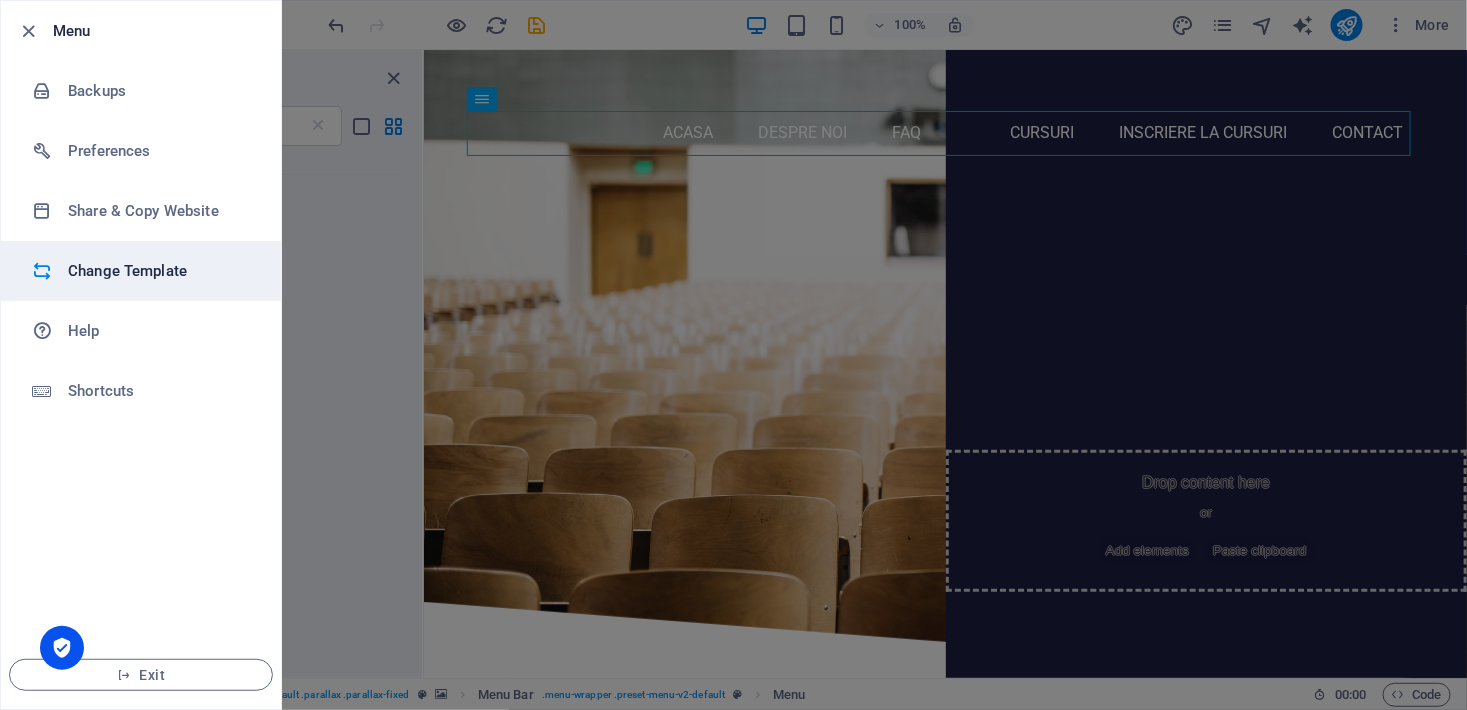 click on "Change Template" at bounding box center [160, 271] 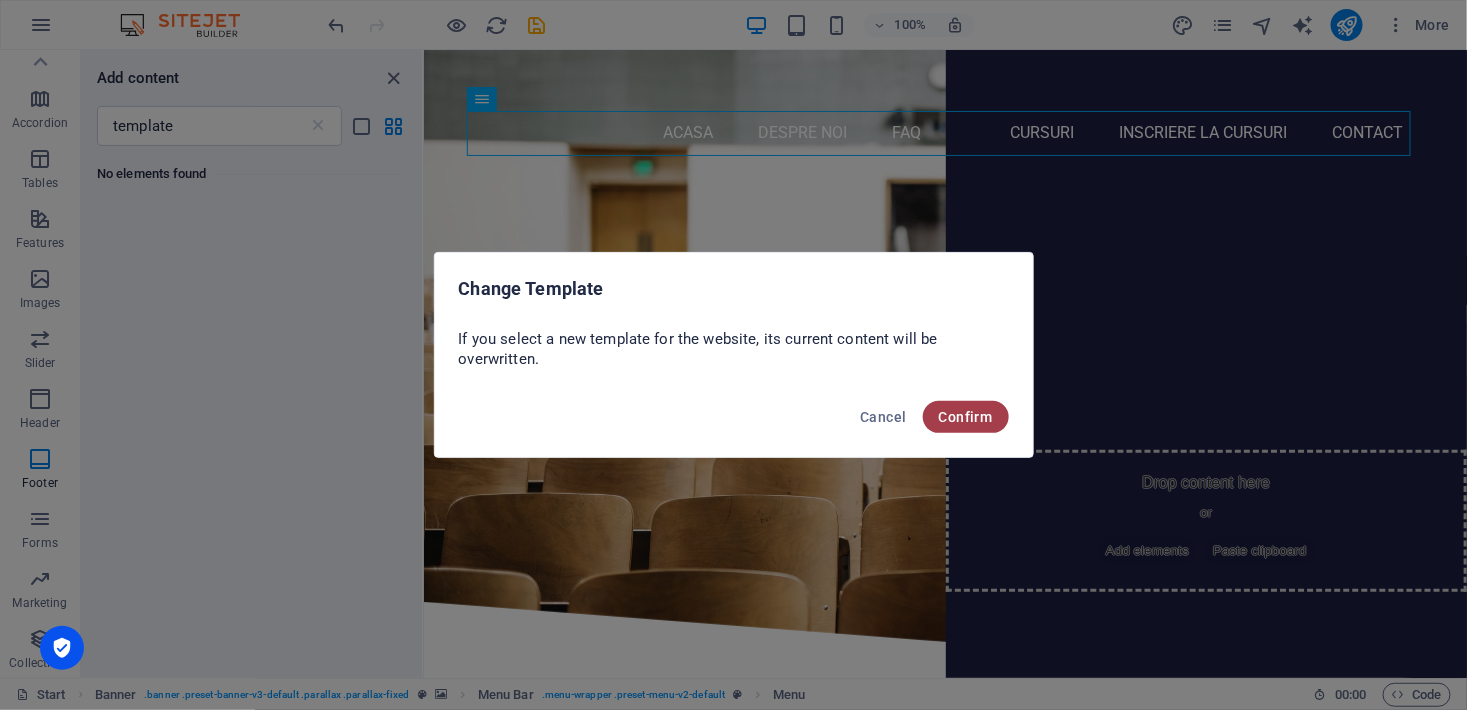 click on "Confirm" at bounding box center [966, 417] 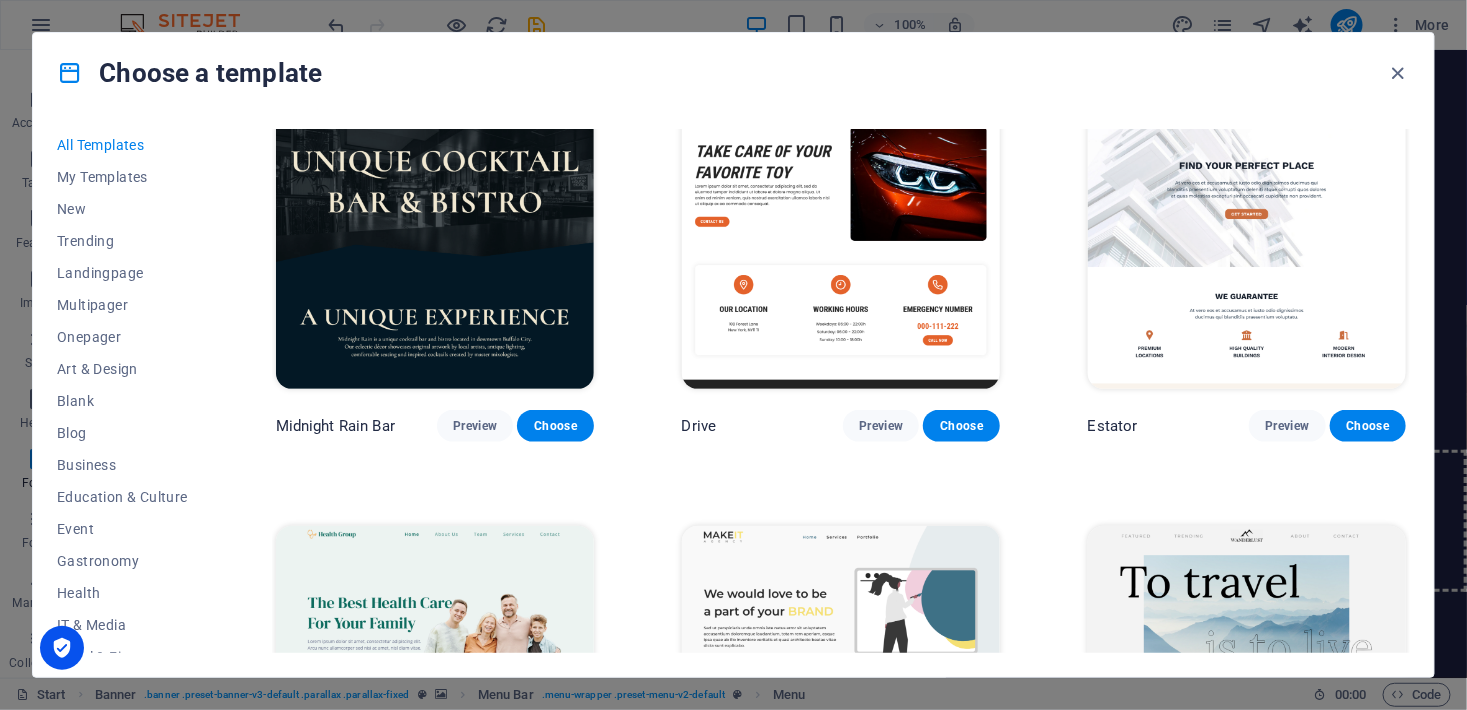scroll, scrollTop: 3545, scrollLeft: 0, axis: vertical 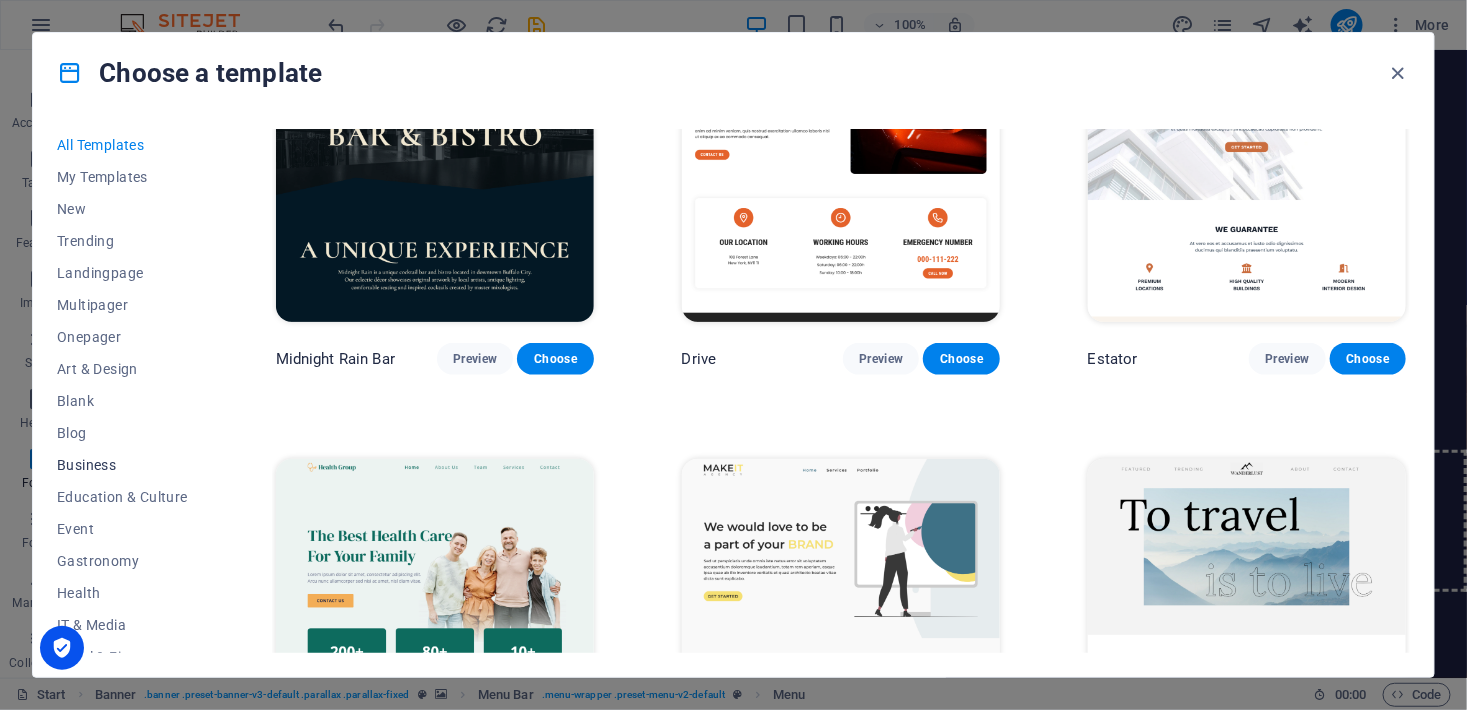 click on "Business" at bounding box center [122, 465] 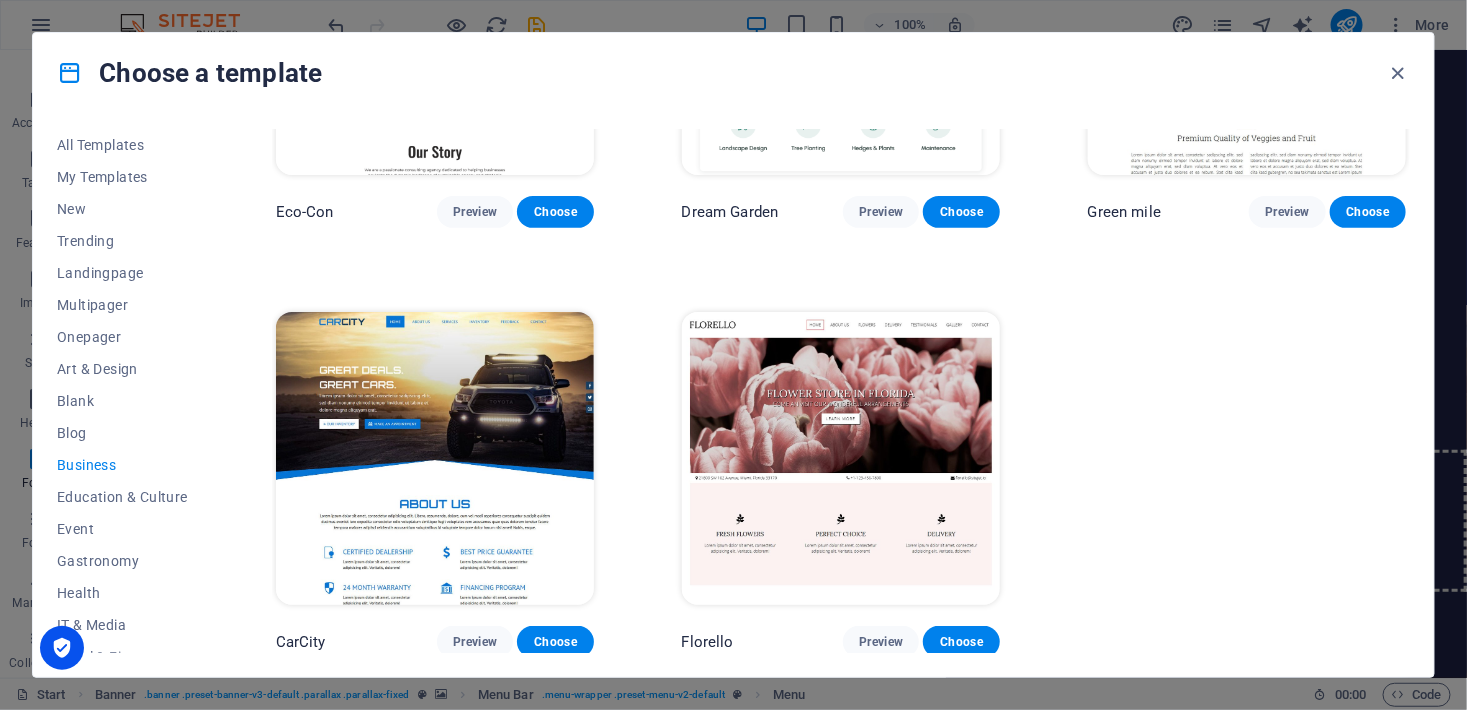 scroll, scrollTop: 0, scrollLeft: 0, axis: both 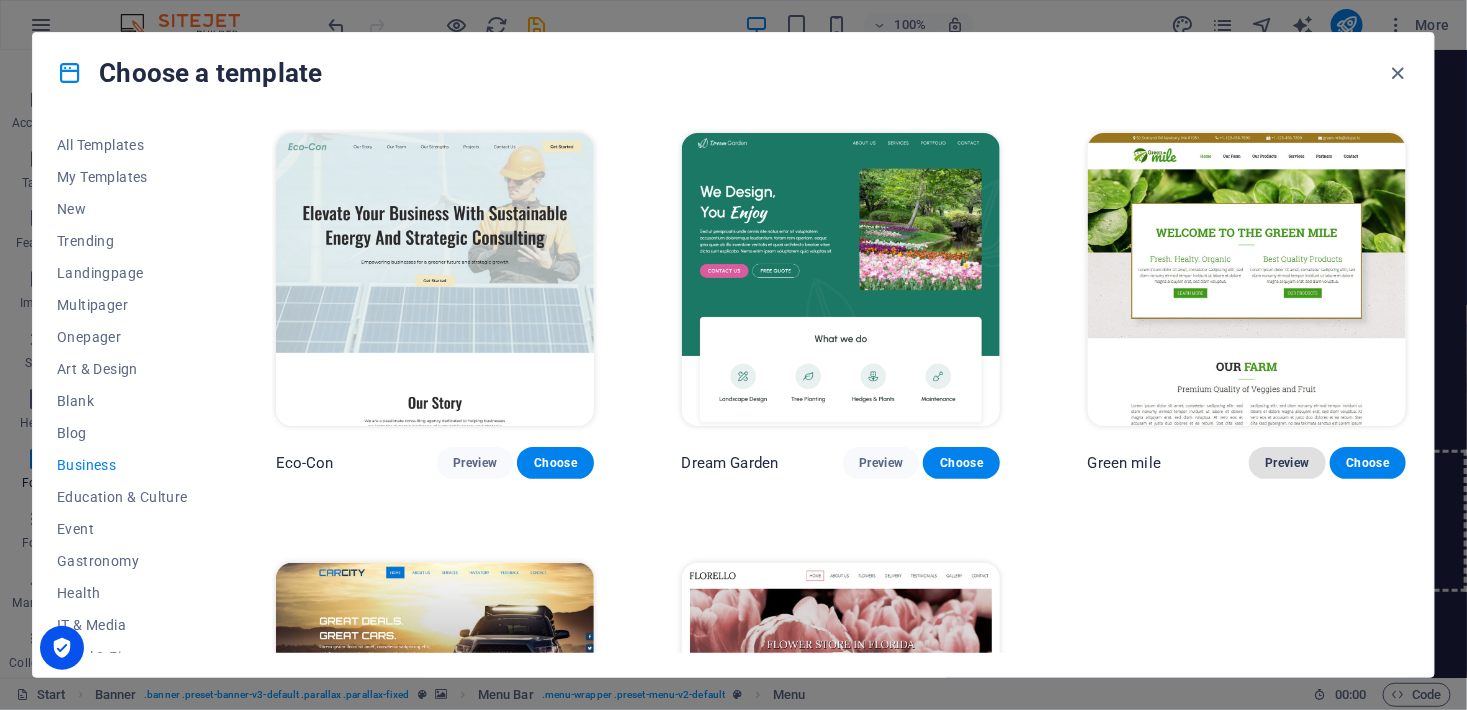 click on "Preview" at bounding box center [1287, 463] 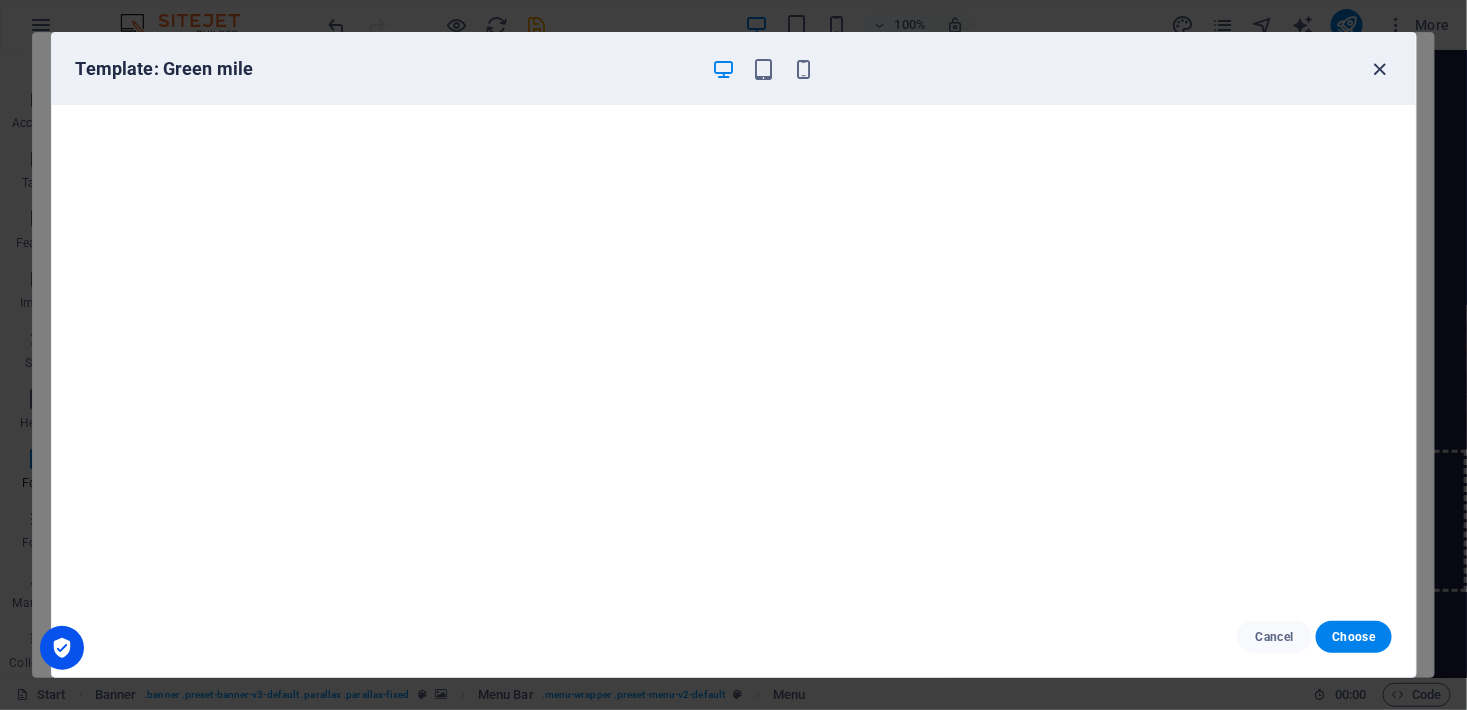 click at bounding box center (1379, 69) 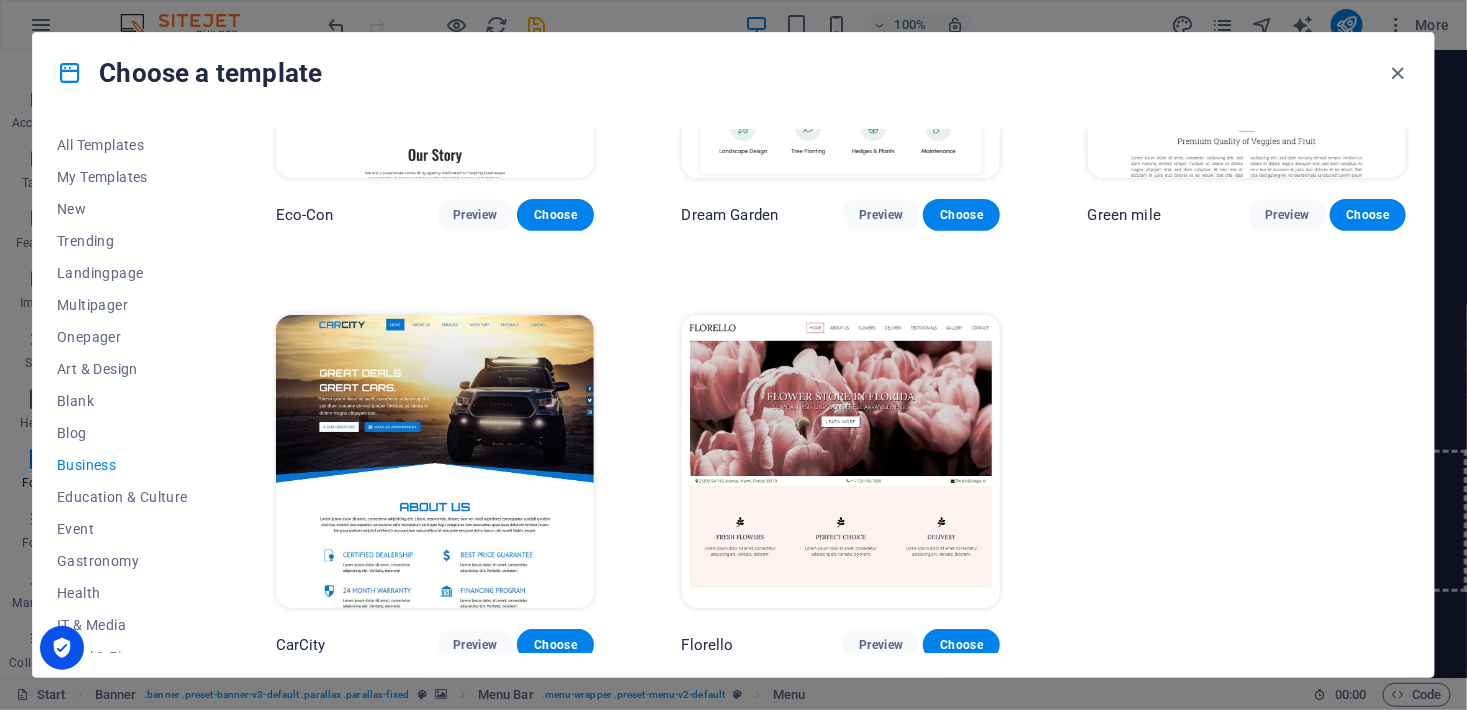 scroll, scrollTop: 251, scrollLeft: 0, axis: vertical 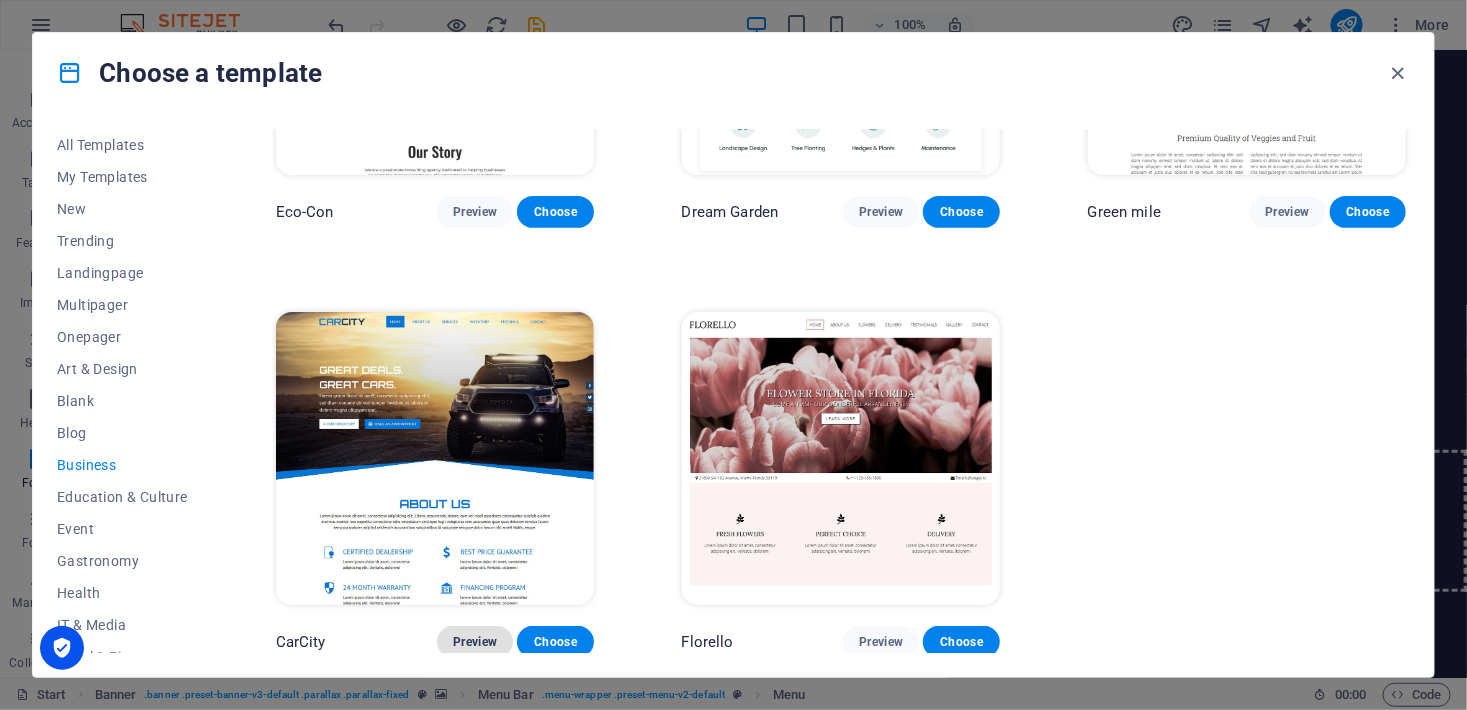 click on "Preview" at bounding box center (475, 642) 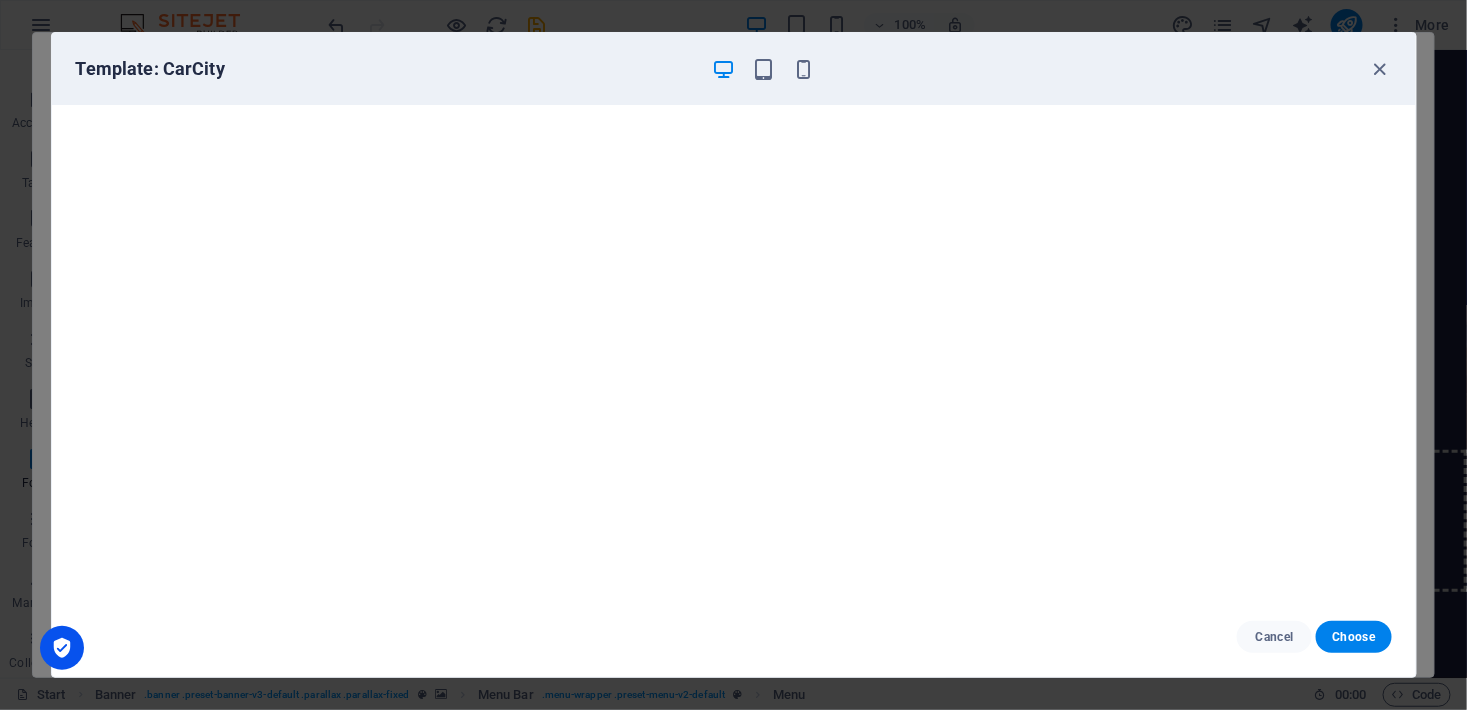 click at bounding box center (723, 69) 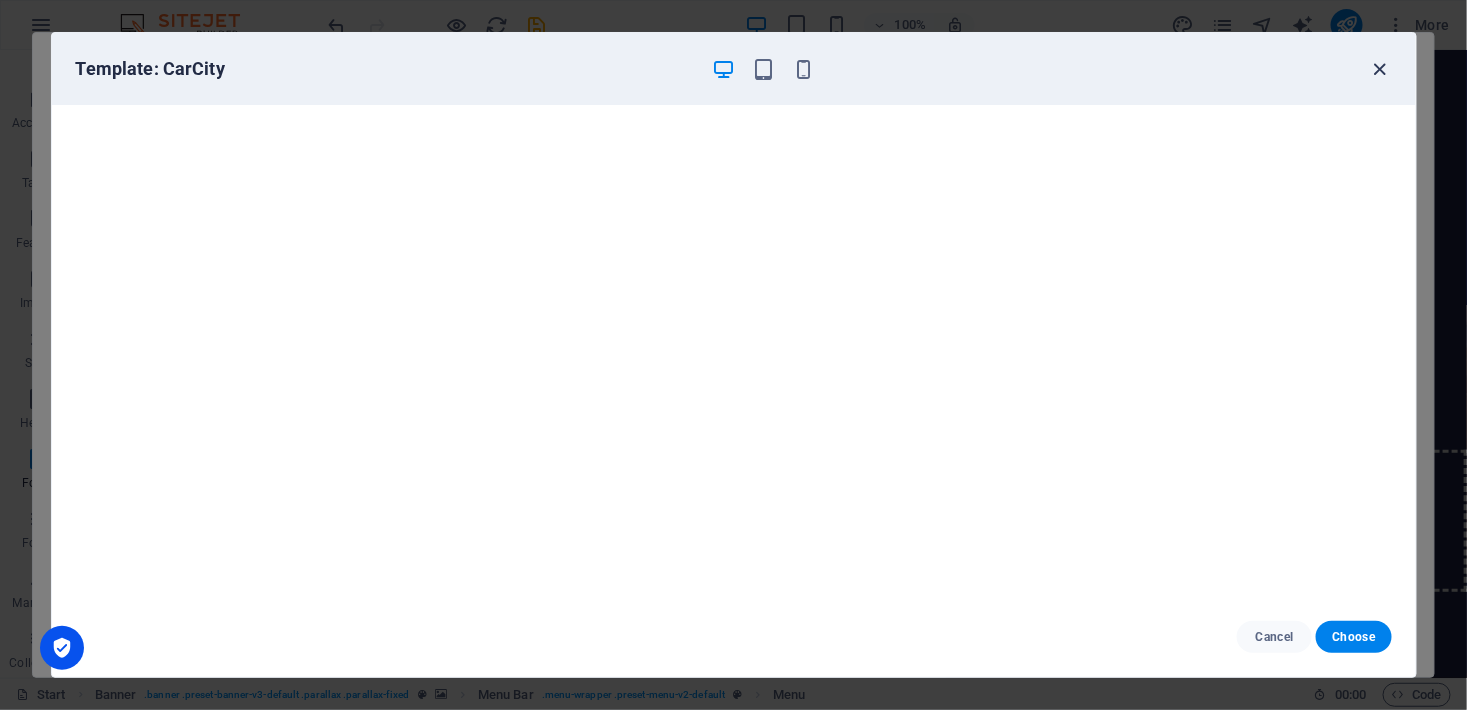 click at bounding box center [1379, 69] 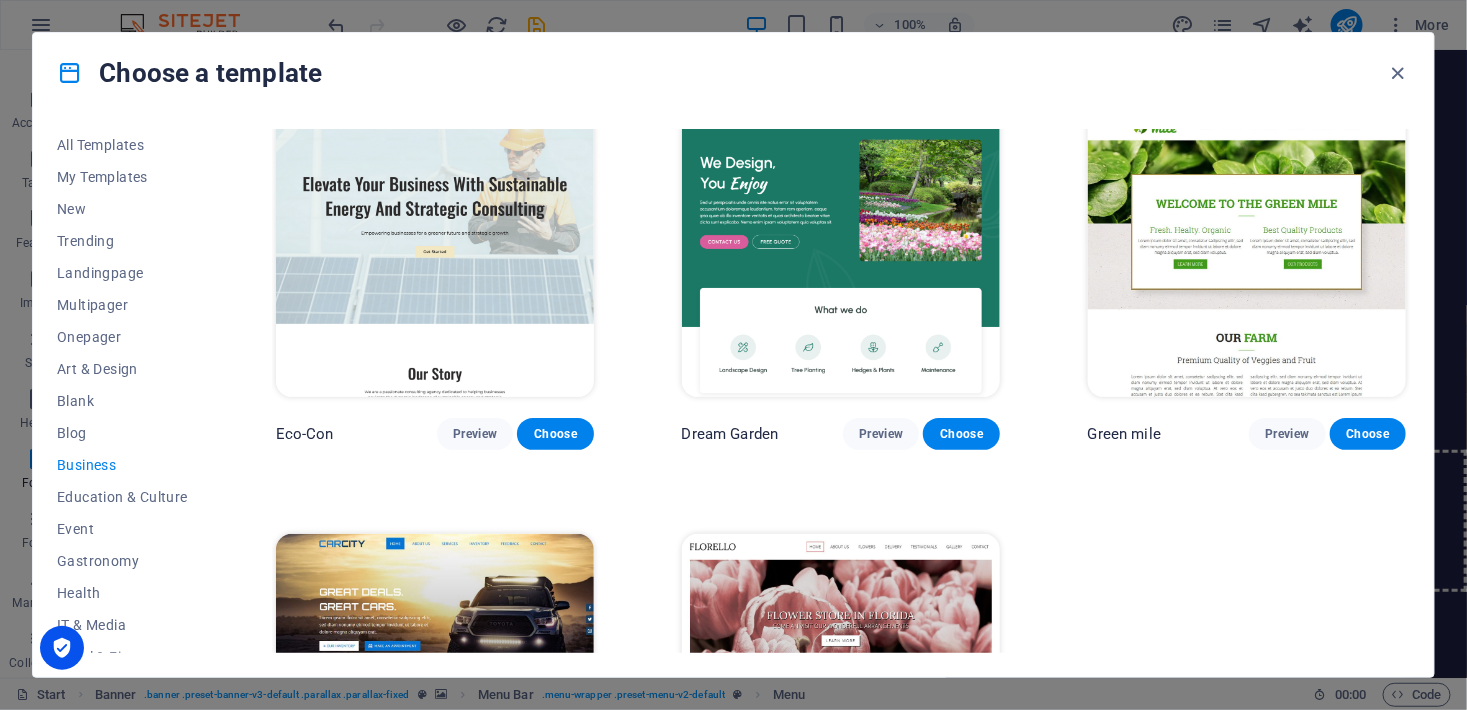 scroll, scrollTop: 0, scrollLeft: 0, axis: both 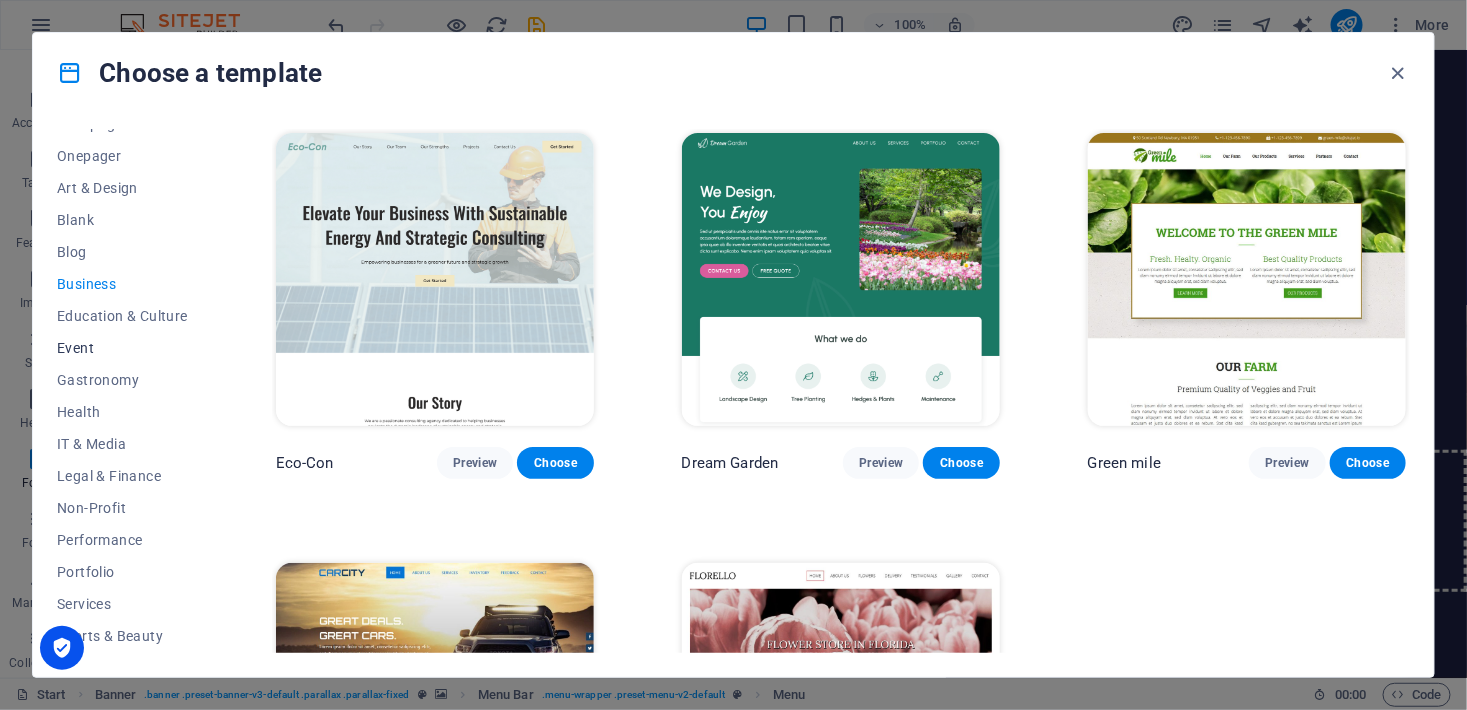 click on "Event" at bounding box center (122, 348) 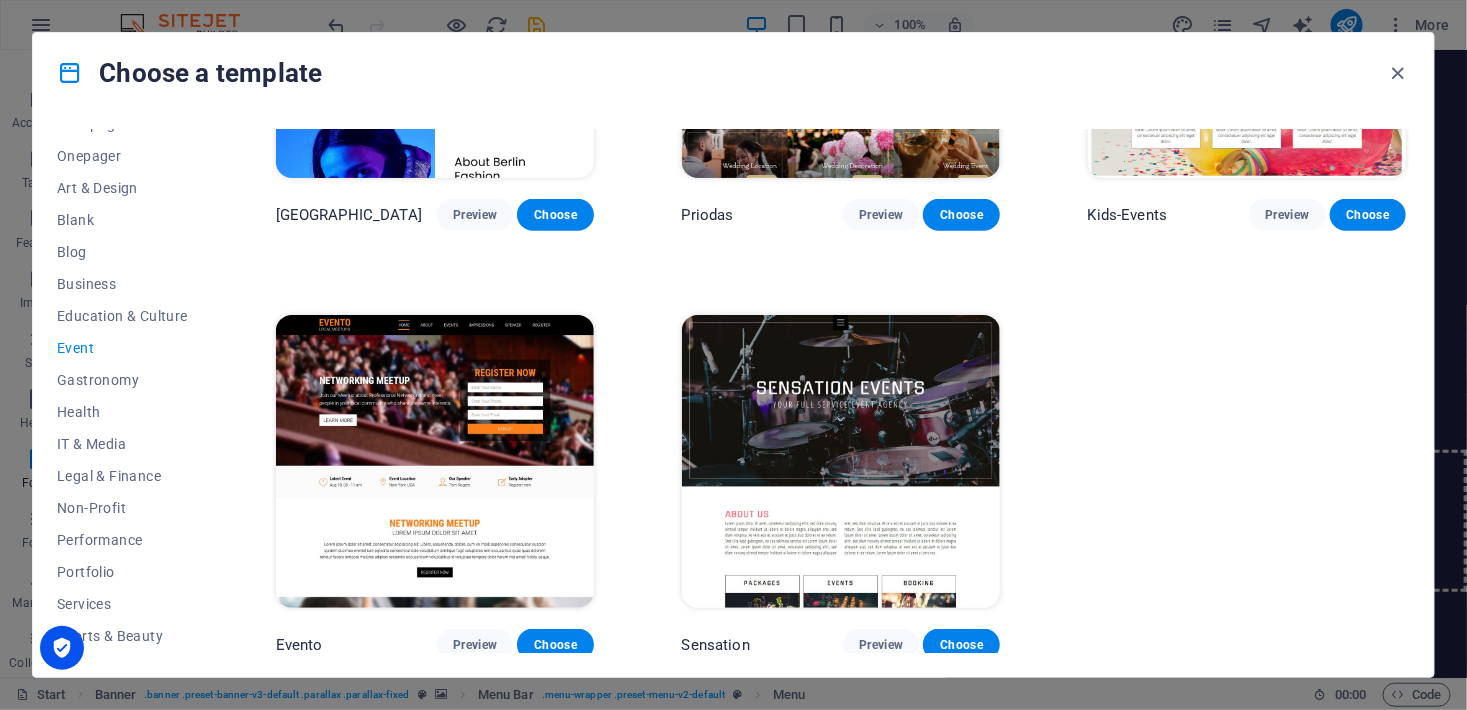scroll, scrollTop: 679, scrollLeft: 0, axis: vertical 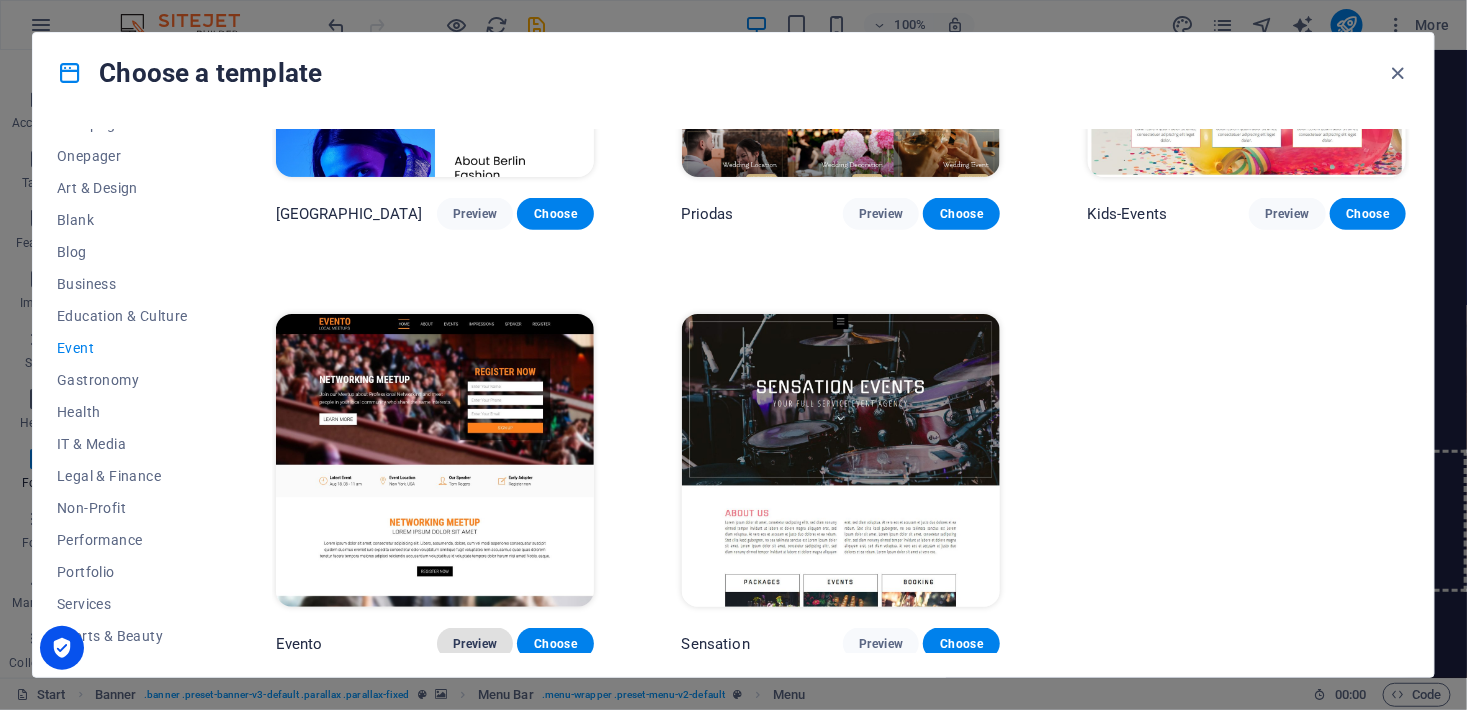 click on "Preview" at bounding box center (475, 644) 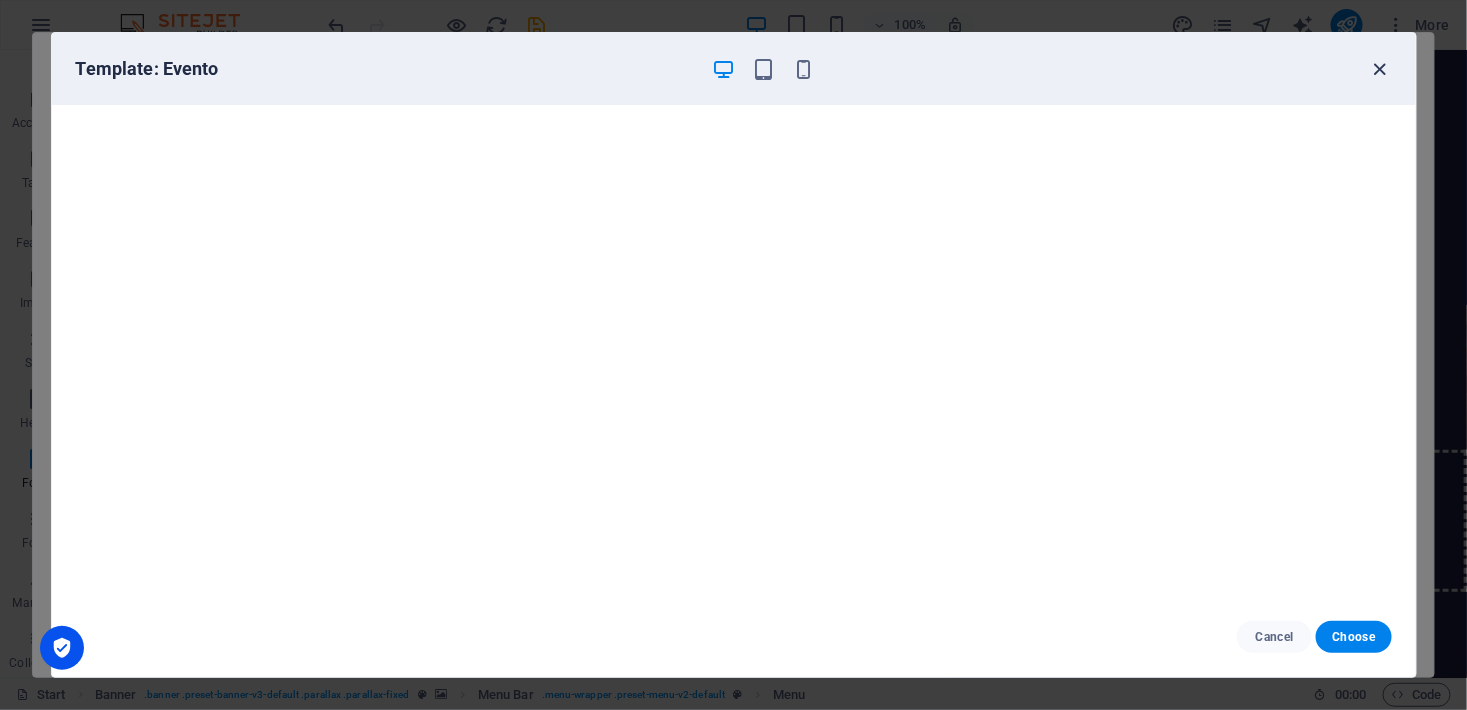 click at bounding box center (1379, 69) 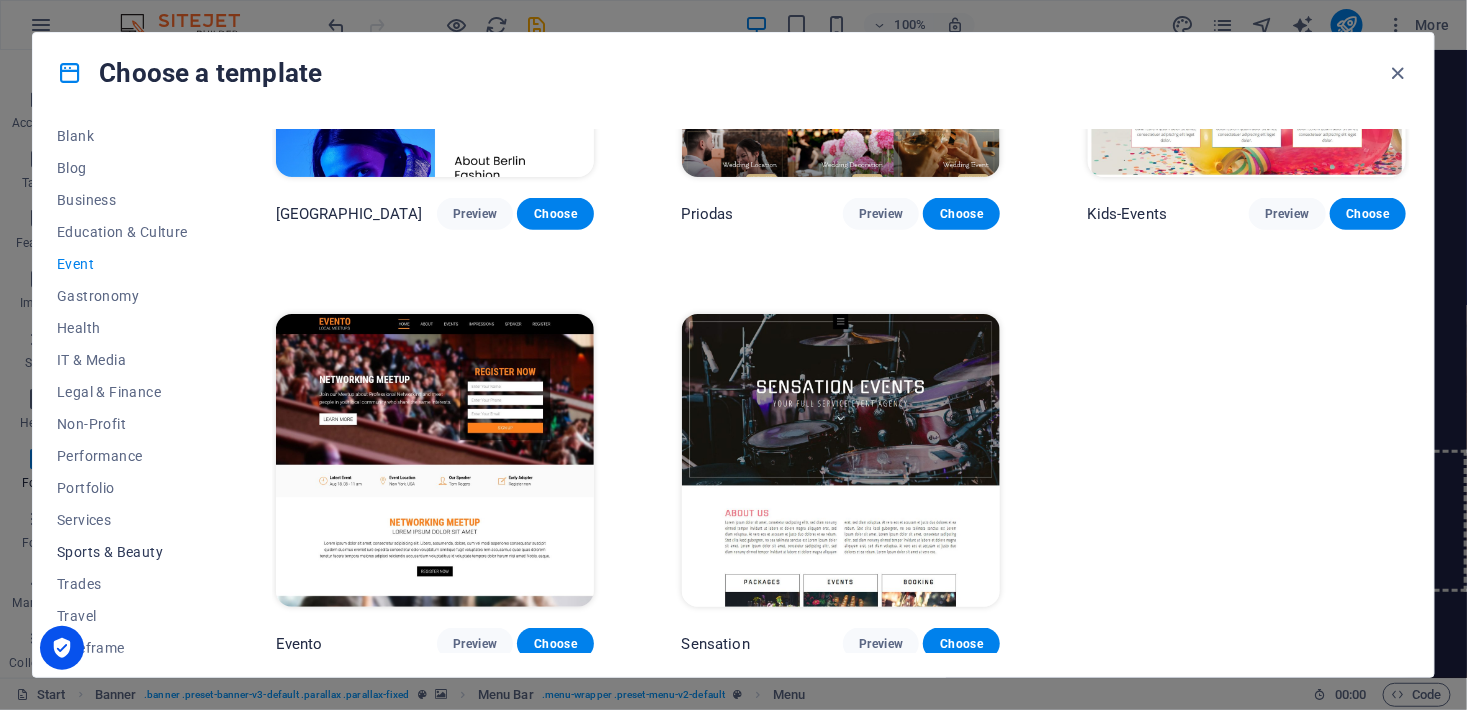 scroll, scrollTop: 274, scrollLeft: 0, axis: vertical 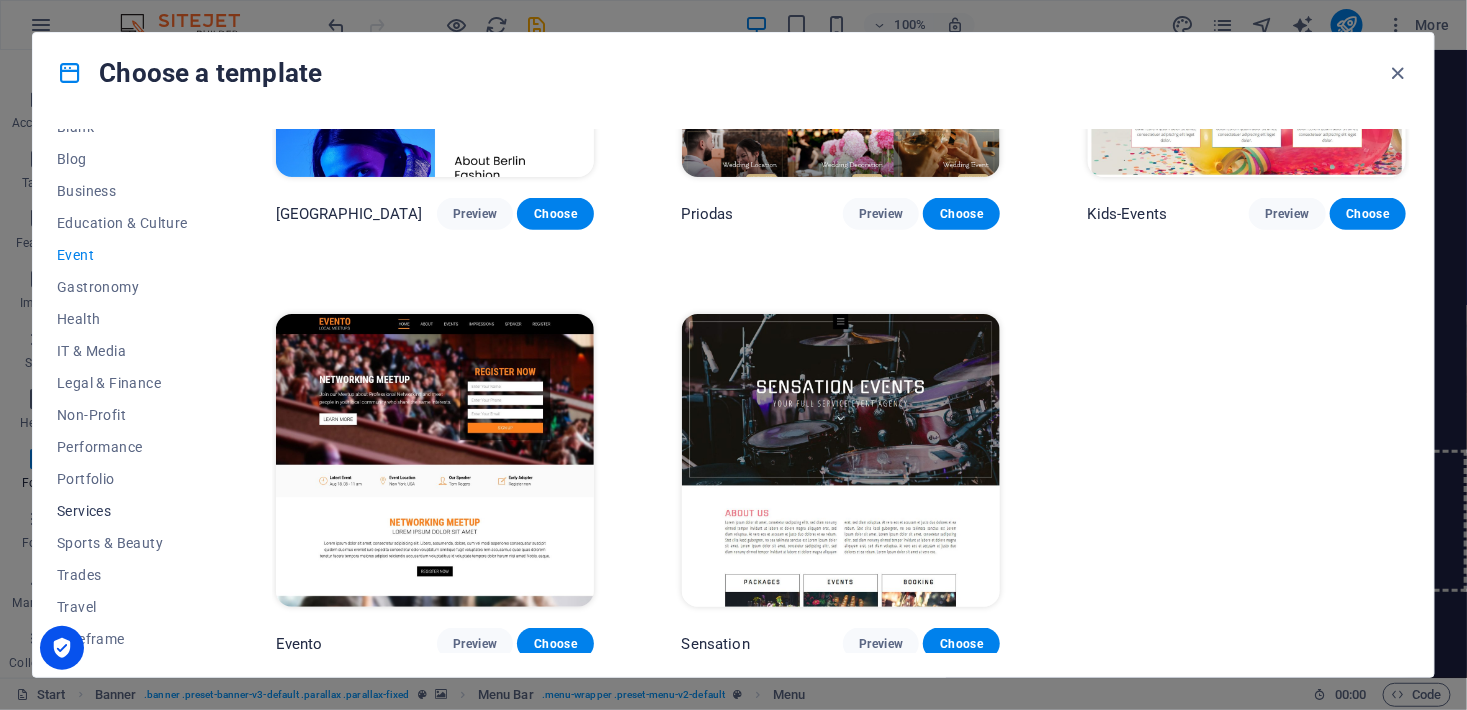 click on "Services" at bounding box center (122, 511) 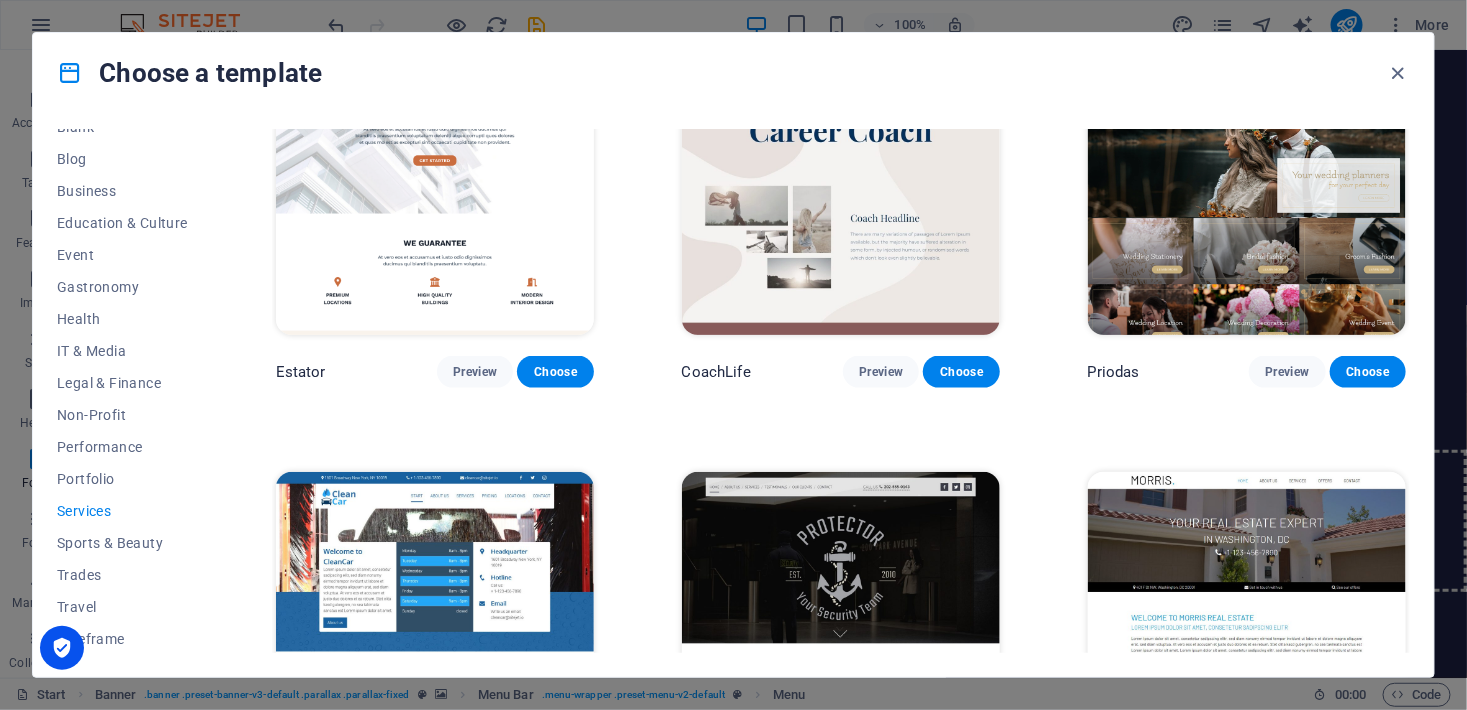 scroll, scrollTop: 835, scrollLeft: 0, axis: vertical 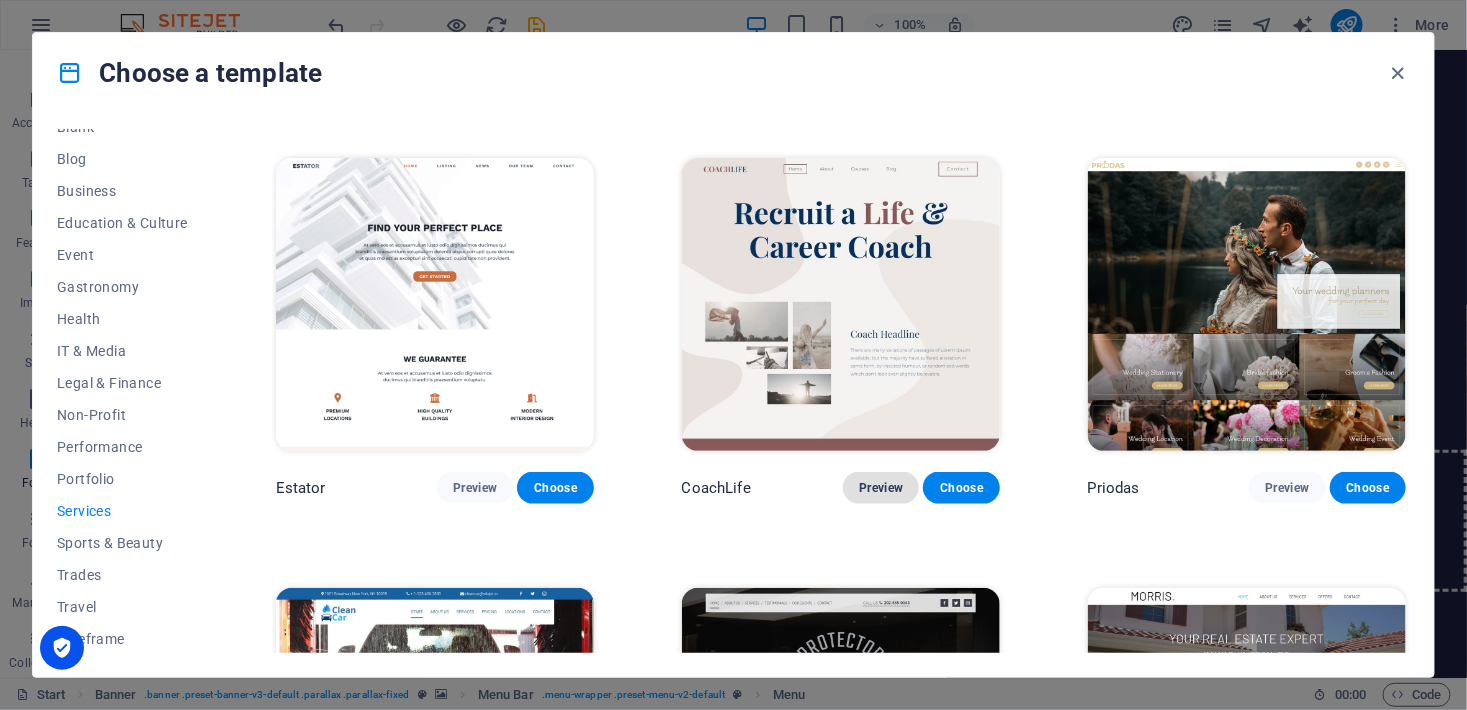 click on "Preview" at bounding box center [881, 488] 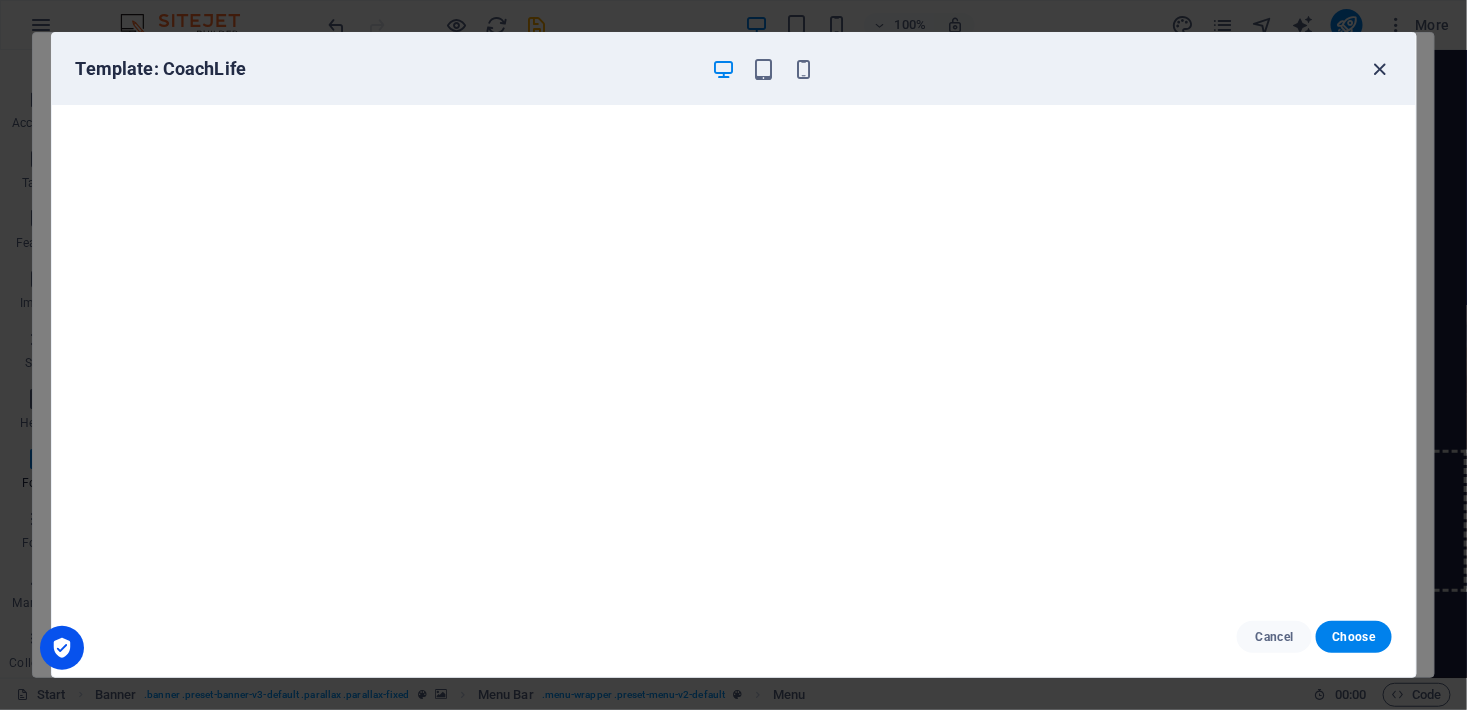 click at bounding box center (1379, 69) 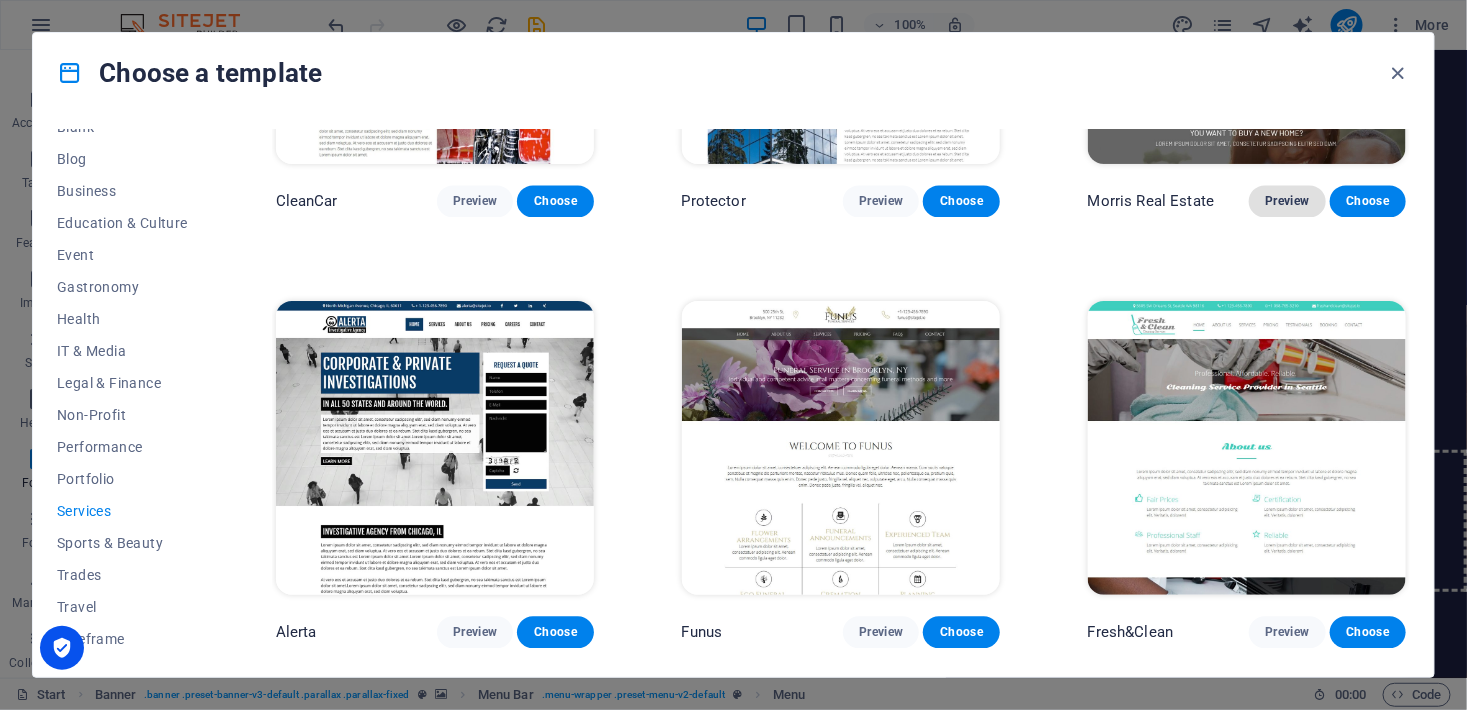 scroll, scrollTop: 1563, scrollLeft: 0, axis: vertical 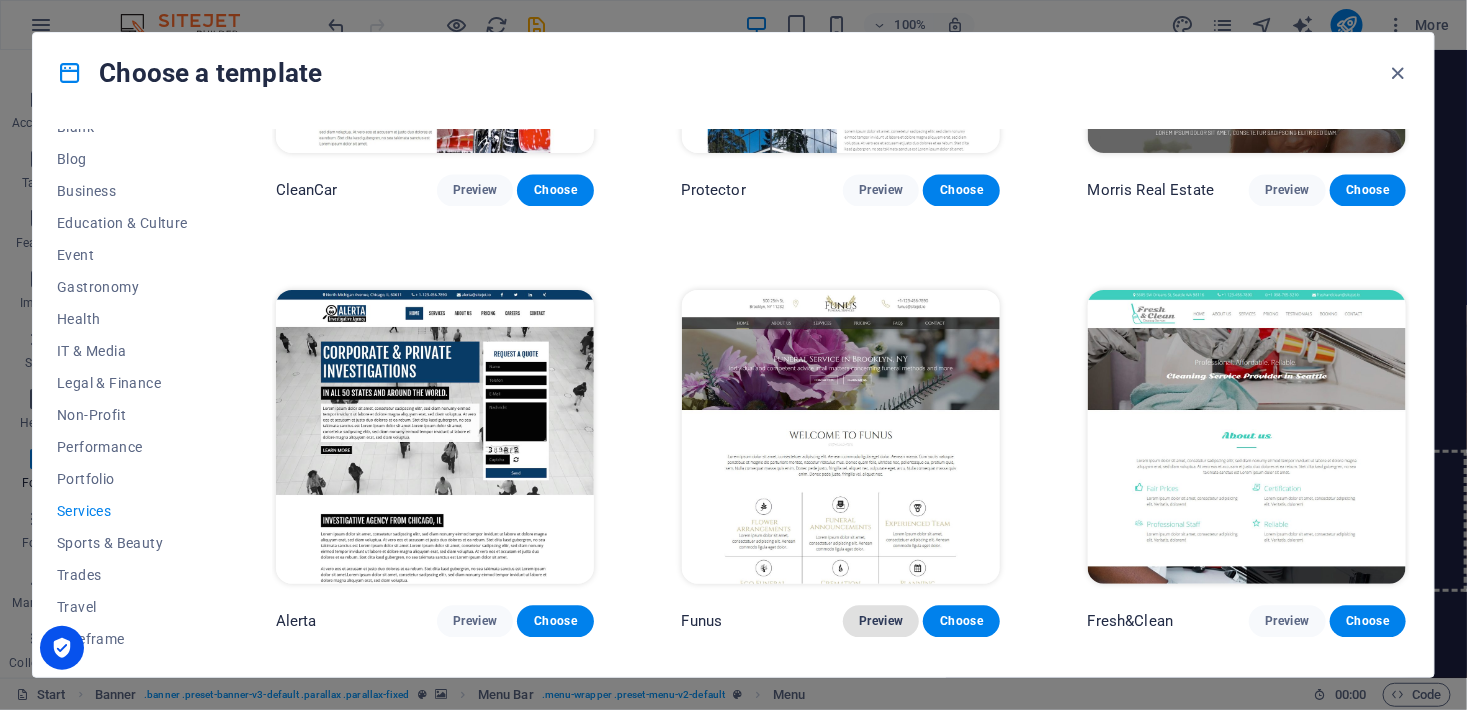 click on "Preview" at bounding box center [881, 621] 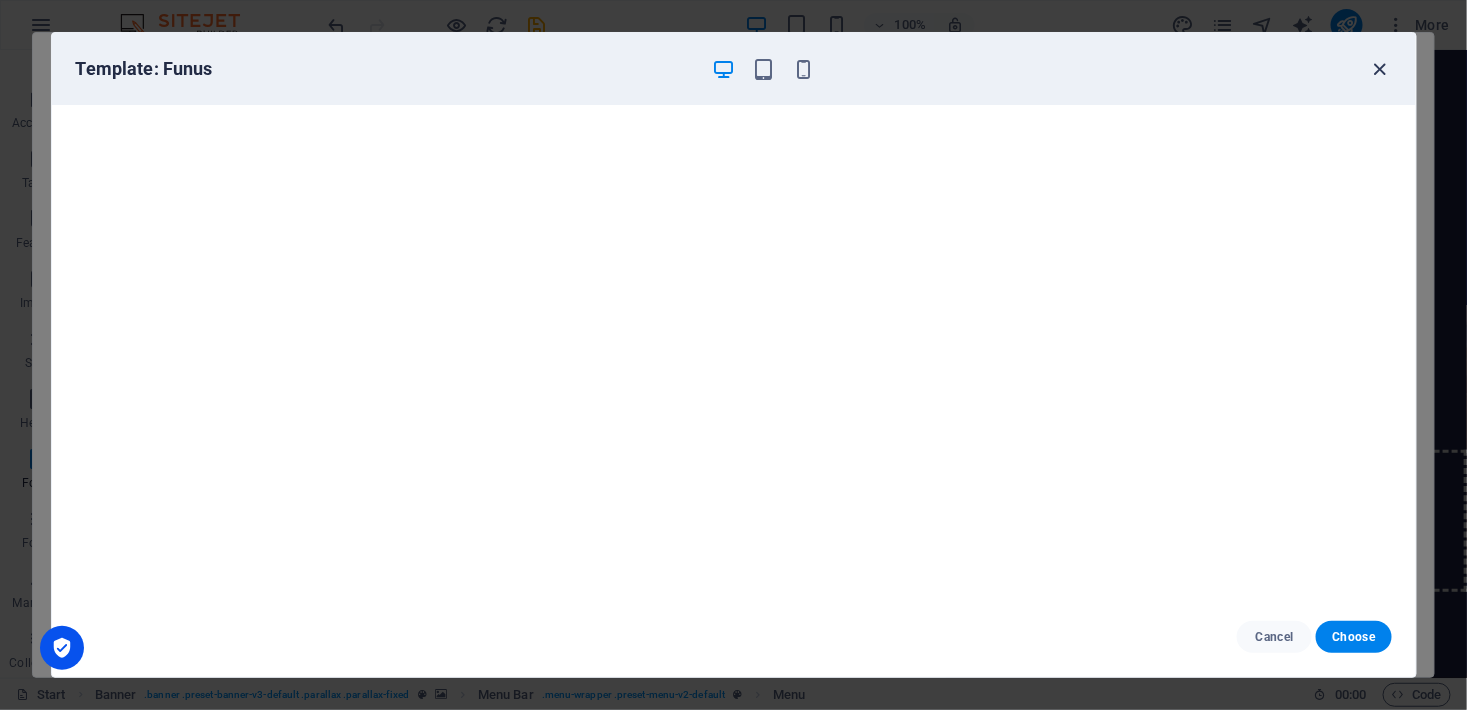 click at bounding box center (1379, 69) 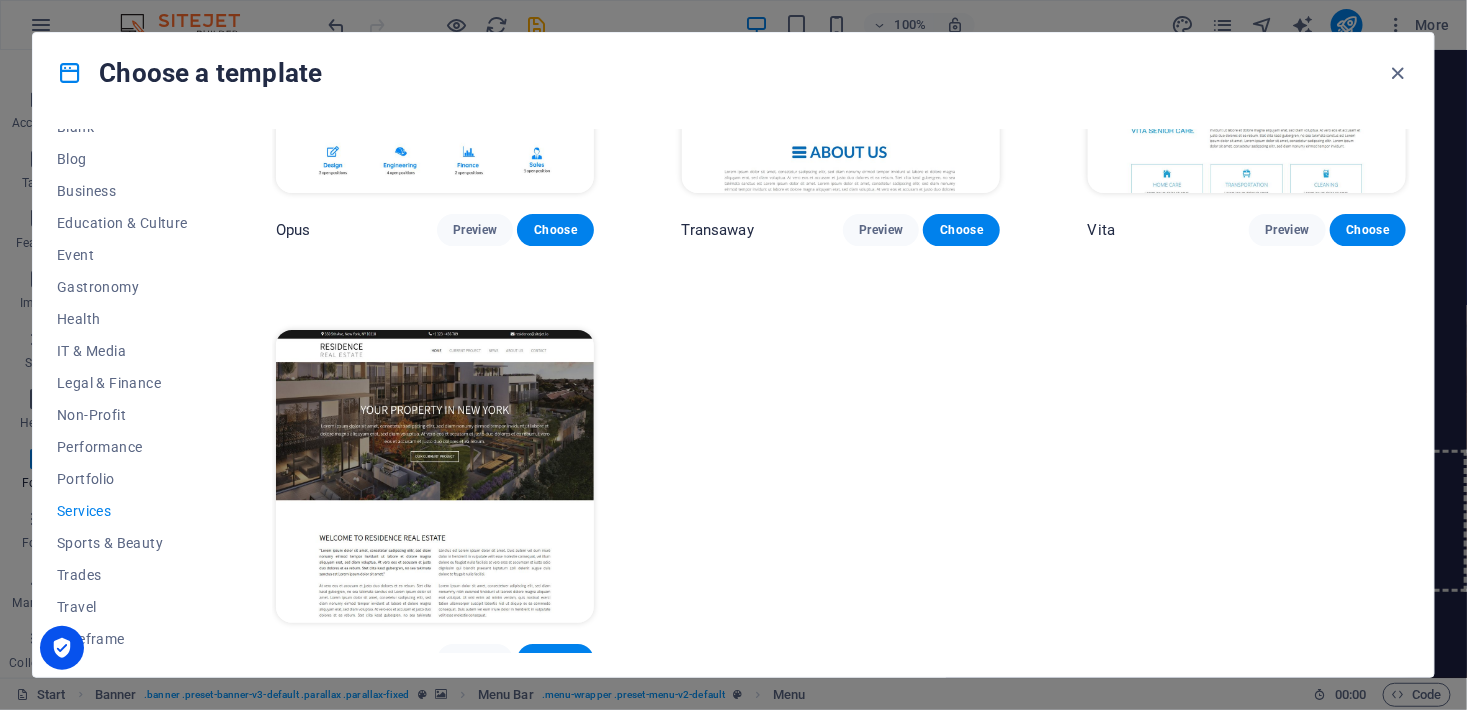 scroll, scrollTop: 2392, scrollLeft: 0, axis: vertical 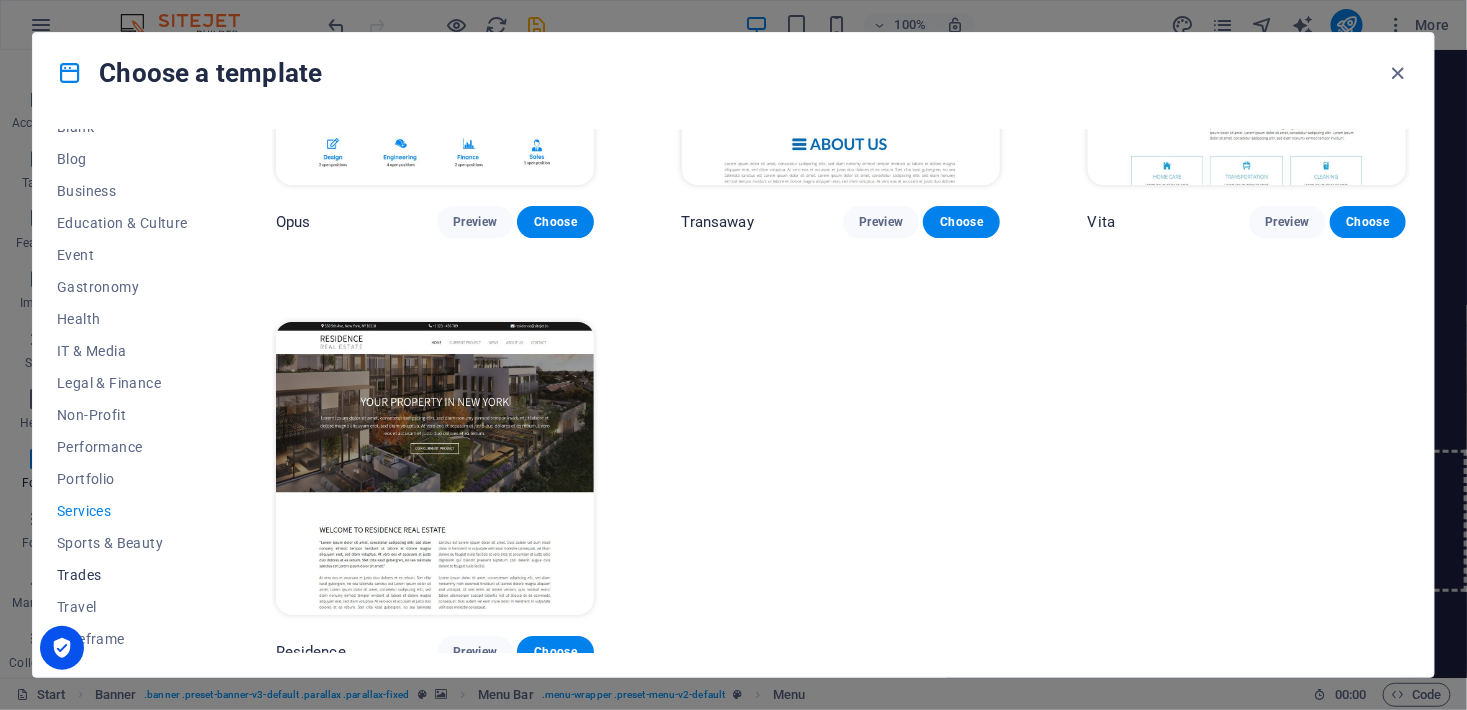 click on "Trades" at bounding box center (122, 575) 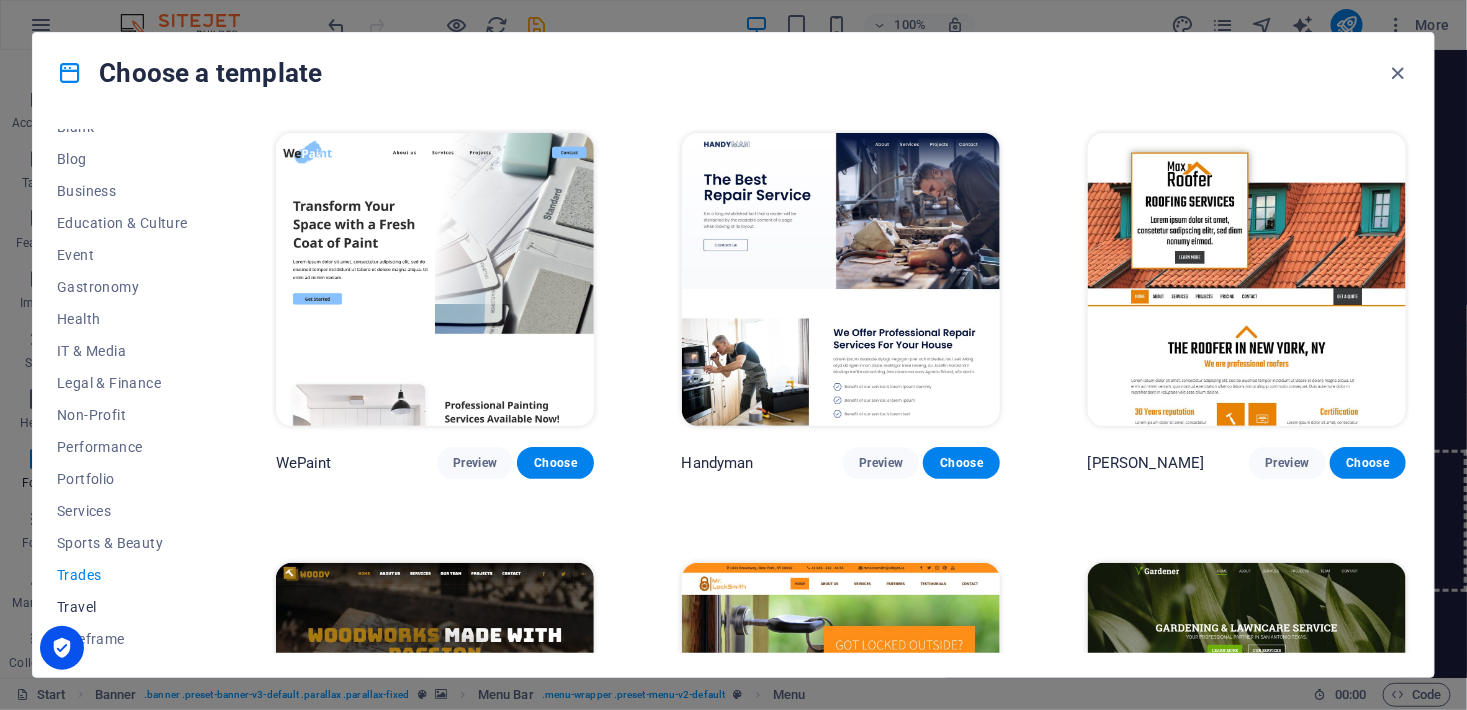 click on "Travel" at bounding box center (122, 607) 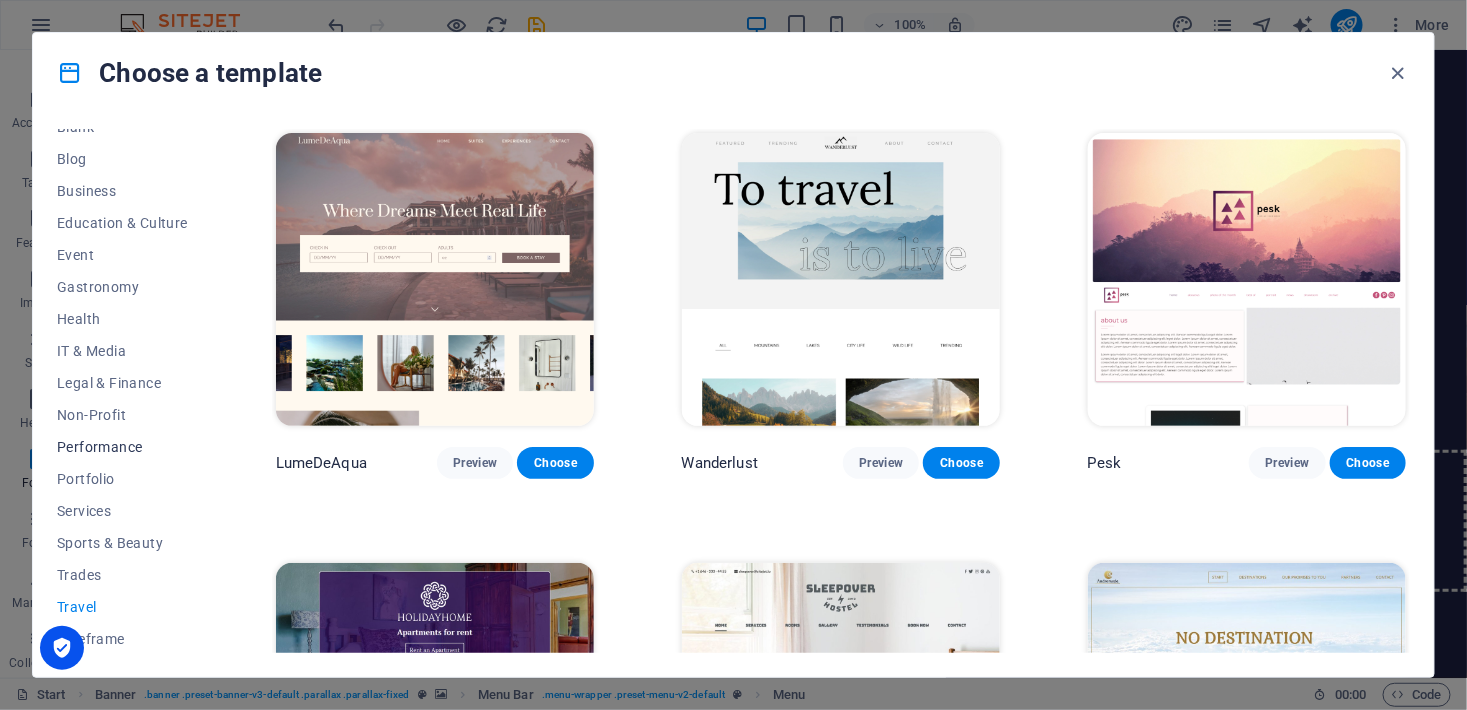 click on "Performance" at bounding box center (122, 447) 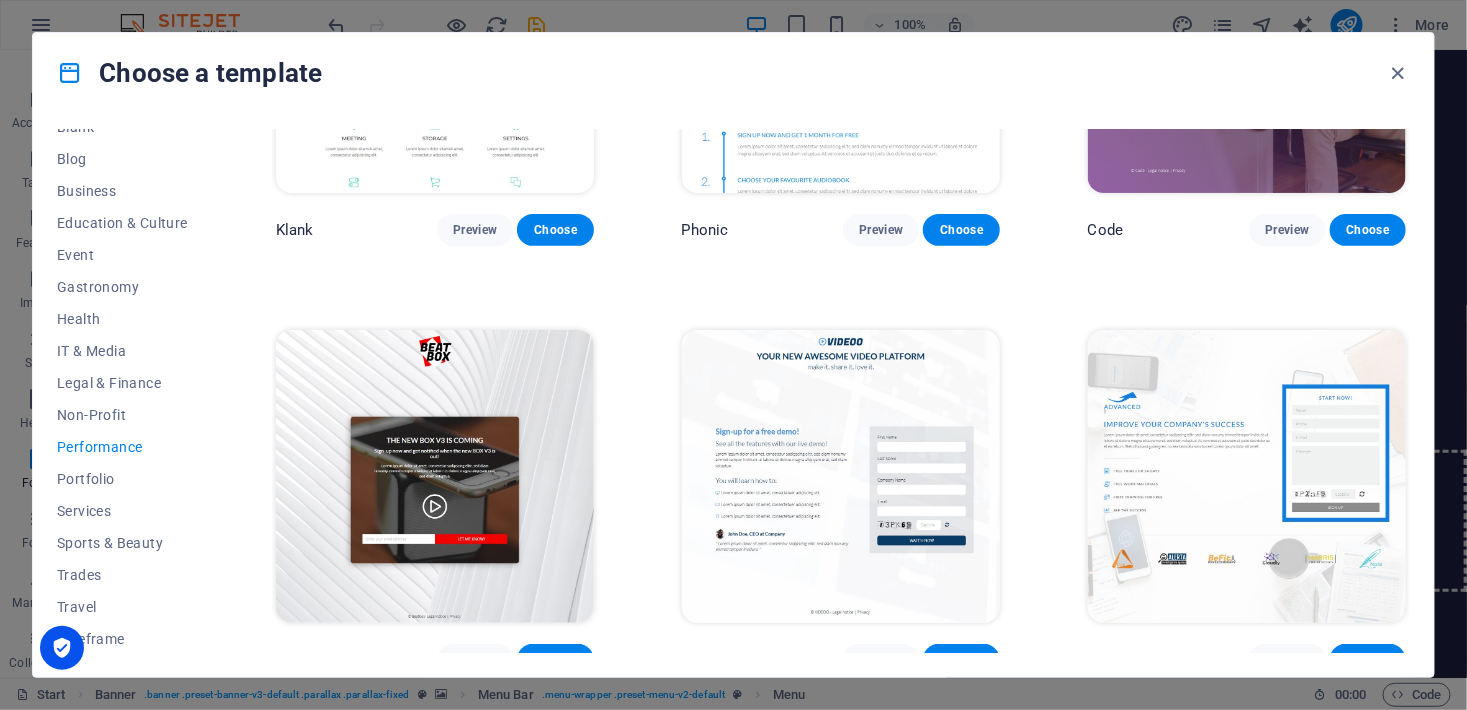 scroll, scrollTop: 363, scrollLeft: 0, axis: vertical 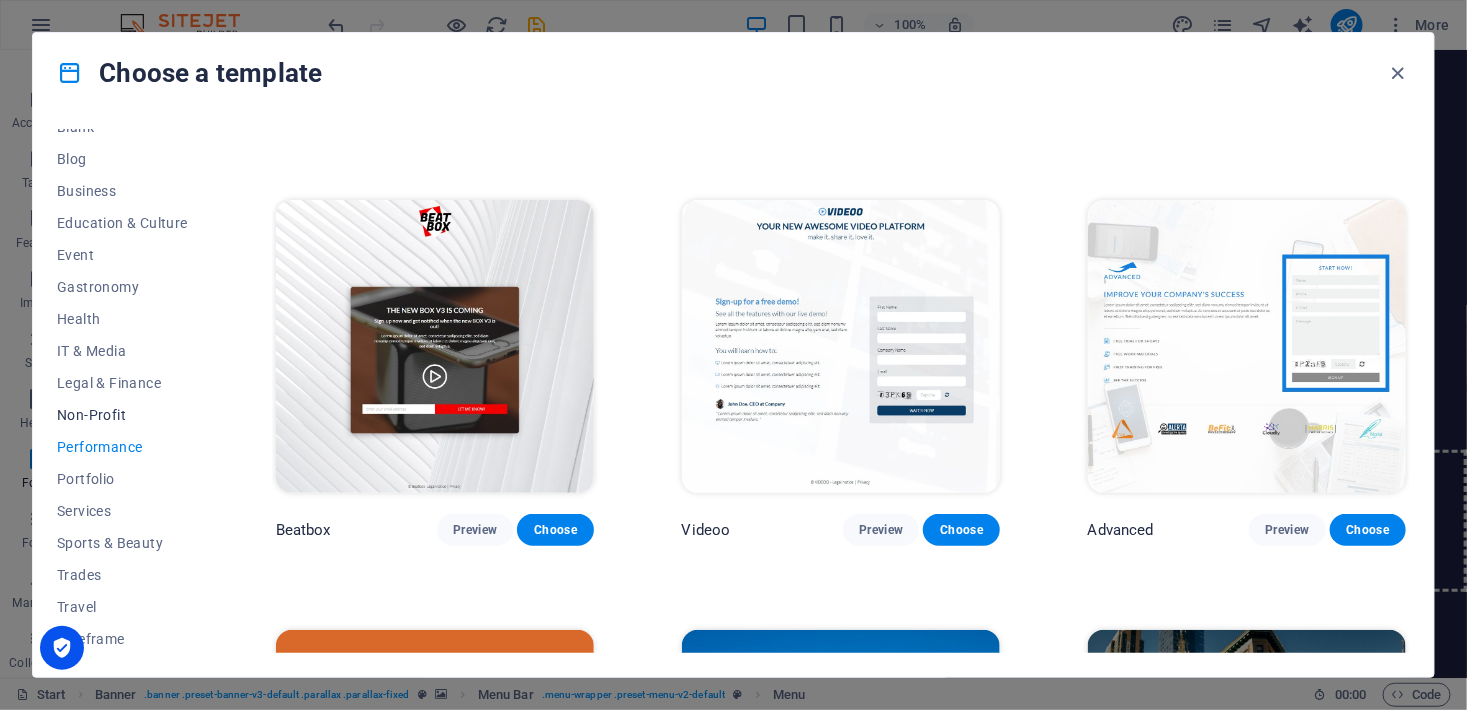 click on "Non-Profit" at bounding box center [122, 415] 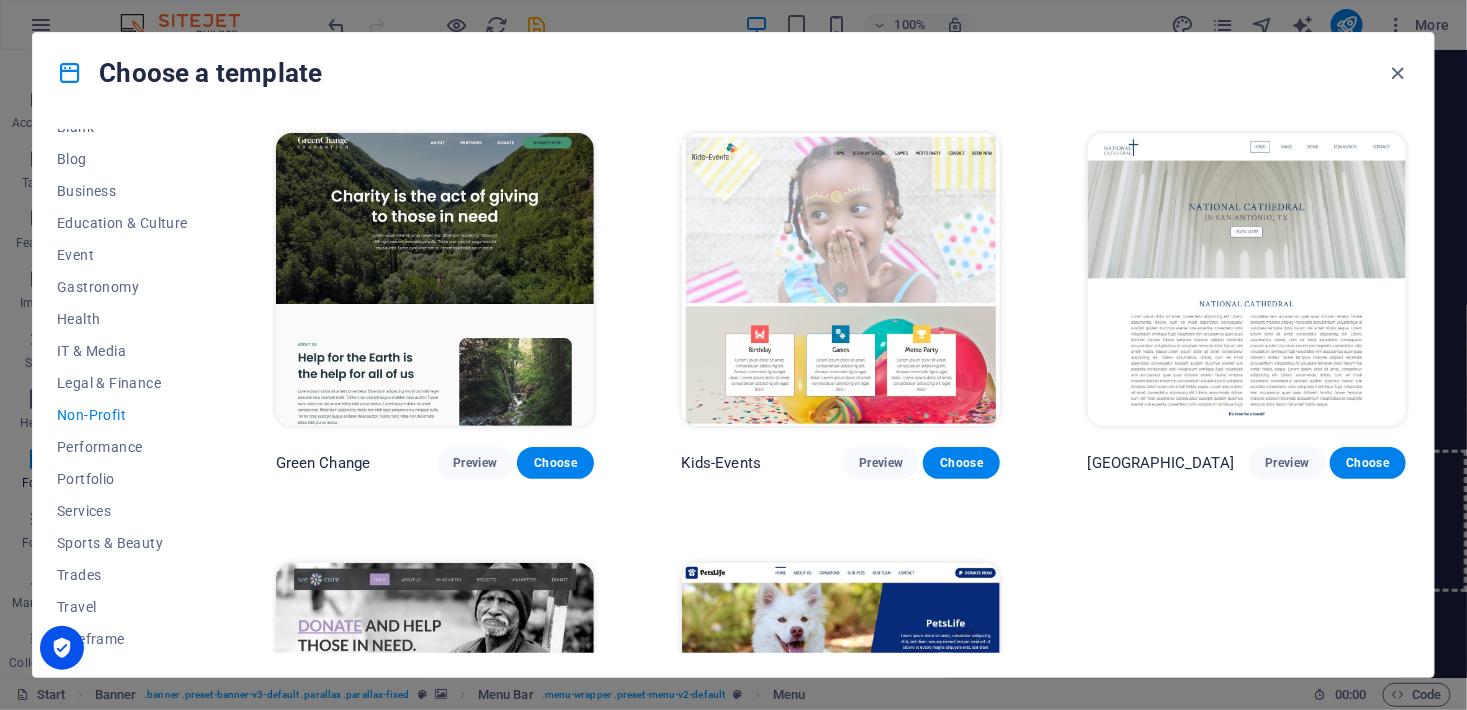 scroll, scrollTop: 251, scrollLeft: 0, axis: vertical 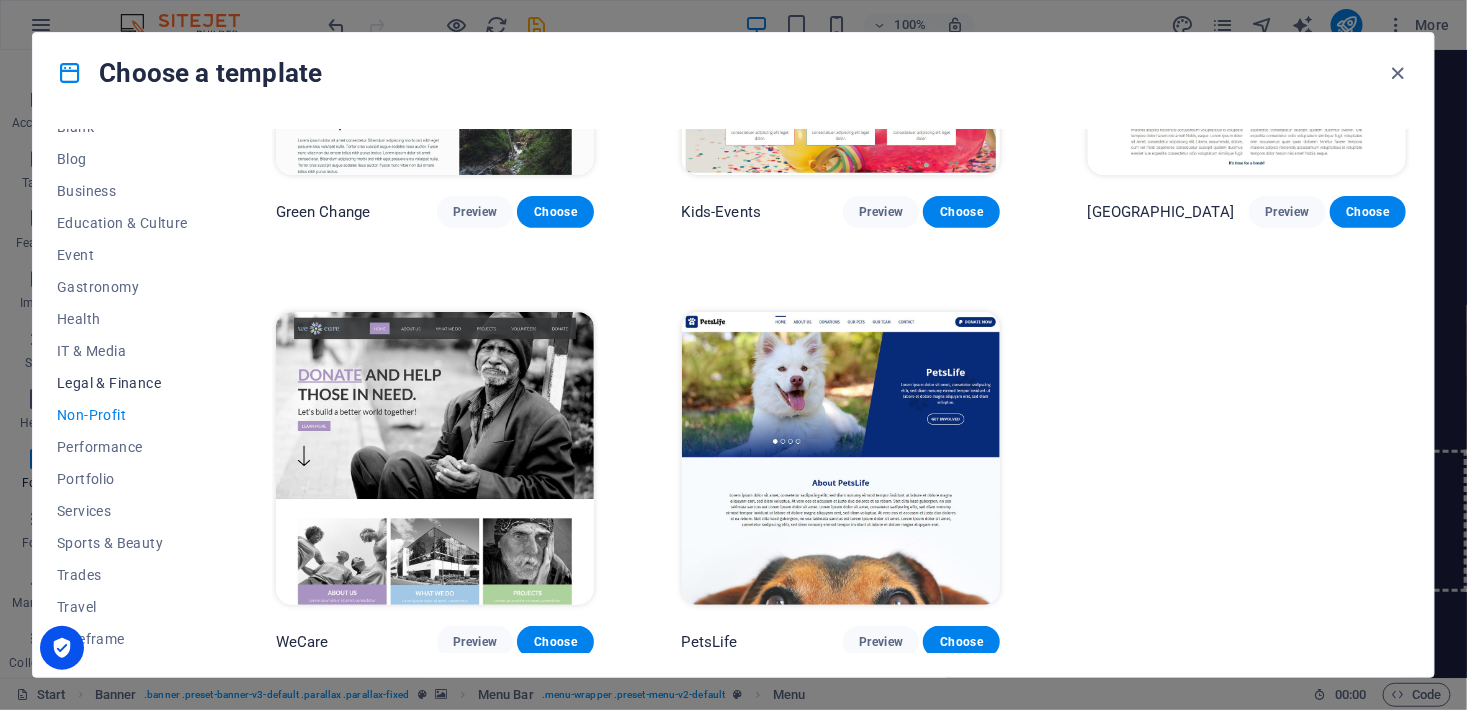 click on "Legal & Finance" at bounding box center (122, 383) 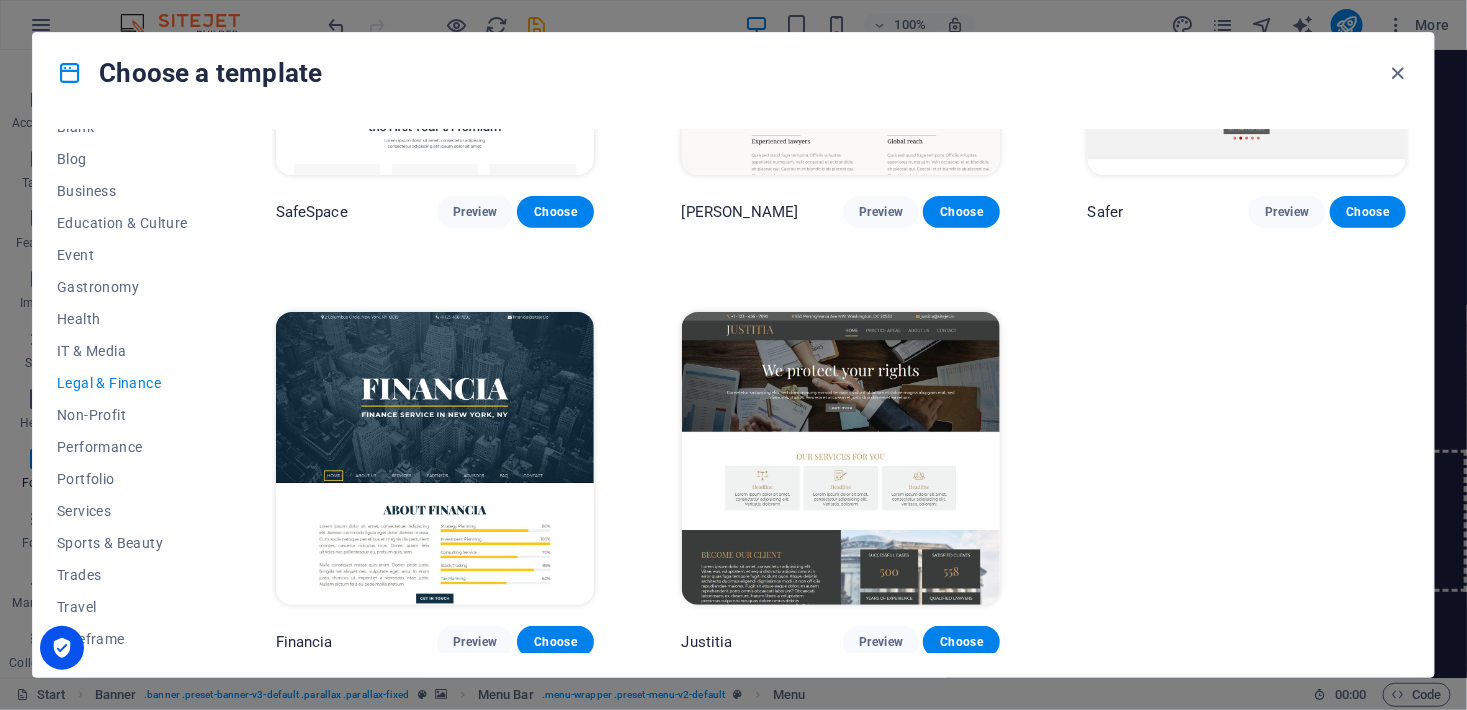 scroll, scrollTop: 0, scrollLeft: 0, axis: both 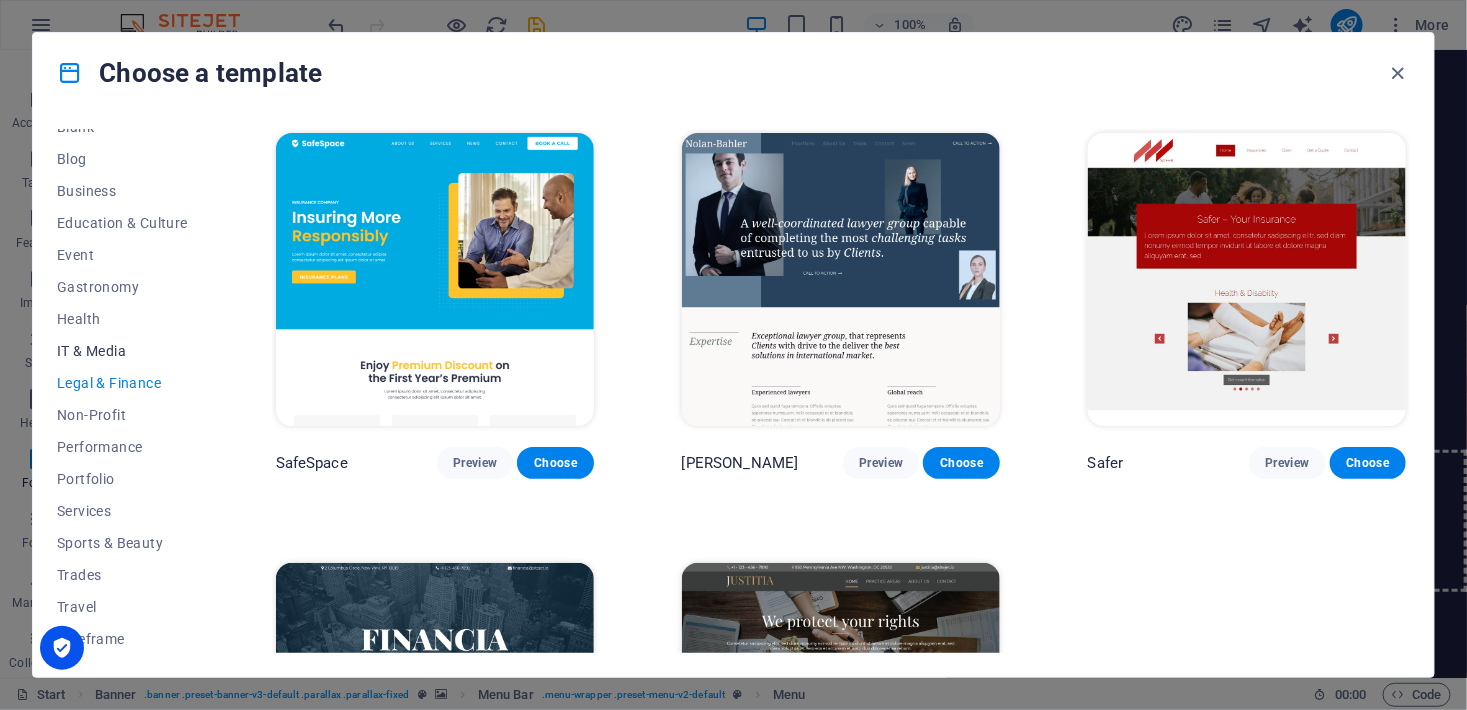 click on "IT & Media" at bounding box center (122, 351) 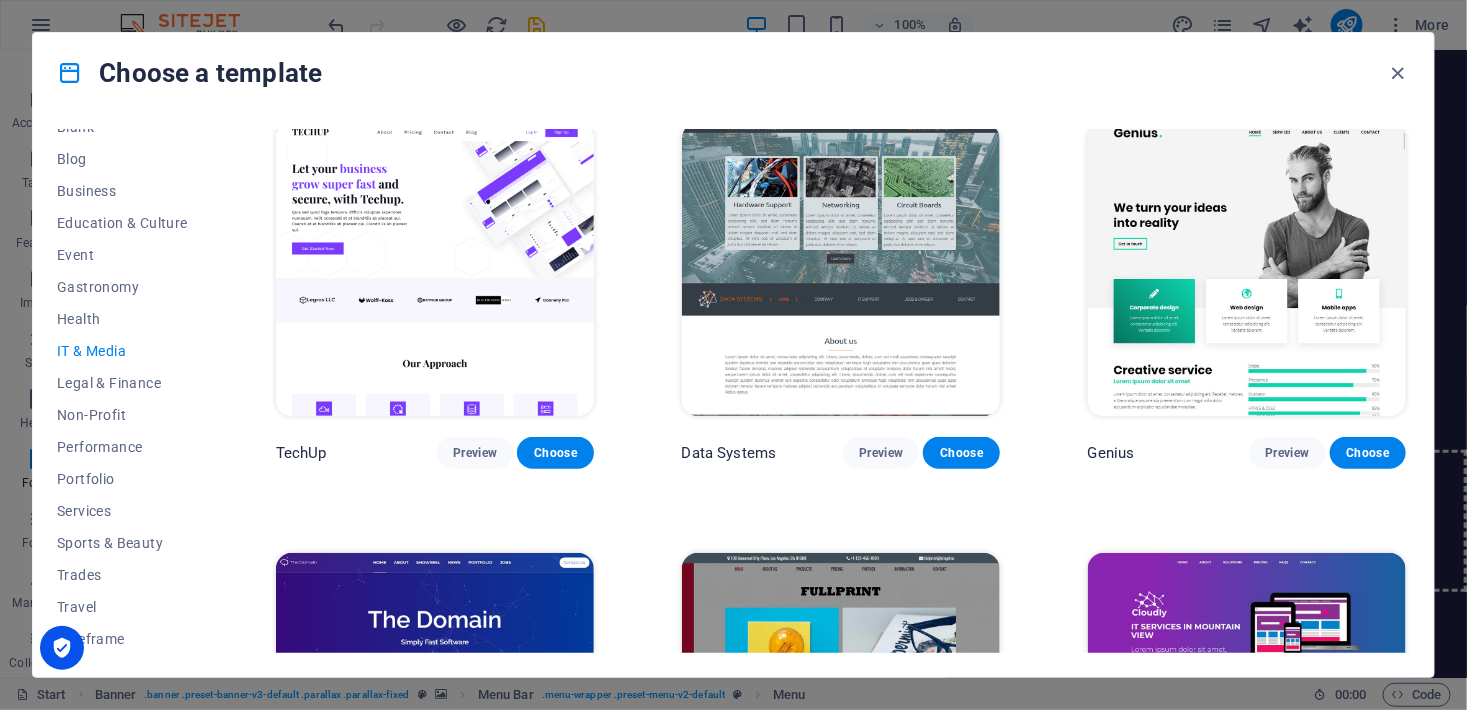 scroll, scrollTop: 545, scrollLeft: 0, axis: vertical 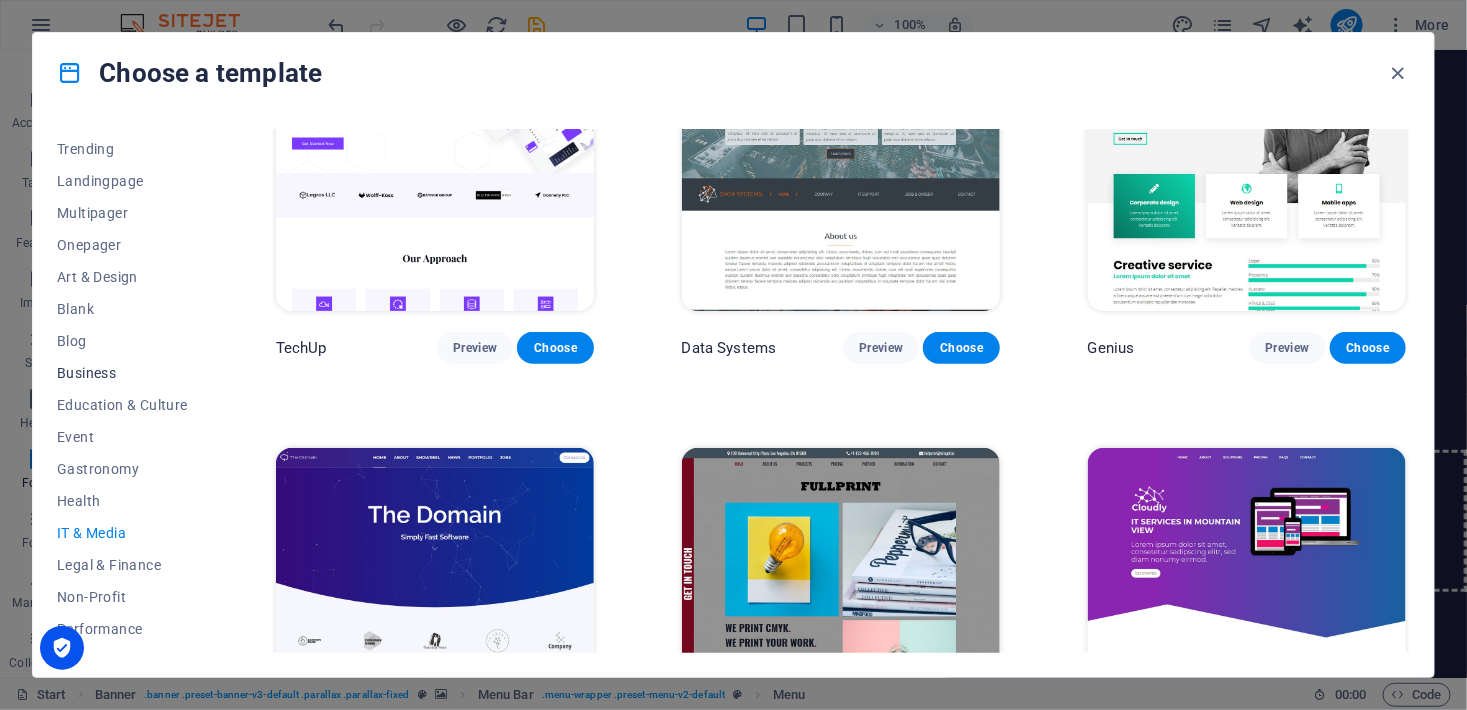 click on "Business" at bounding box center (122, 373) 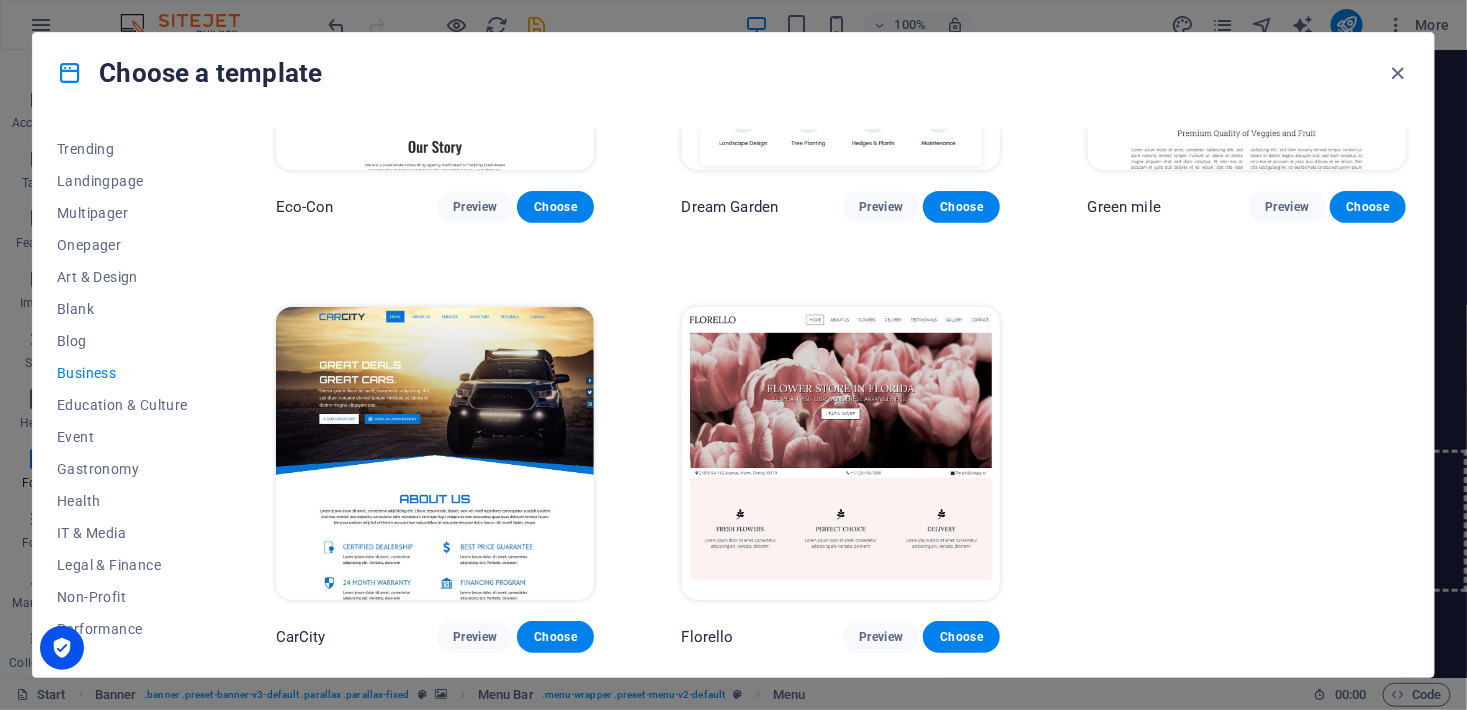 scroll, scrollTop: 252, scrollLeft: 0, axis: vertical 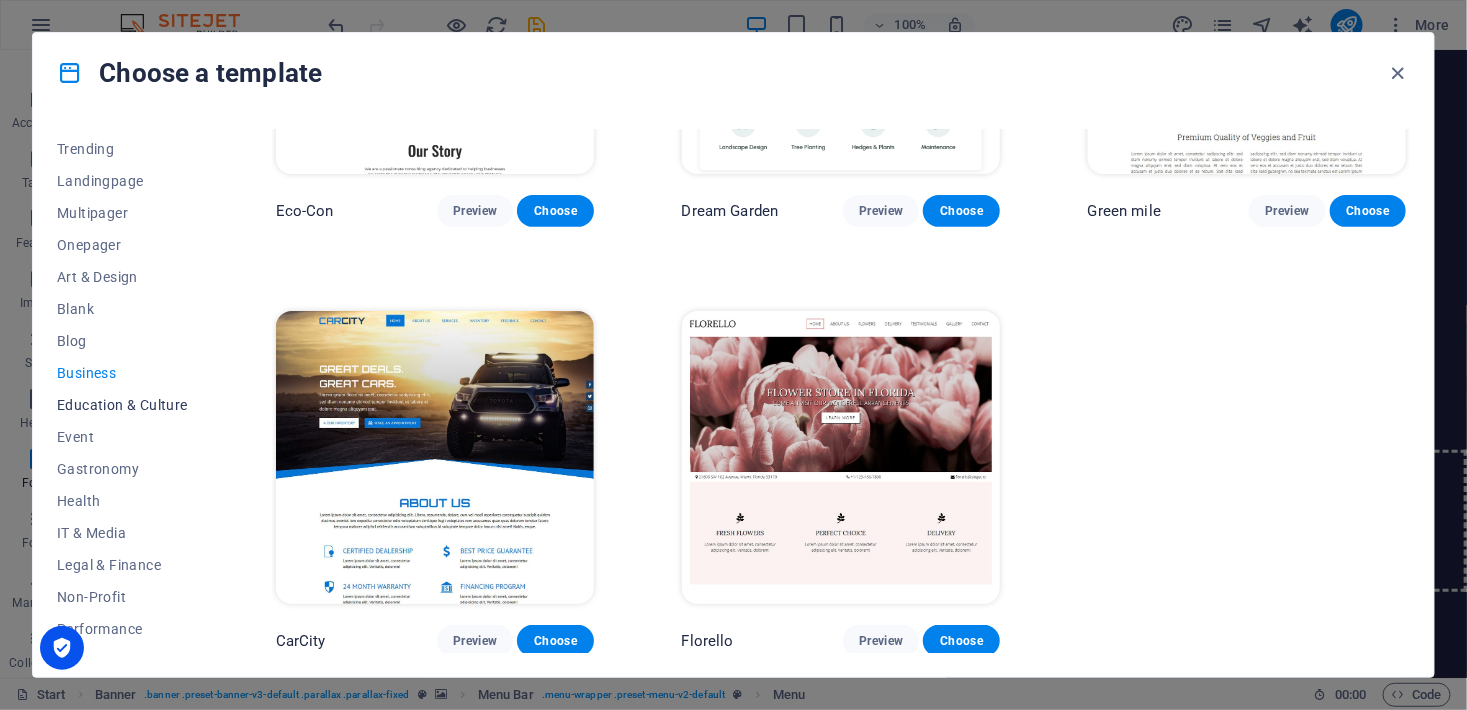 click on "Education & Culture" at bounding box center (122, 405) 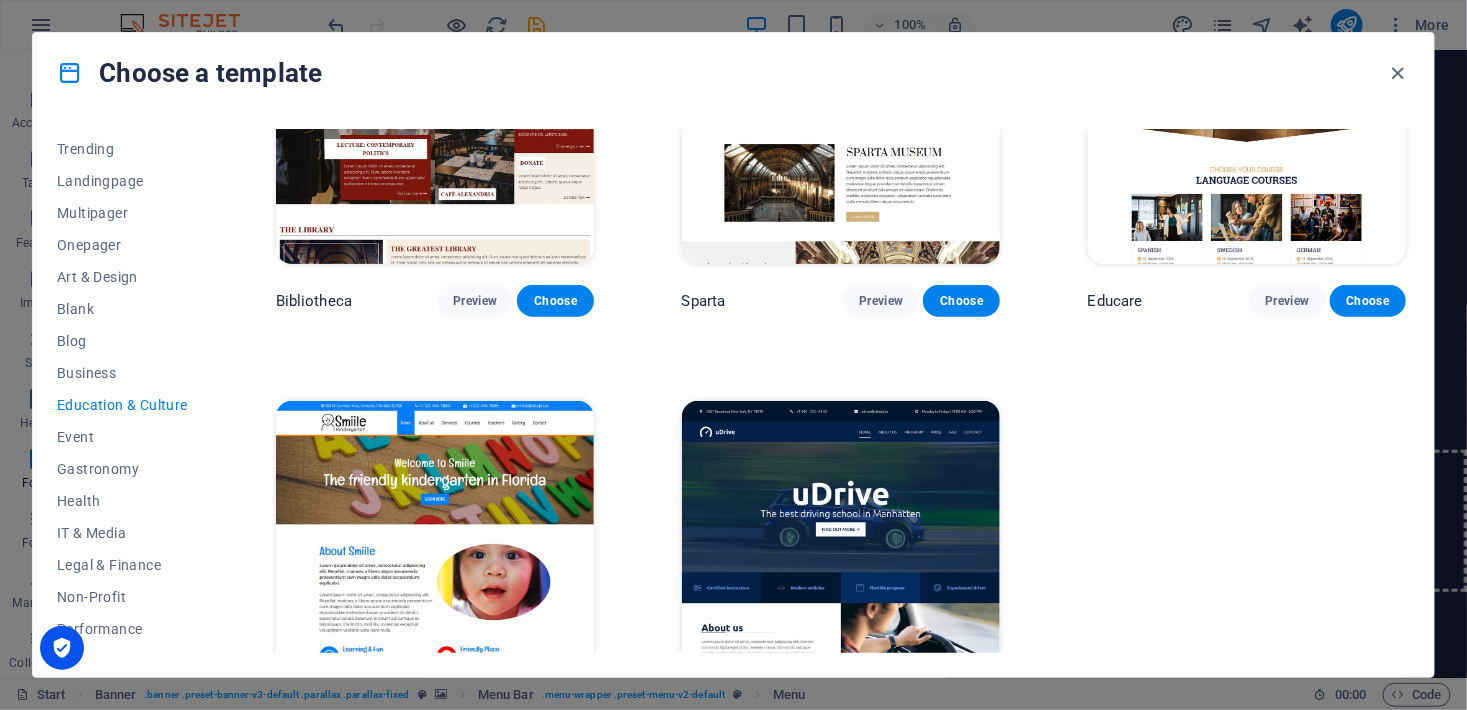 scroll, scrollTop: 679, scrollLeft: 0, axis: vertical 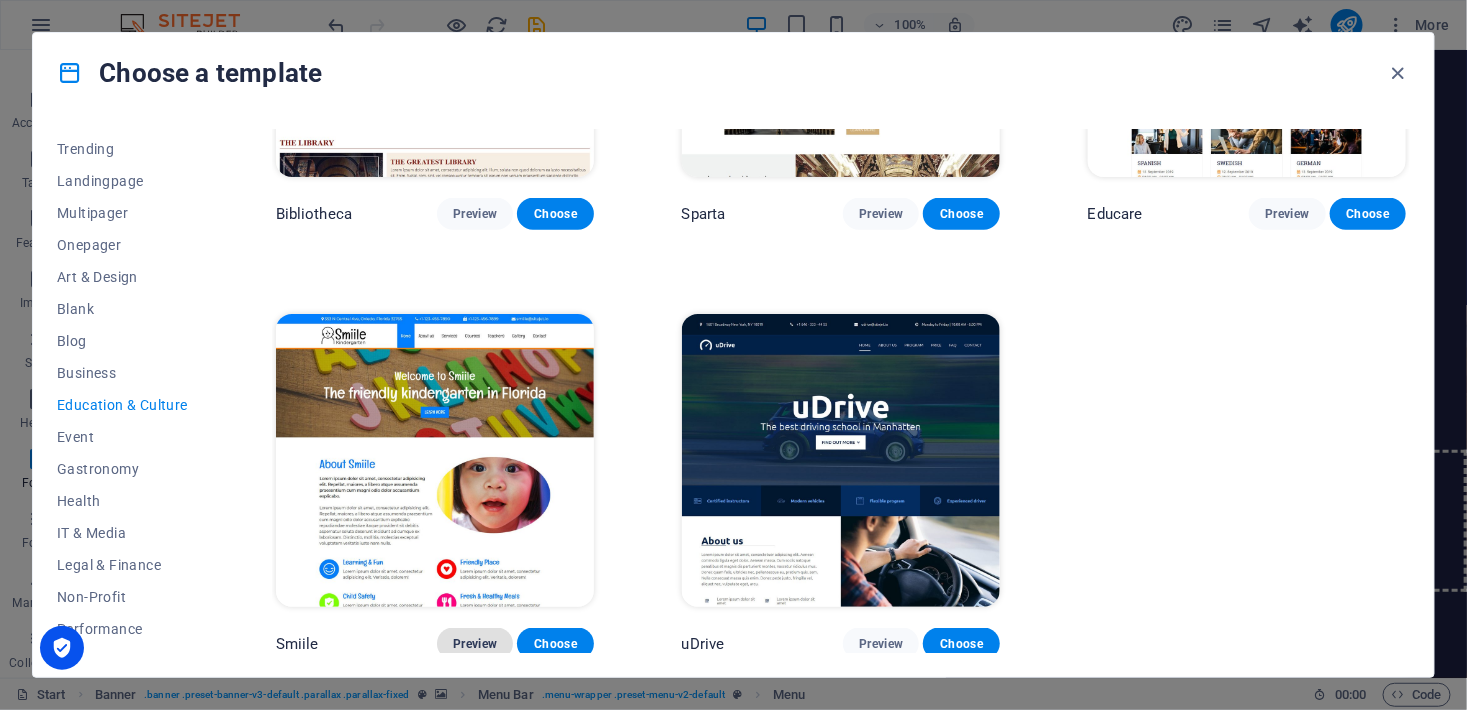 click on "Preview" at bounding box center [475, 644] 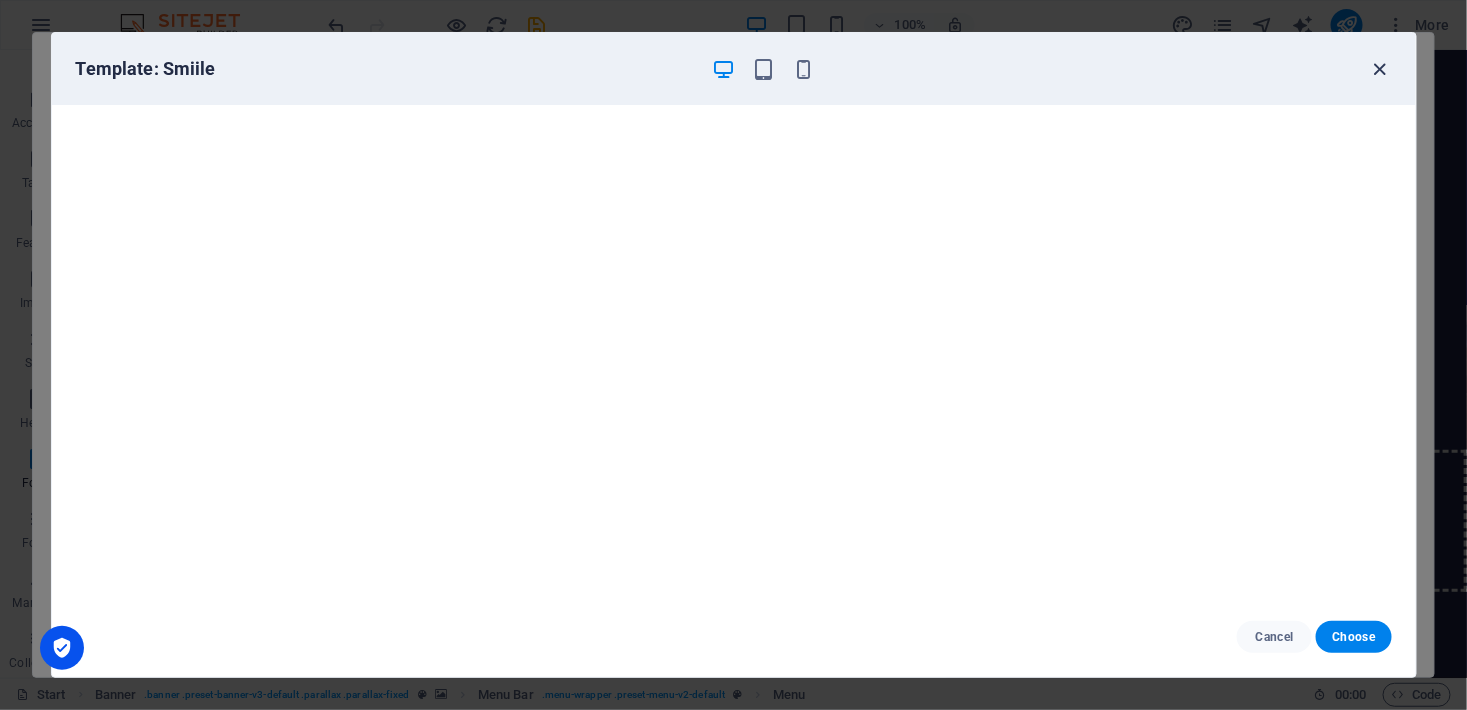 click at bounding box center [1379, 69] 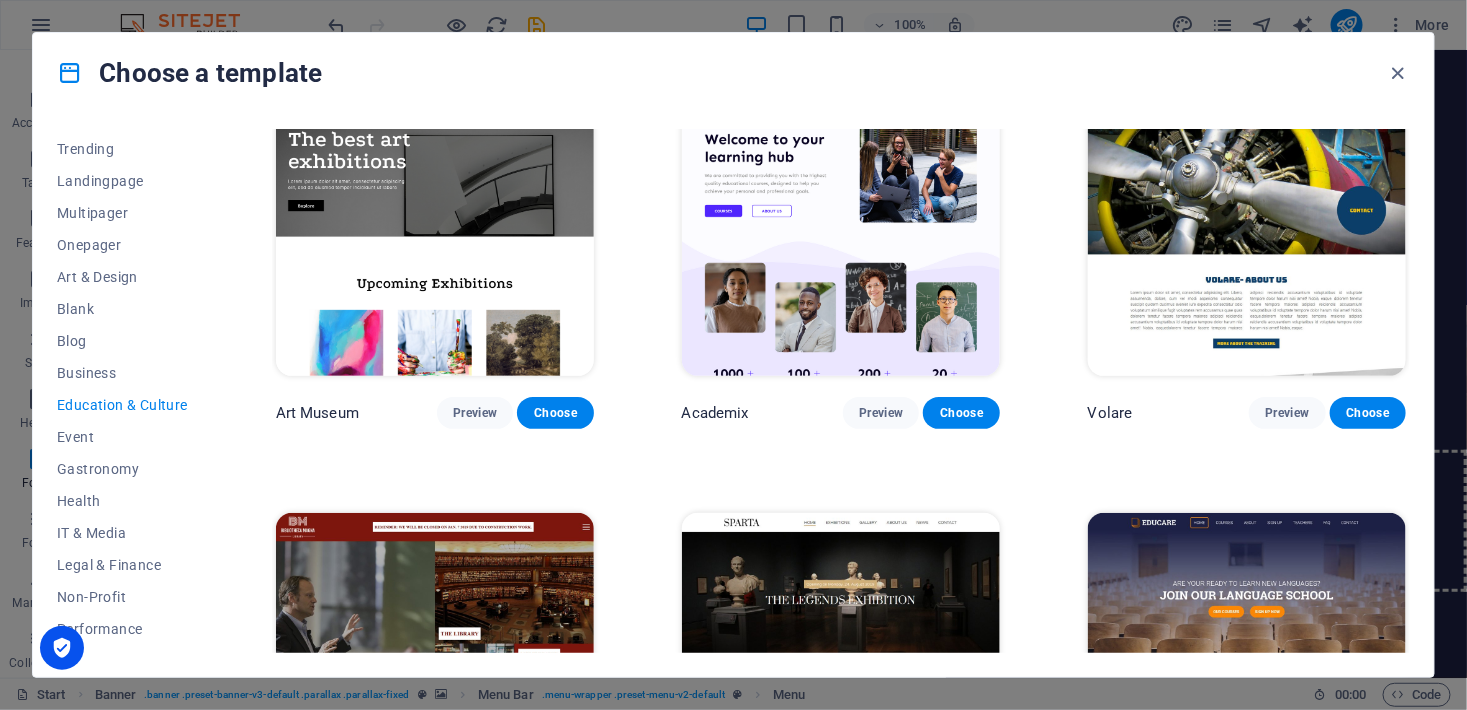 scroll, scrollTop: 0, scrollLeft: 0, axis: both 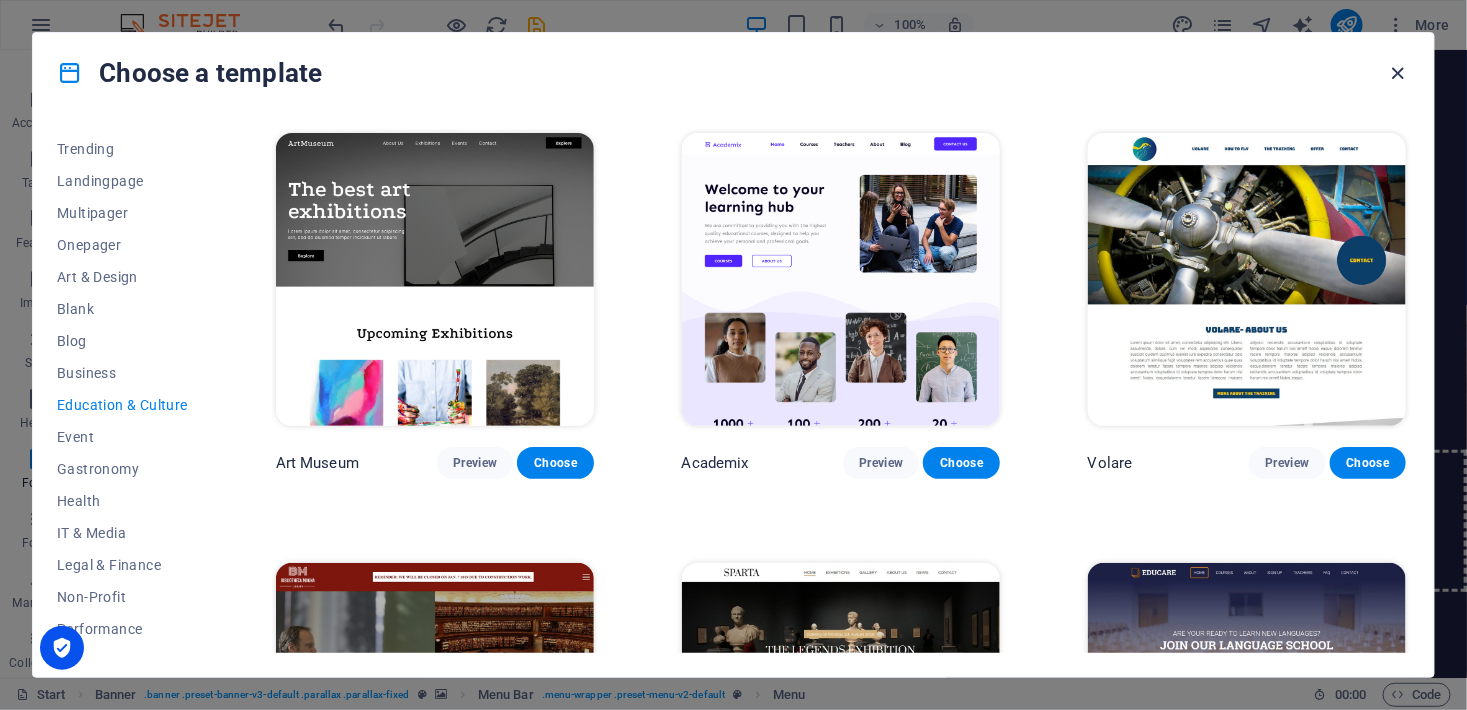 click at bounding box center [1398, 73] 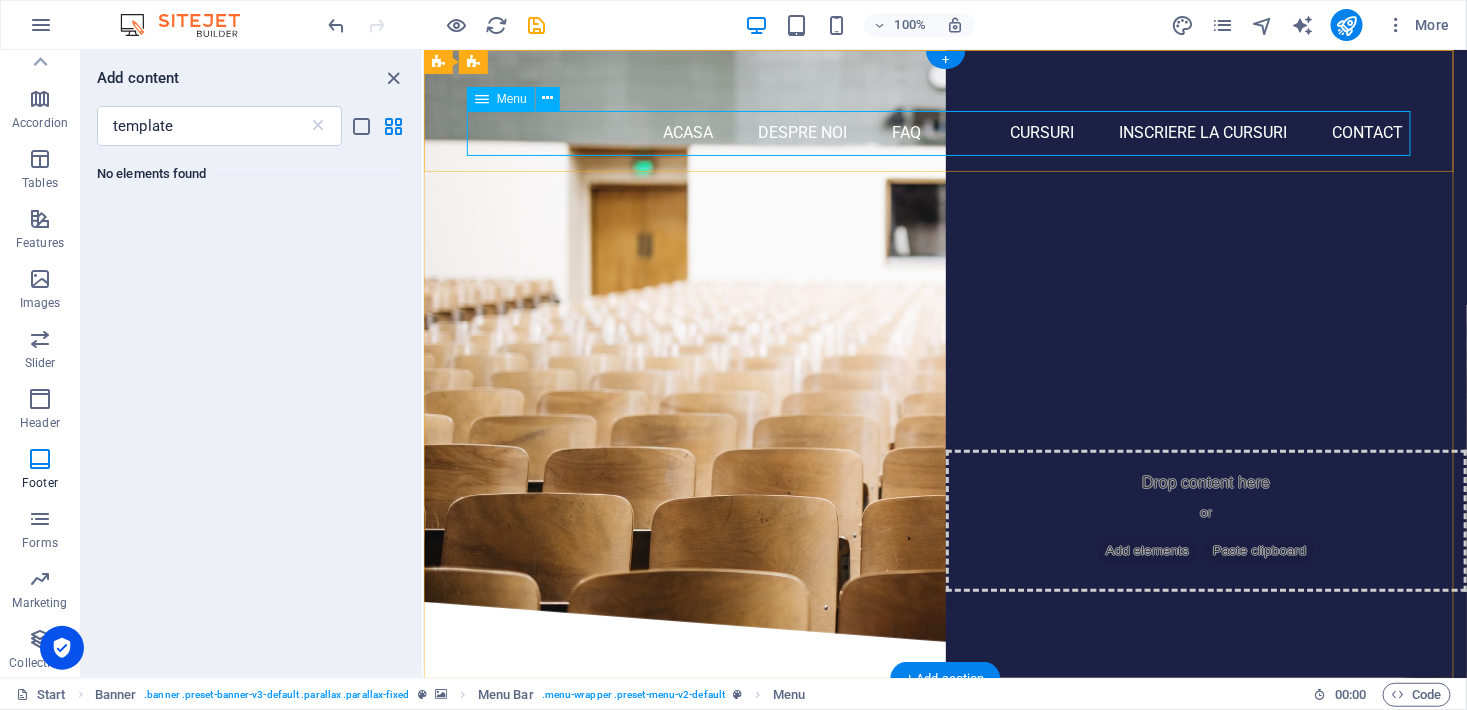 click on "Acasa Despre noi FAQ Cursuri Inscriere la cursuri Contact" at bounding box center (945, 132) 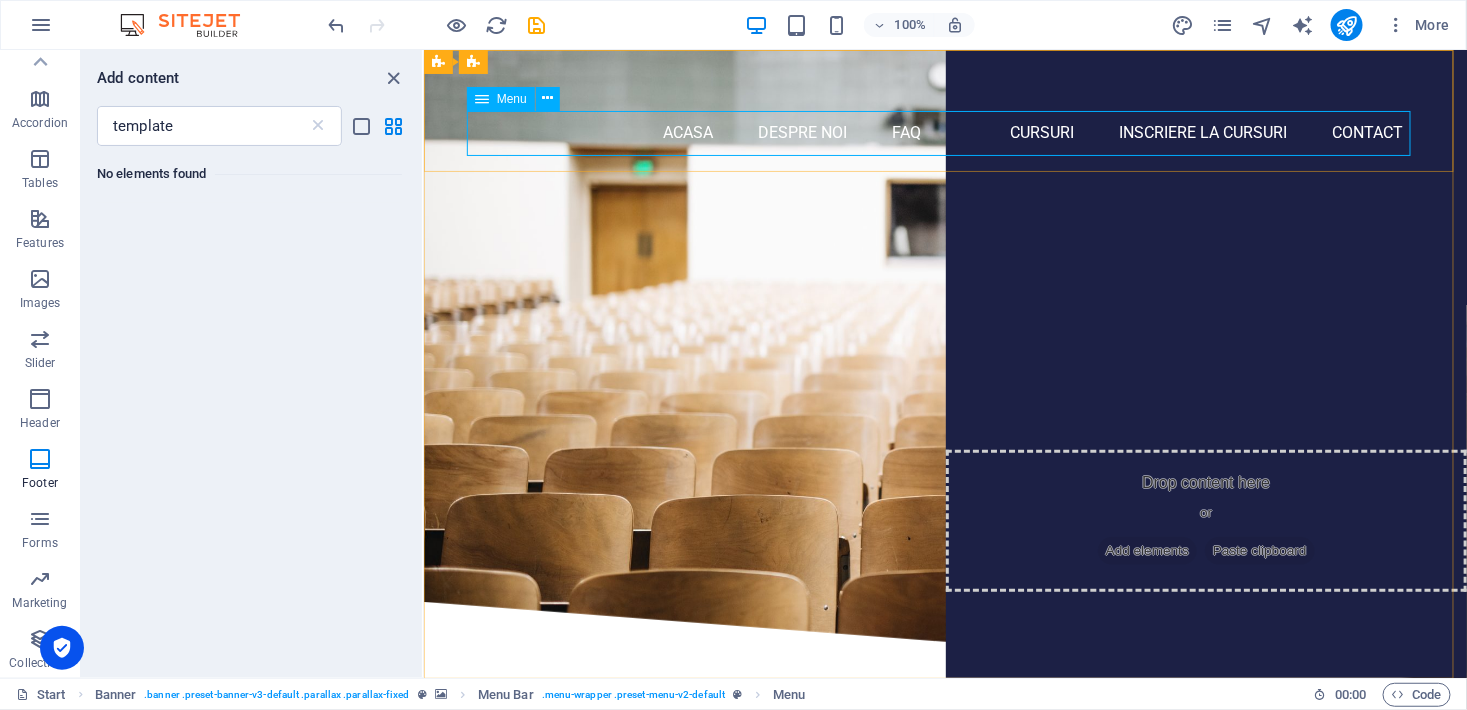 click on "Menu" at bounding box center (512, 99) 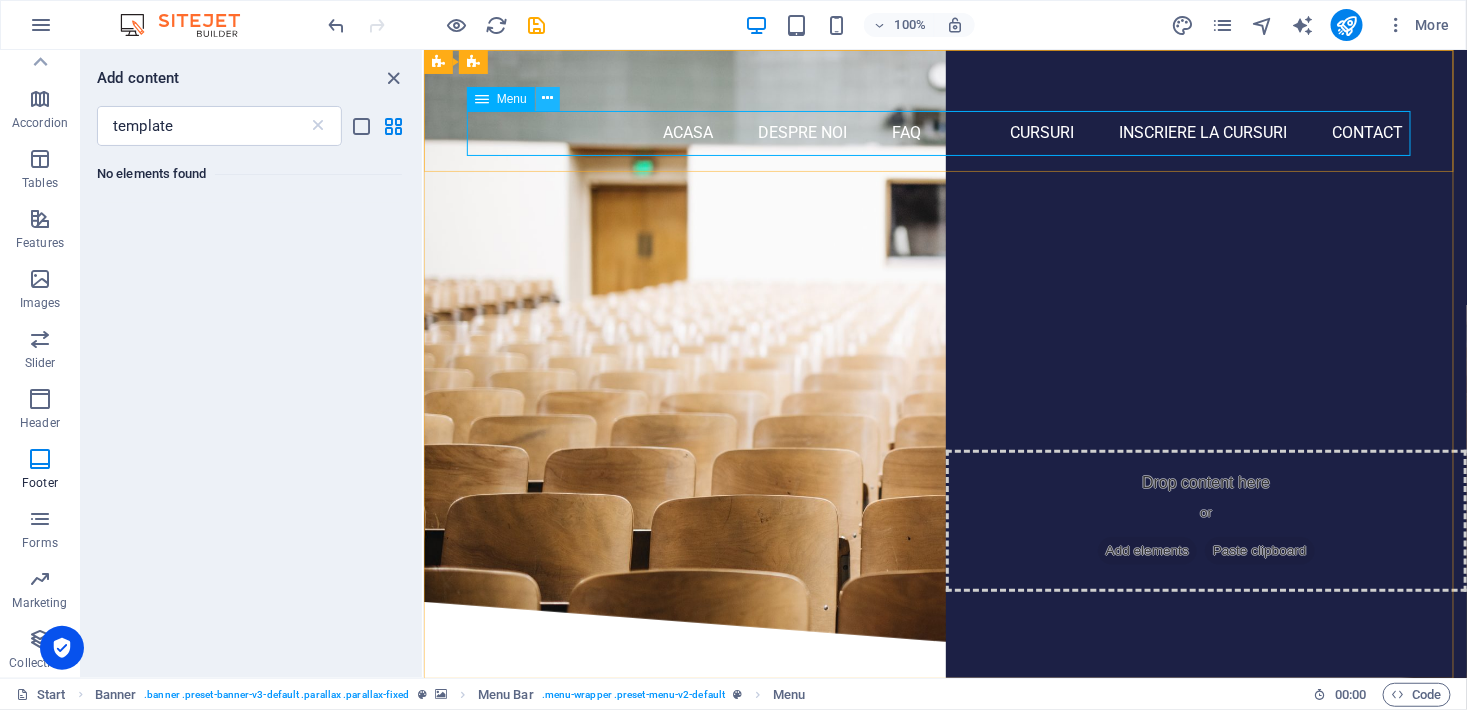 click at bounding box center (547, 98) 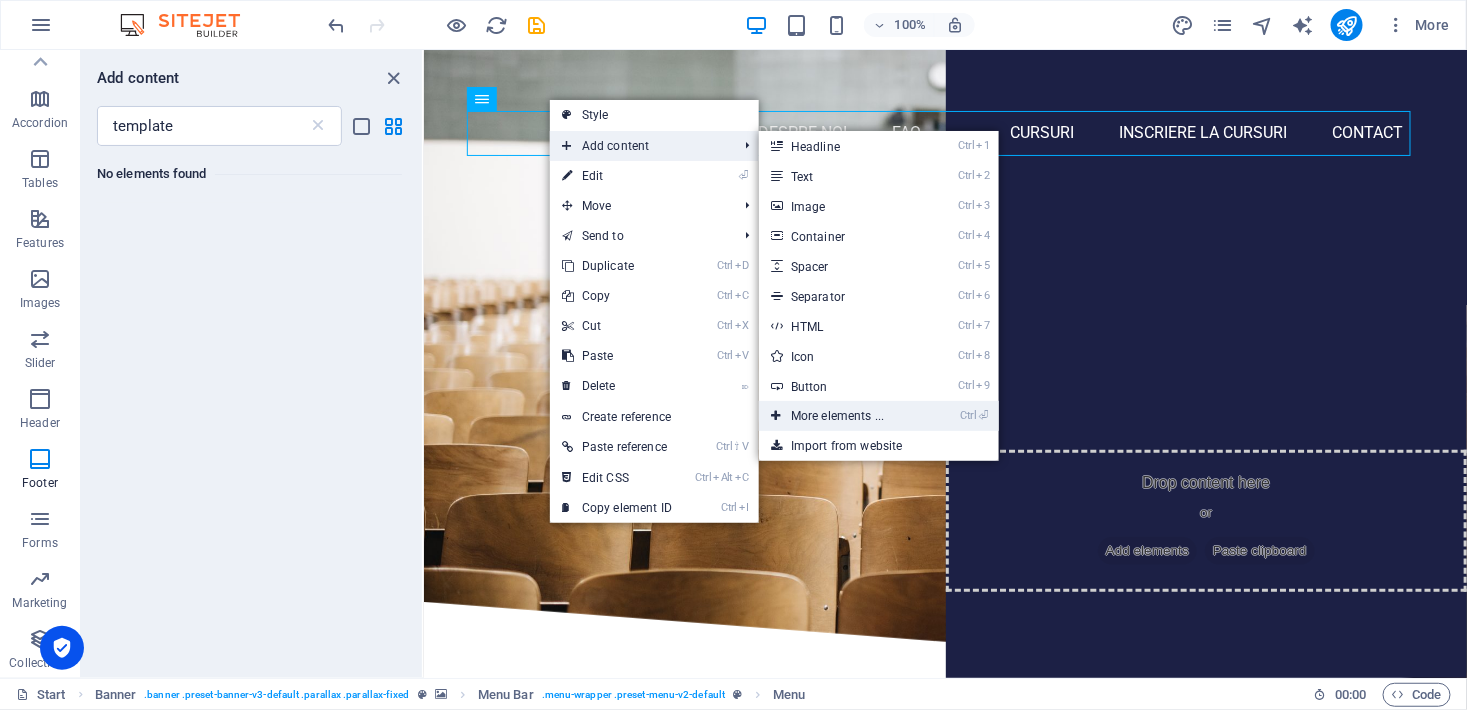 click on "Ctrl ⏎  More elements ..." at bounding box center [841, 416] 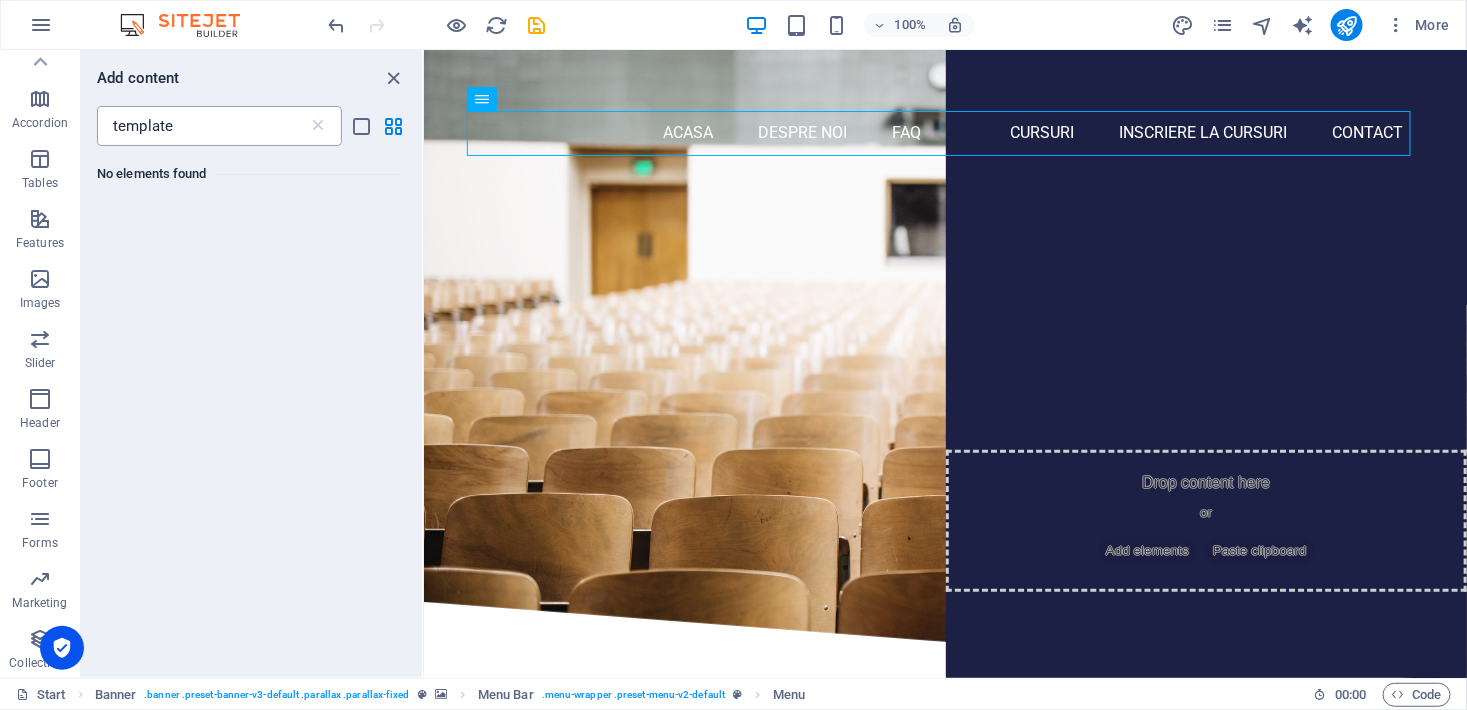 drag, startPoint x: 310, startPoint y: 124, endPoint x: 298, endPoint y: 126, distance: 12.165525 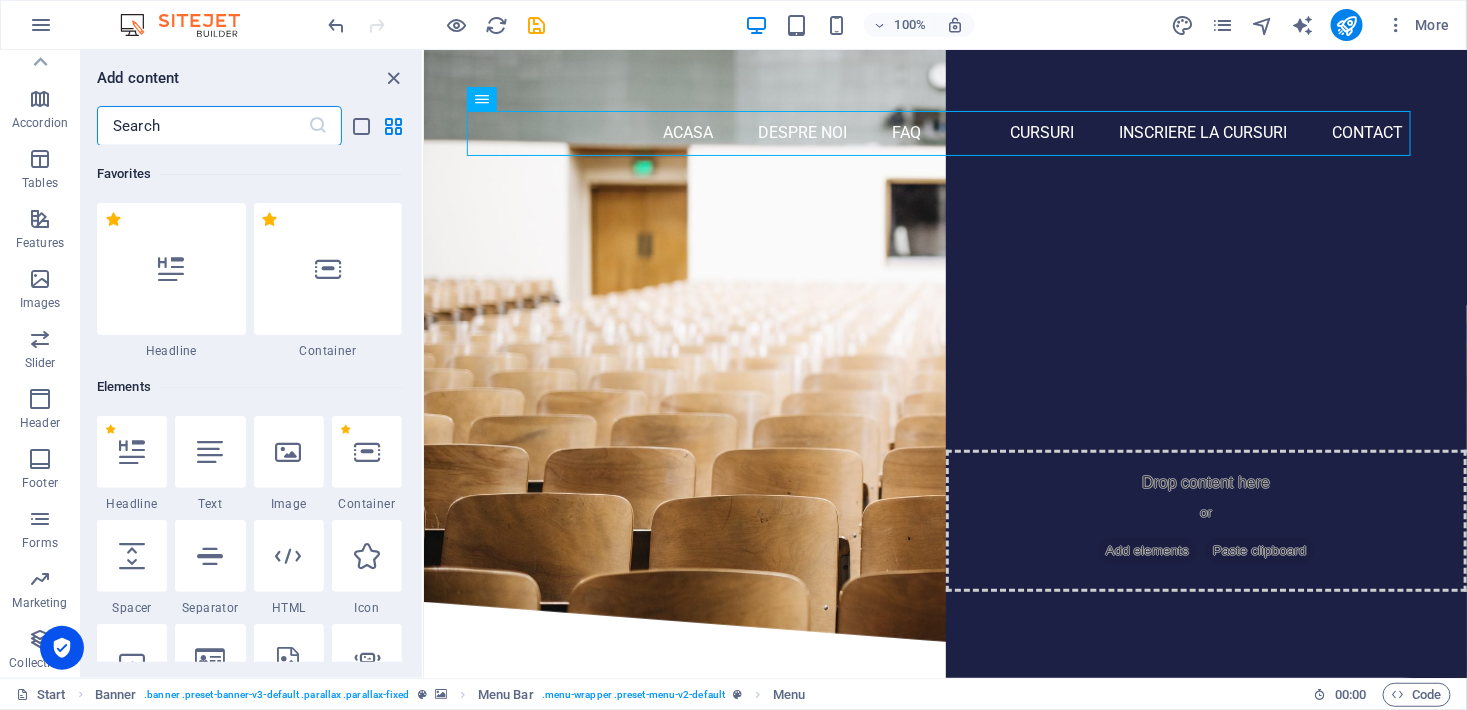 click at bounding box center (202, 126) 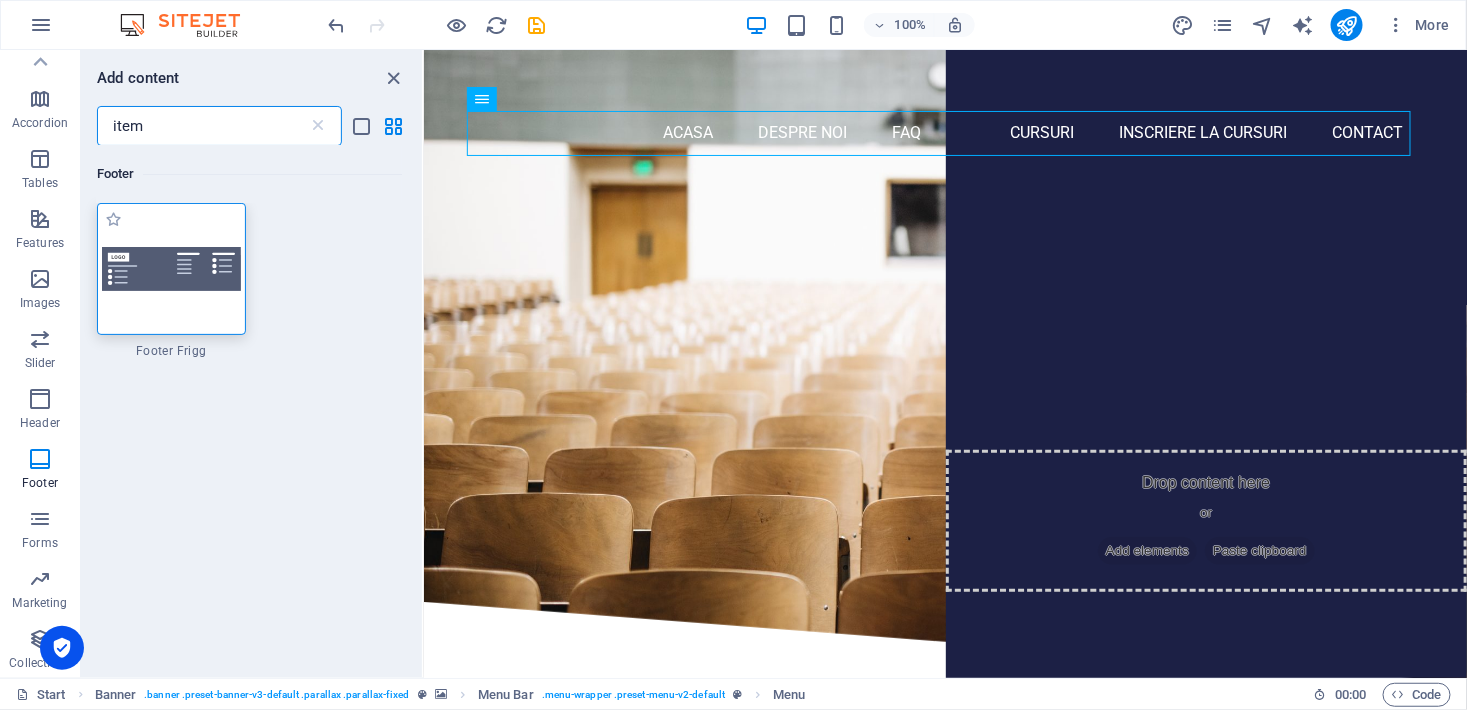 type on "item" 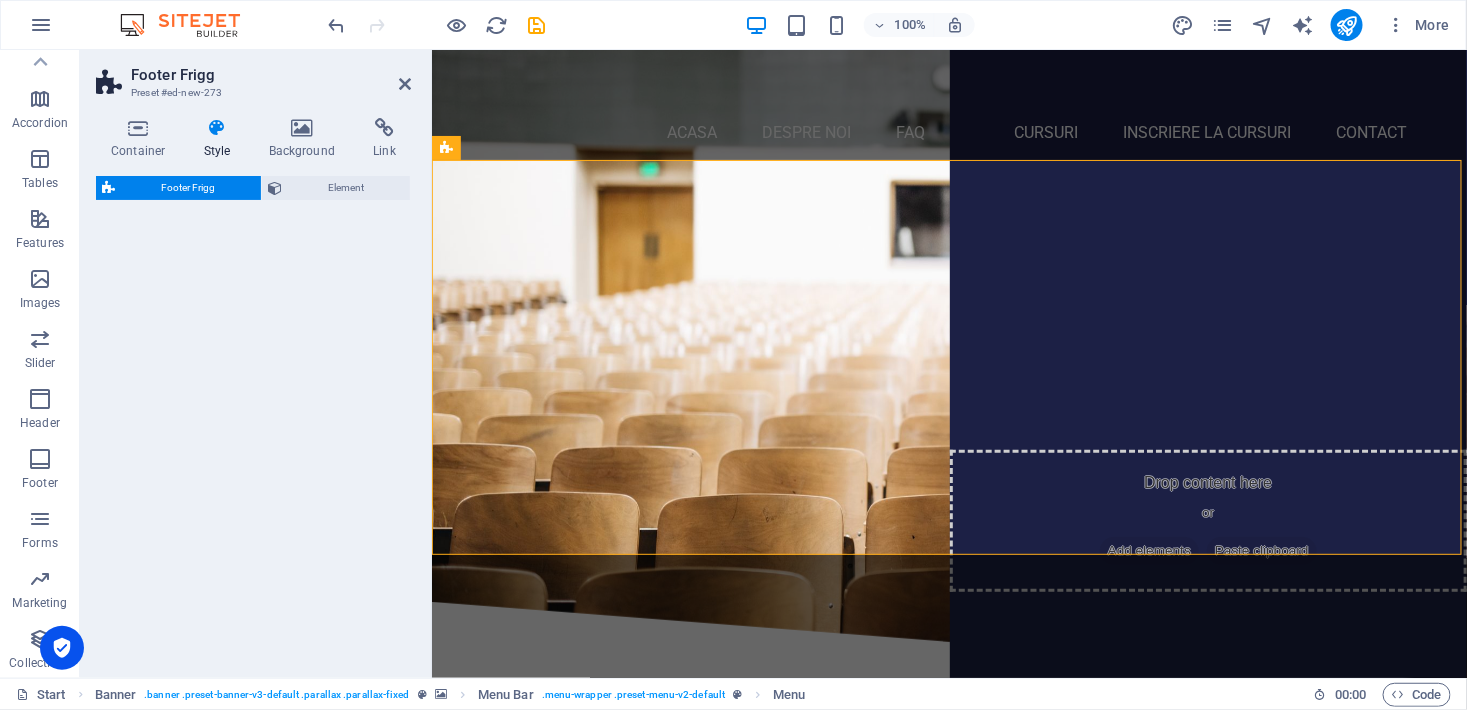 select on "rem" 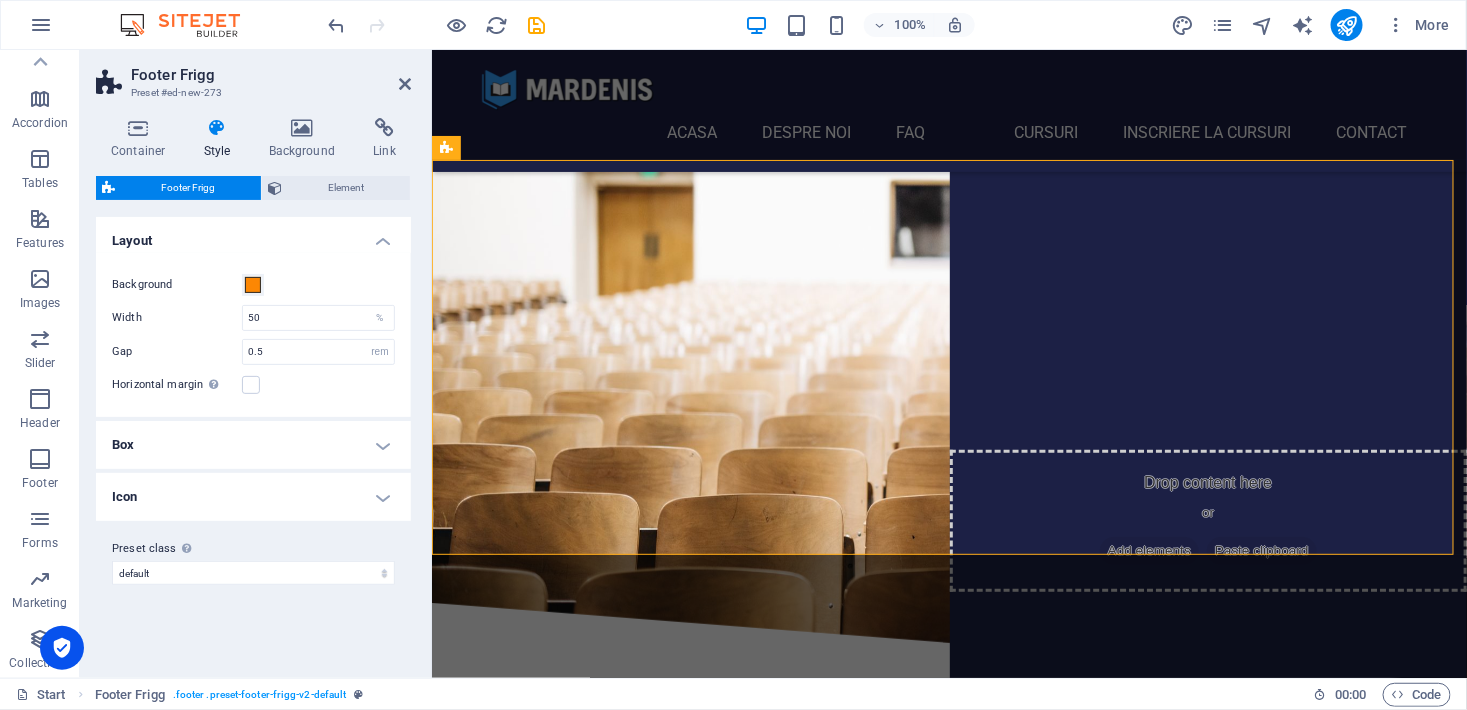 scroll, scrollTop: 518, scrollLeft: 0, axis: vertical 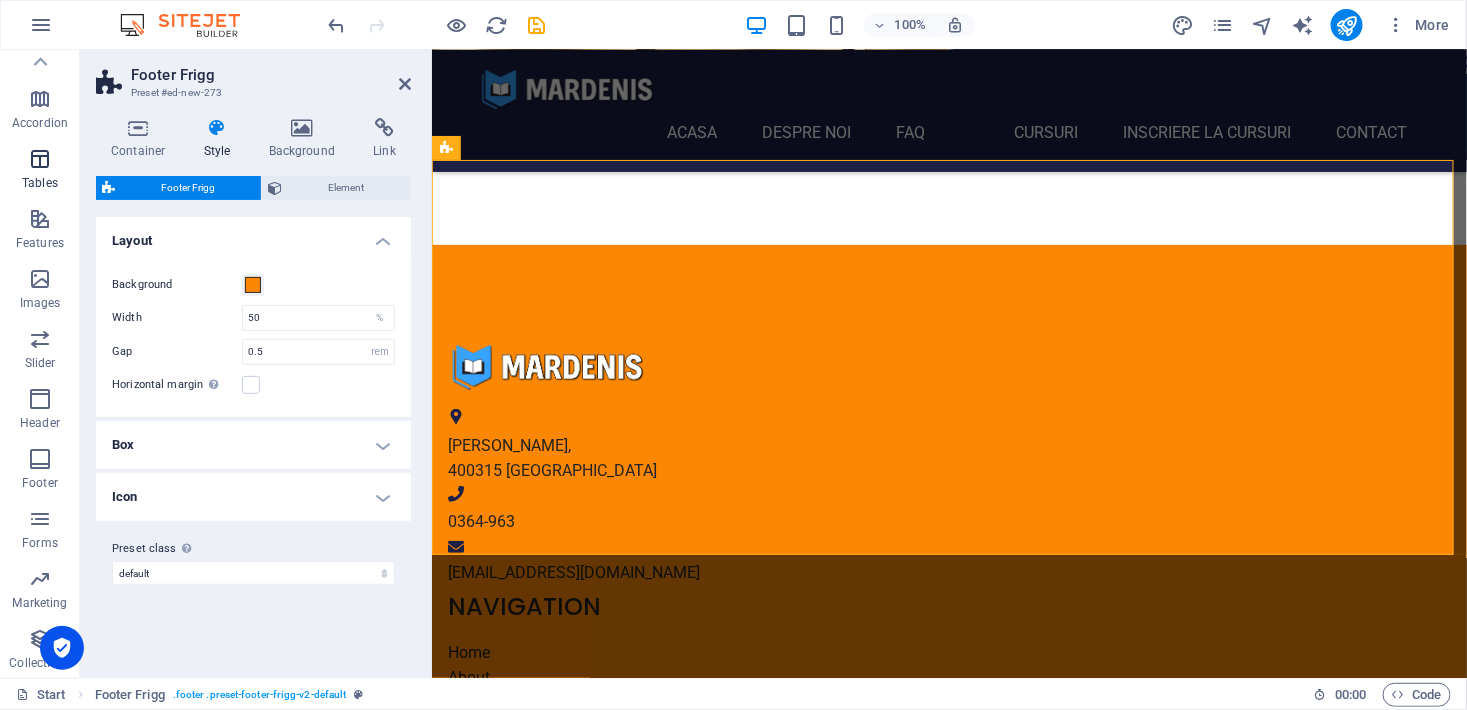 click on "Tables" at bounding box center (40, 171) 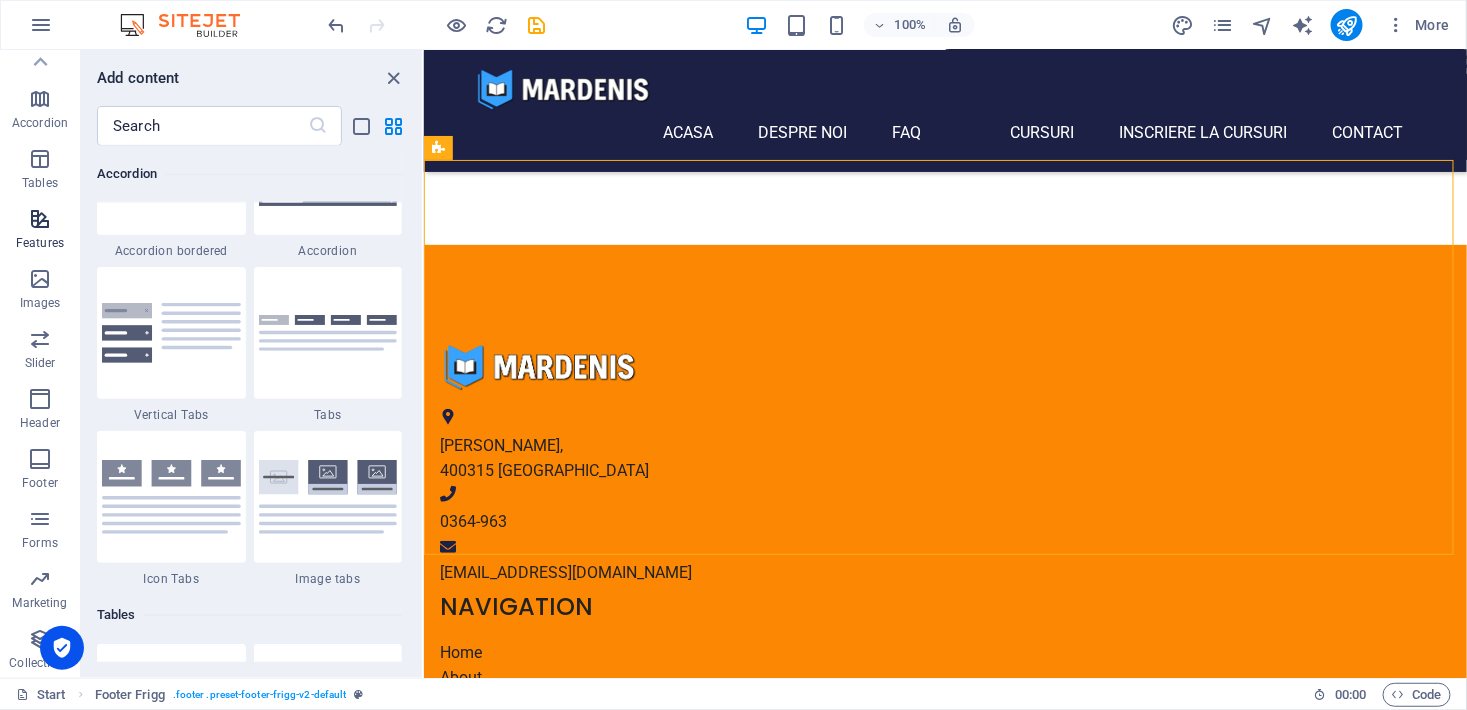 click at bounding box center [40, 219] 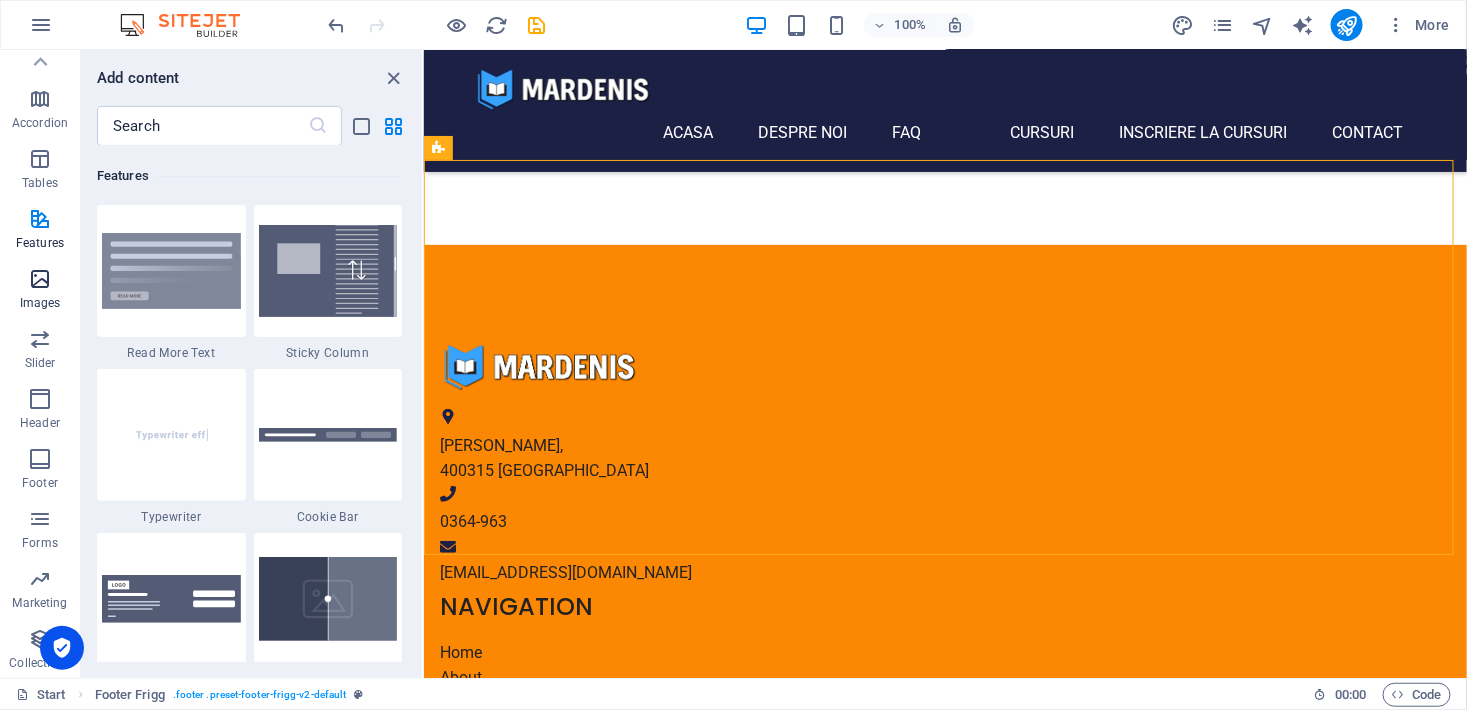 click at bounding box center (40, 279) 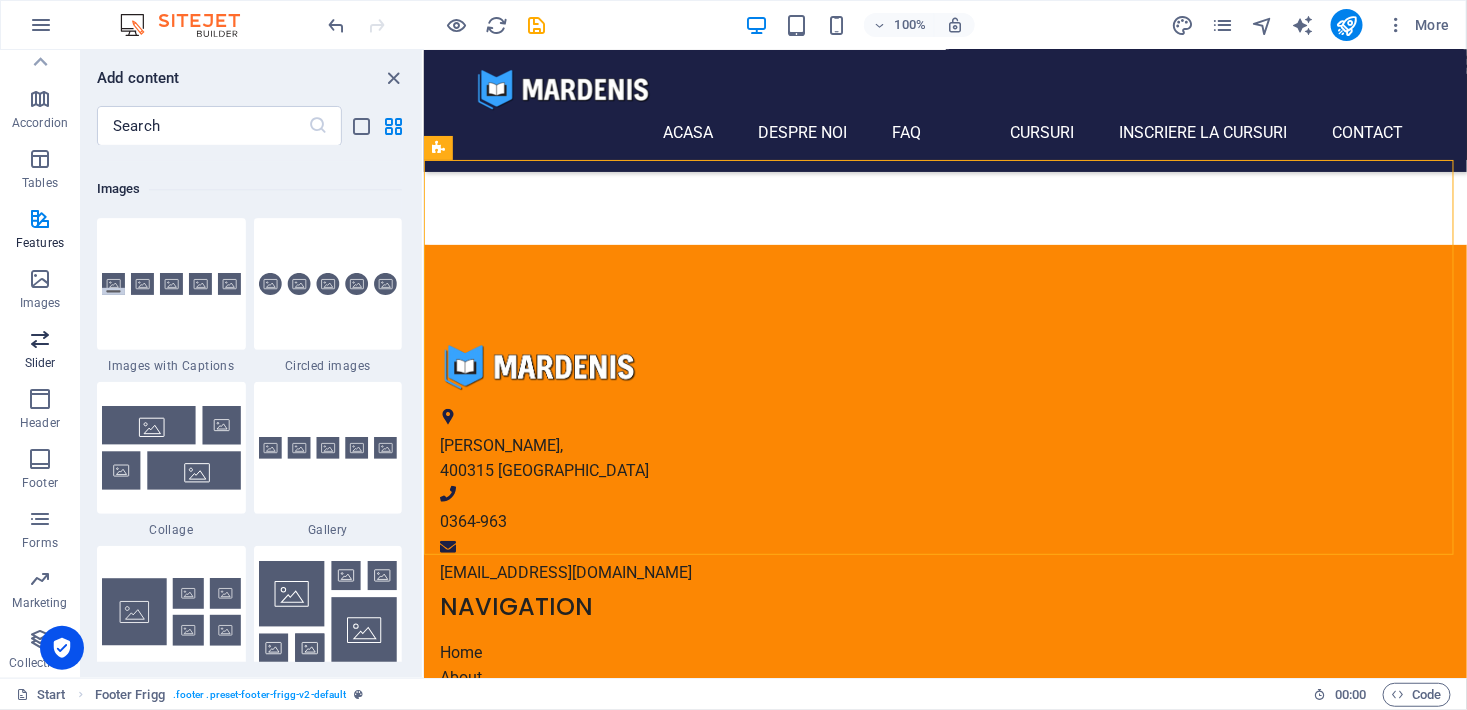 click at bounding box center (40, 339) 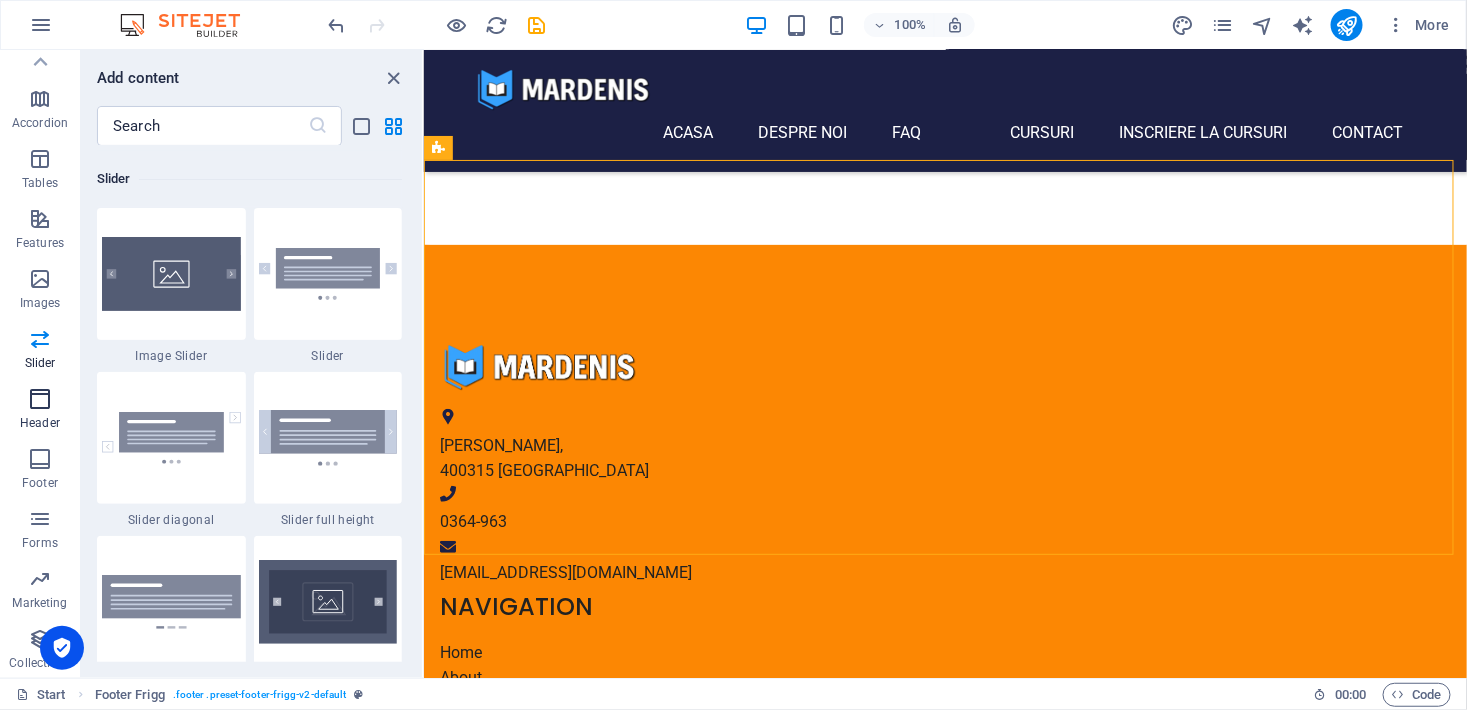 click on "Header" at bounding box center [40, 423] 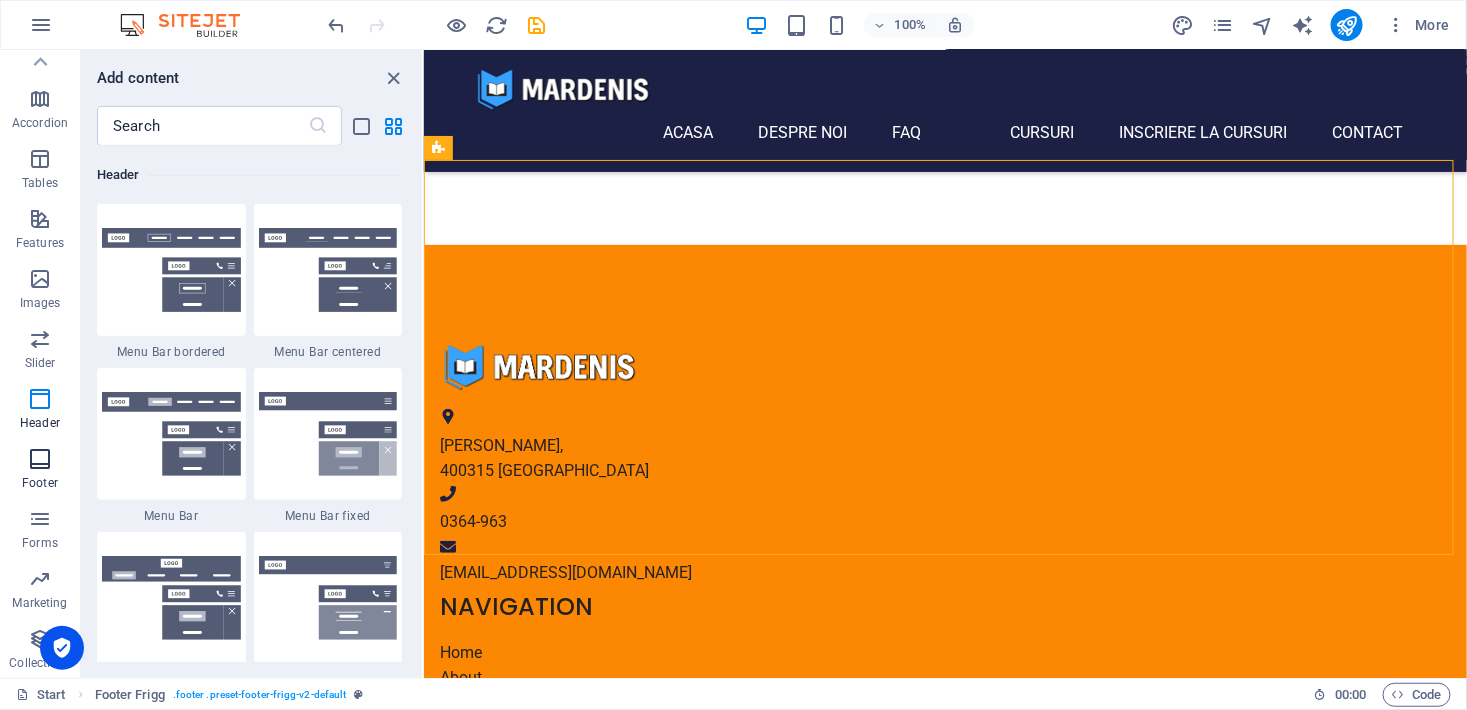 click at bounding box center (40, 459) 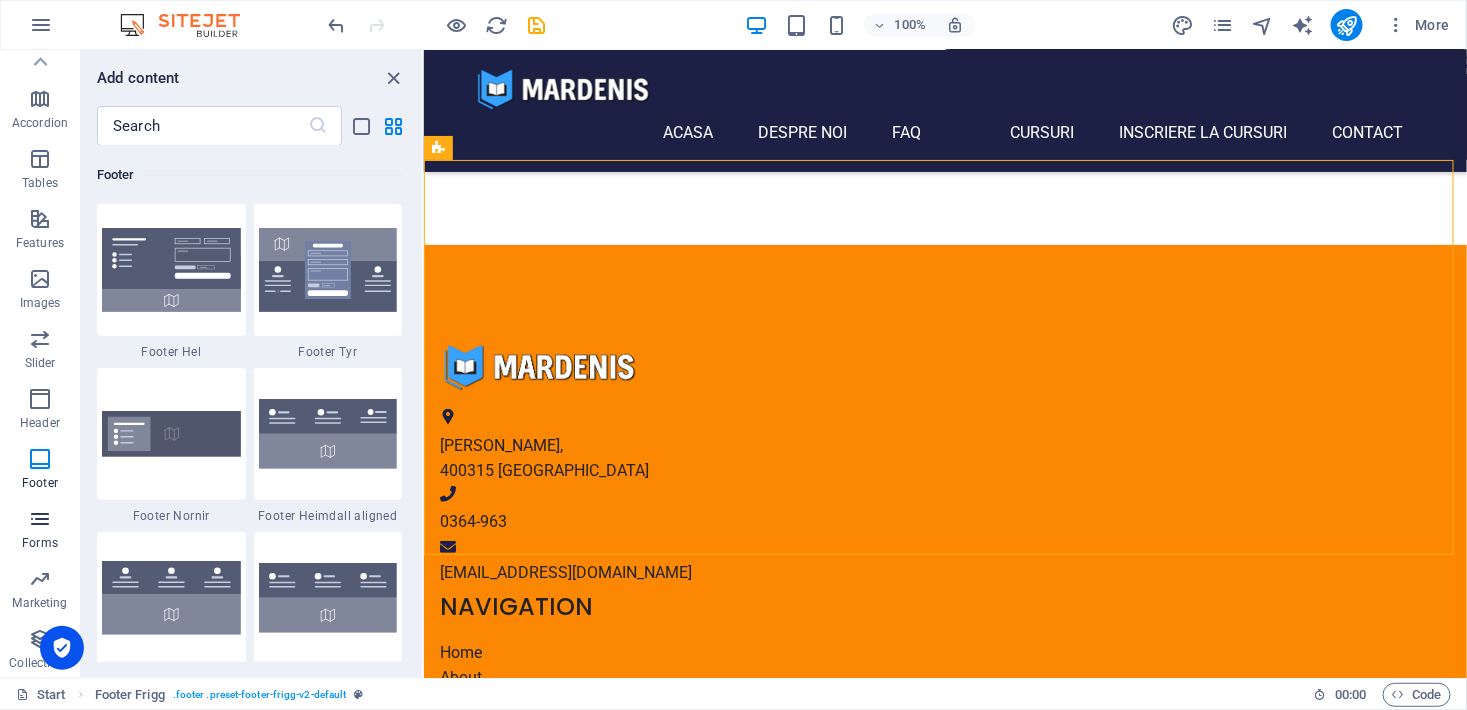 click on "Forms" at bounding box center (40, 543) 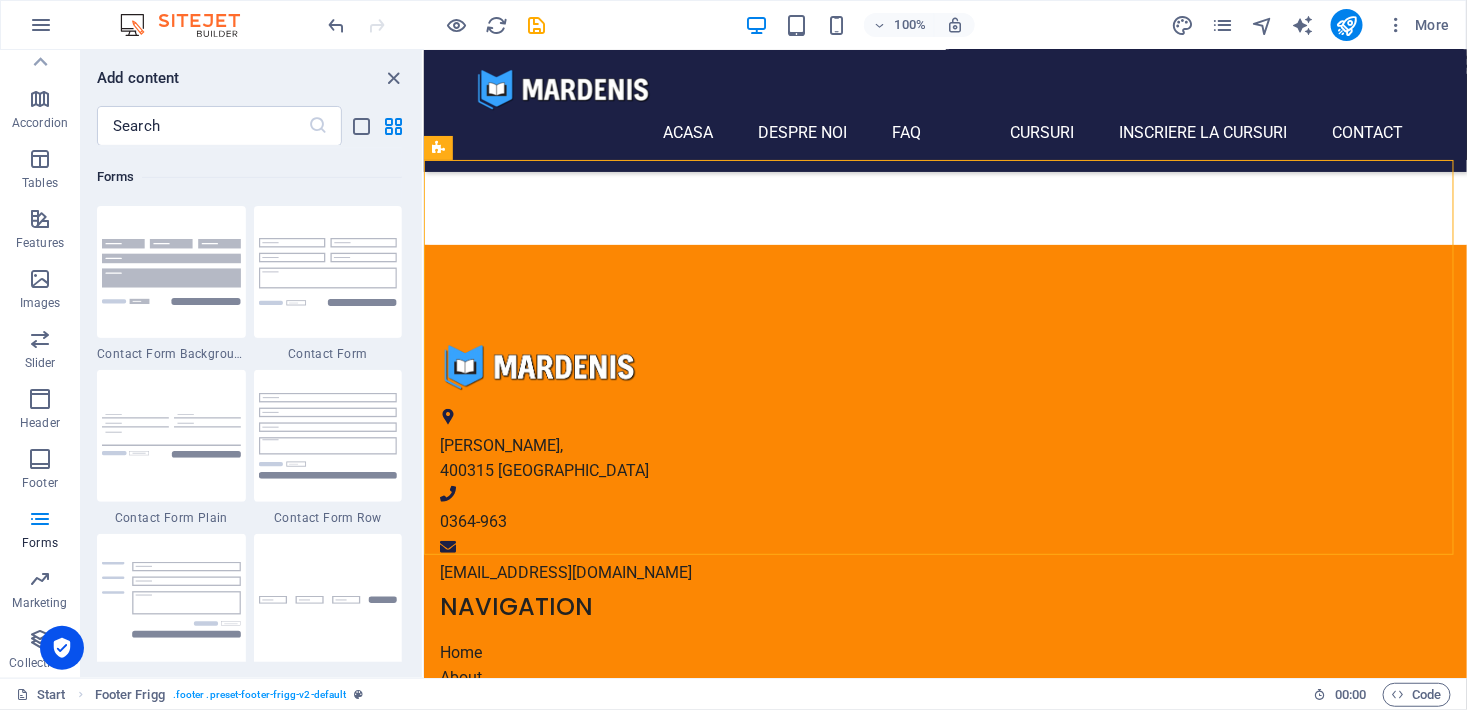scroll, scrollTop: 14433, scrollLeft: 0, axis: vertical 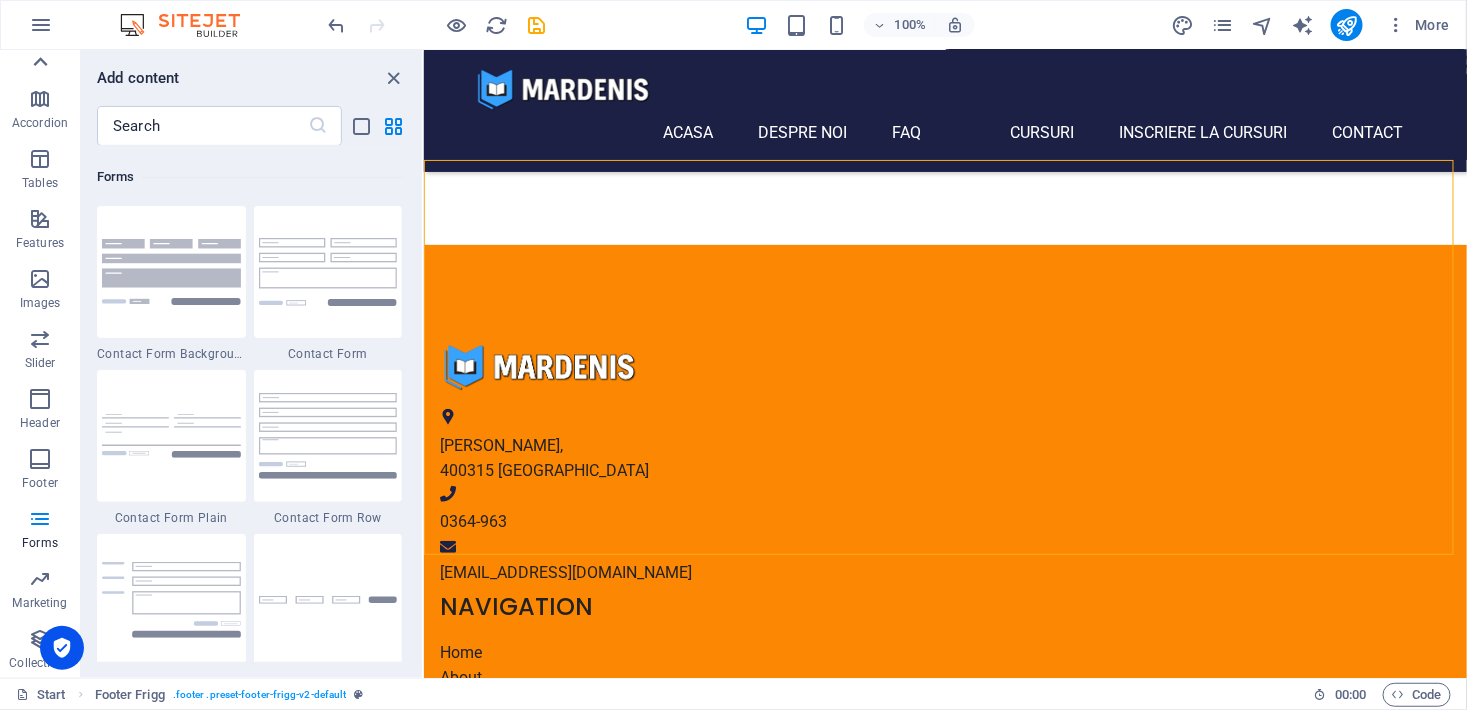 click 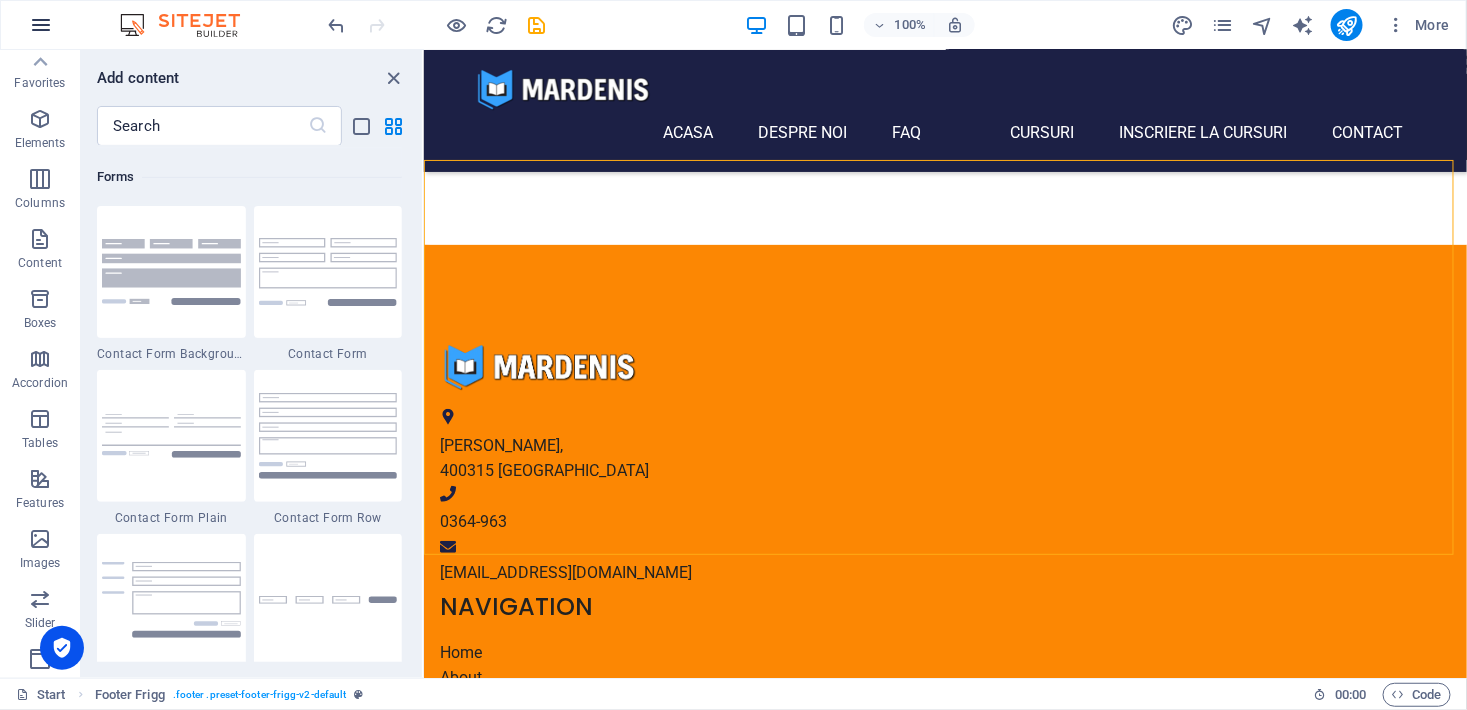 scroll, scrollTop: 0, scrollLeft: 0, axis: both 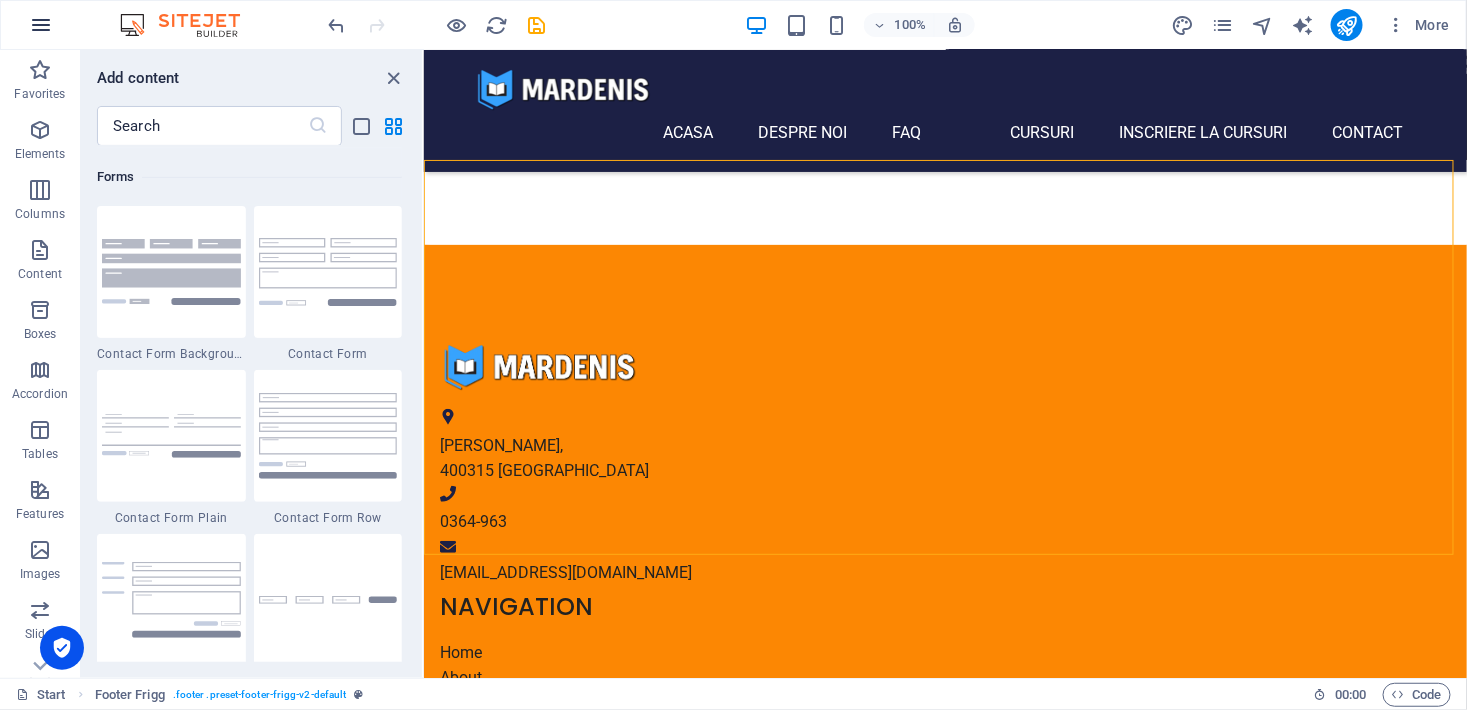 click at bounding box center [41, 25] 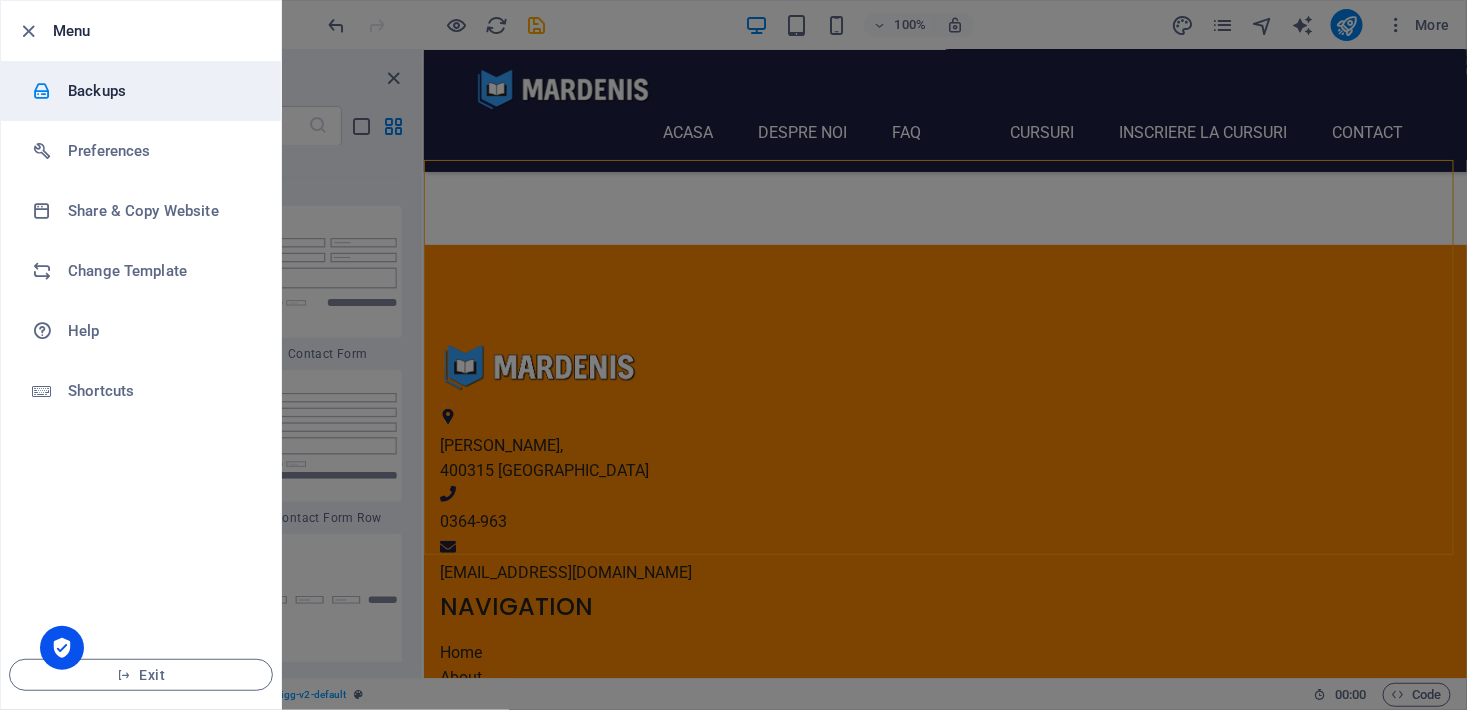 click on "Backups" at bounding box center (160, 91) 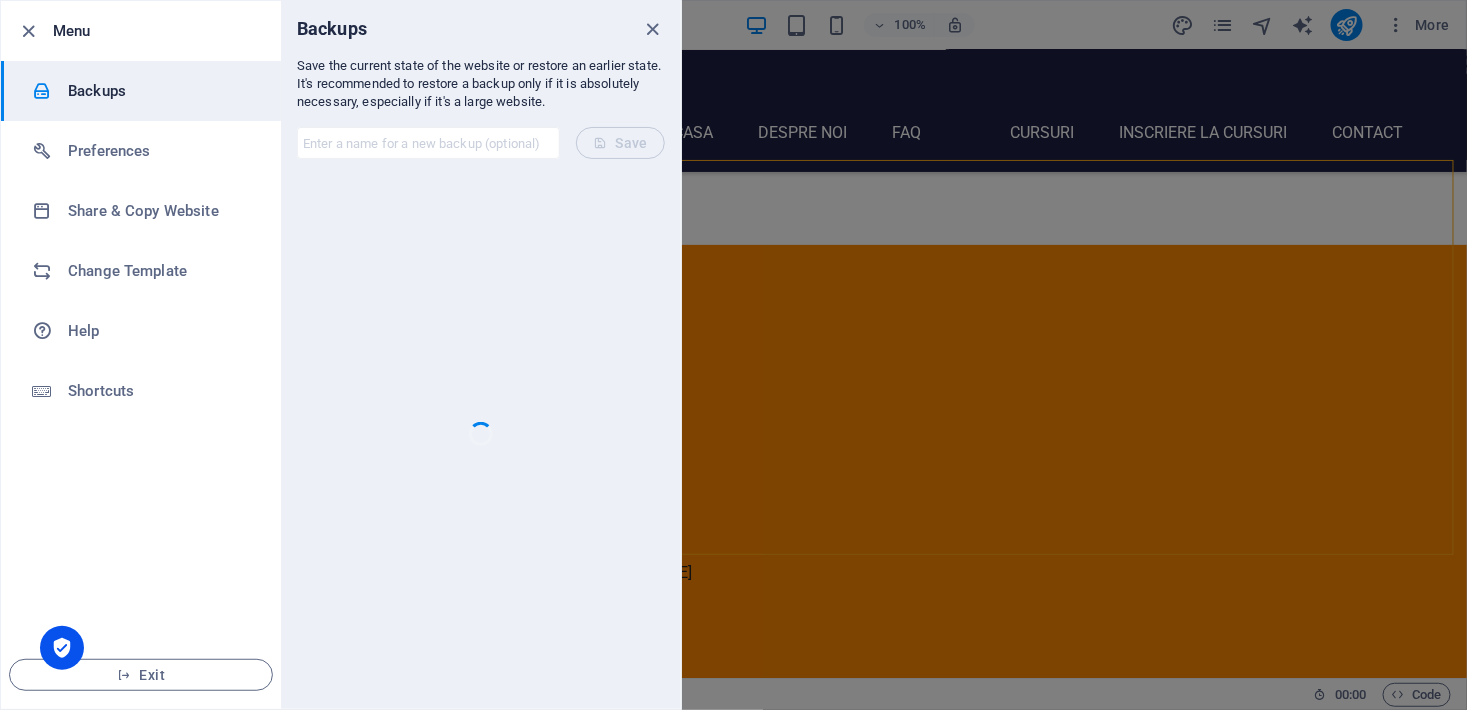 click on "Menu" at bounding box center [159, 31] 